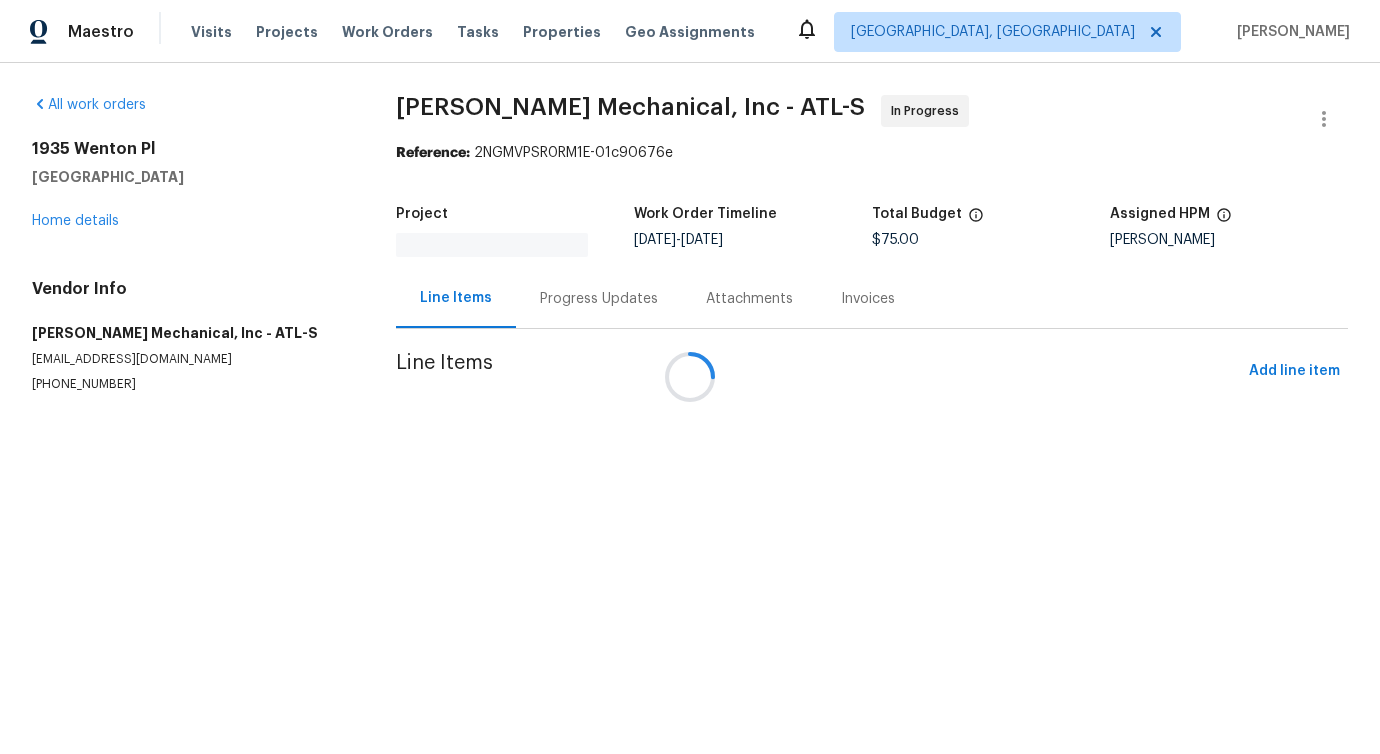 scroll, scrollTop: 0, scrollLeft: 0, axis: both 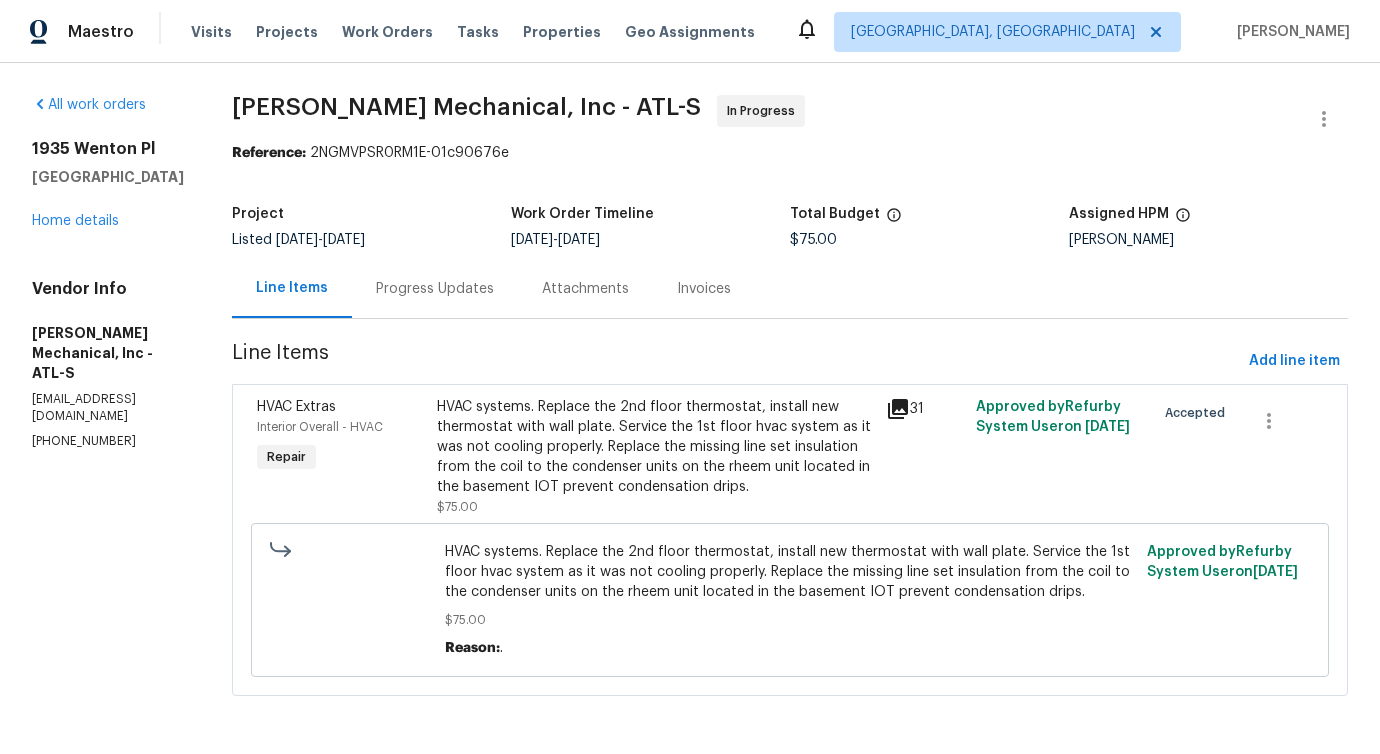 click on "HVAC systems.
Replace the 2nd floor thermostat, install new thermostat with wall plate.
Service the 1st floor hvac system as it was not cooling properly.
Replace the missing line set insulation from the coil to the condenser units on the rheem unit located in the basement IOT prevent condensation drips." at bounding box center (655, 447) 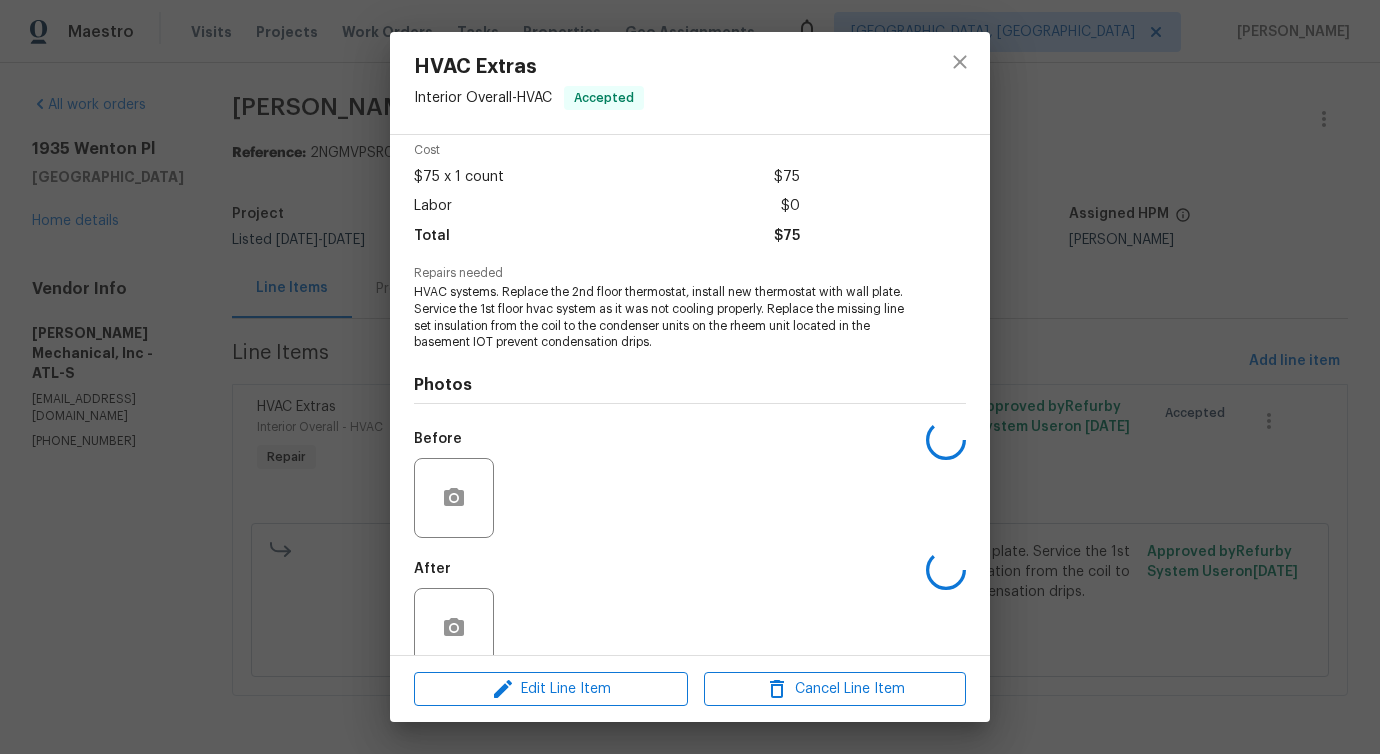 scroll, scrollTop: 117, scrollLeft: 0, axis: vertical 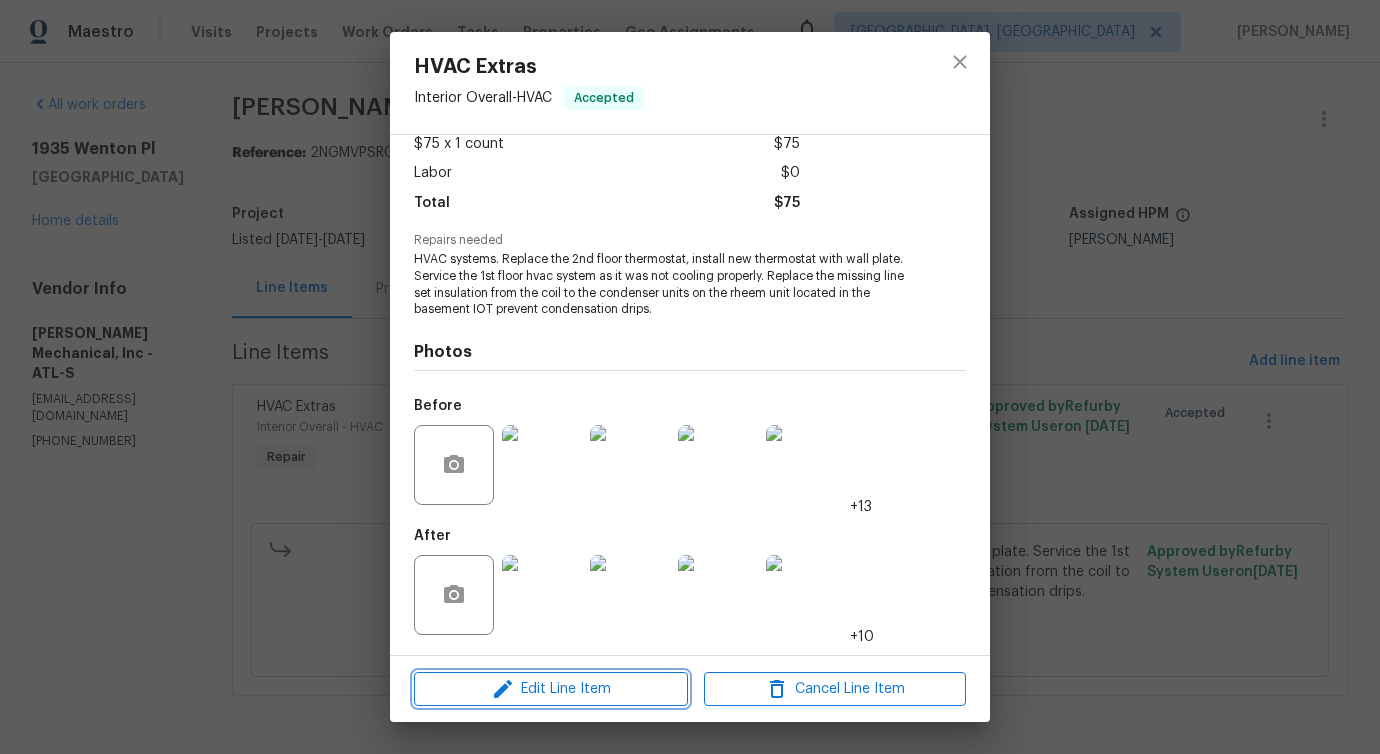 click on "Edit Line Item" at bounding box center [551, 689] 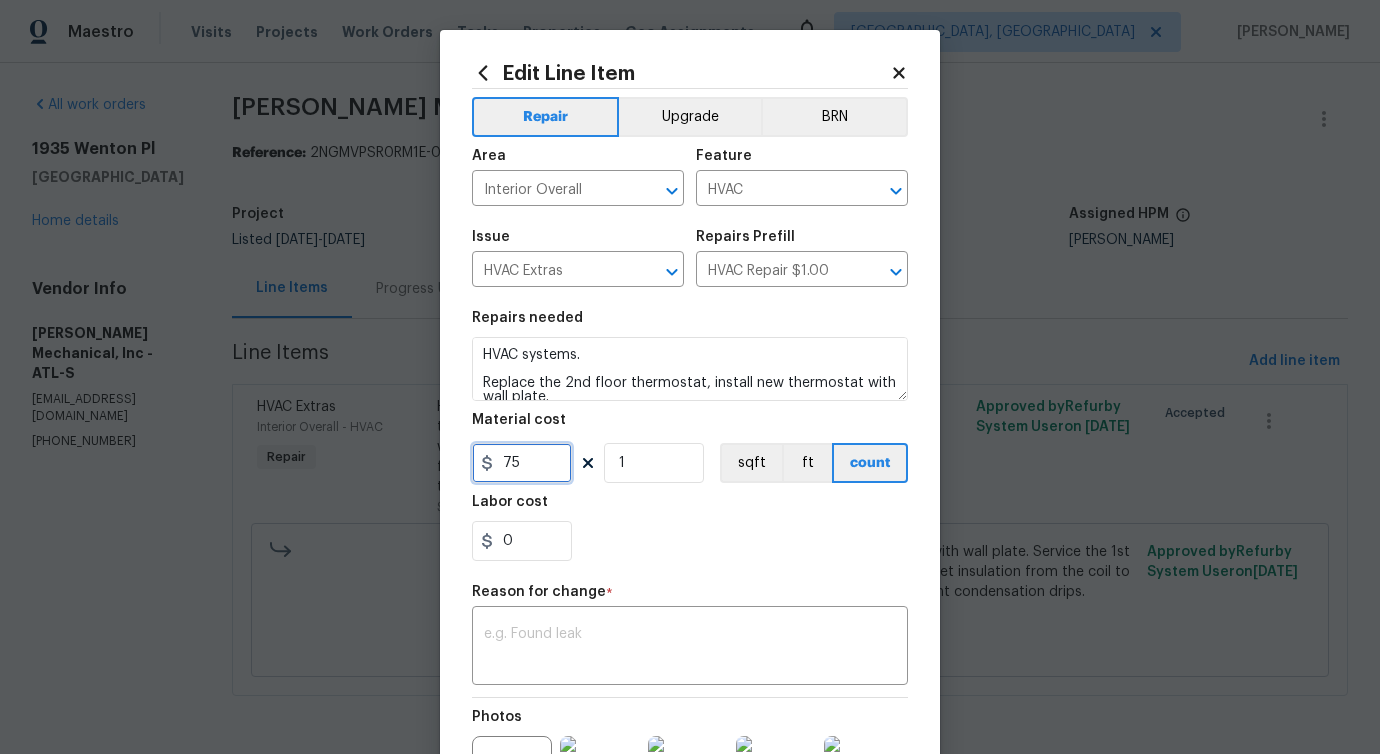 click on "75" at bounding box center [522, 463] 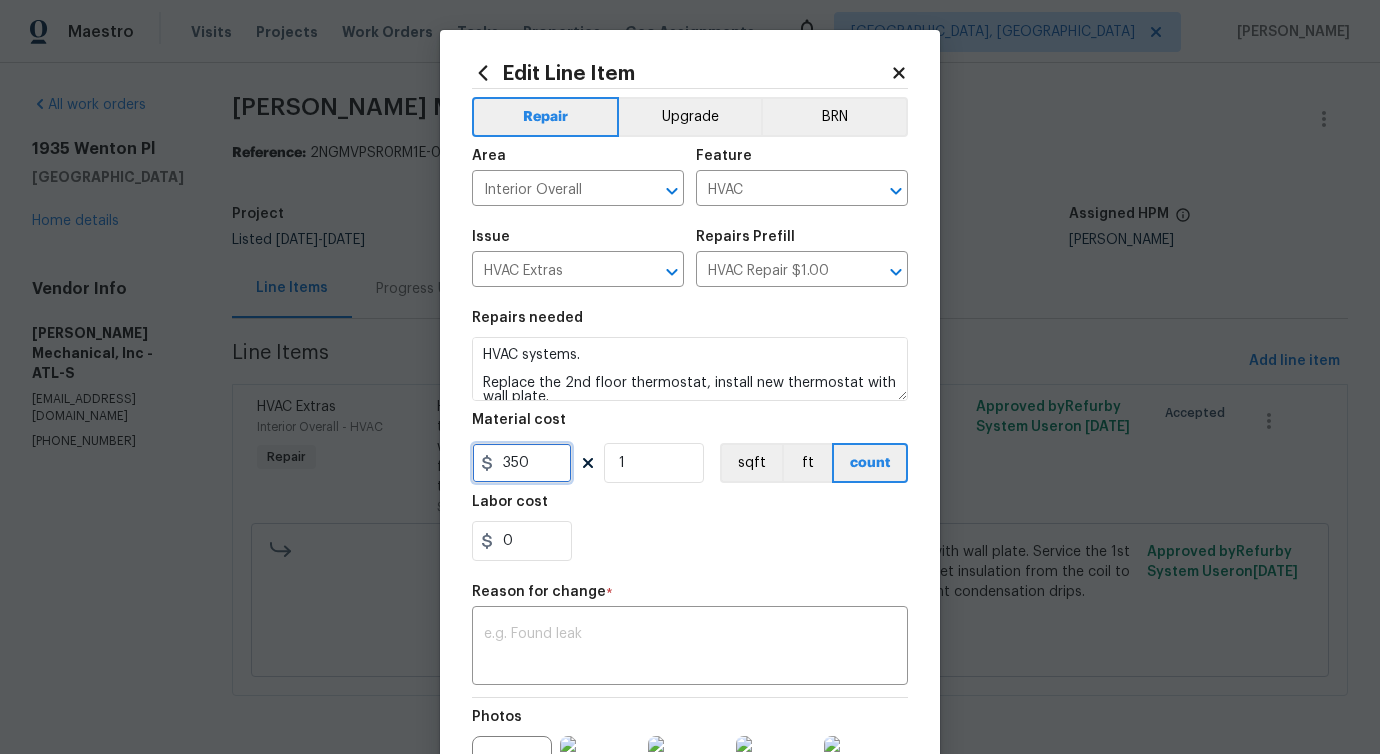 type on "350" 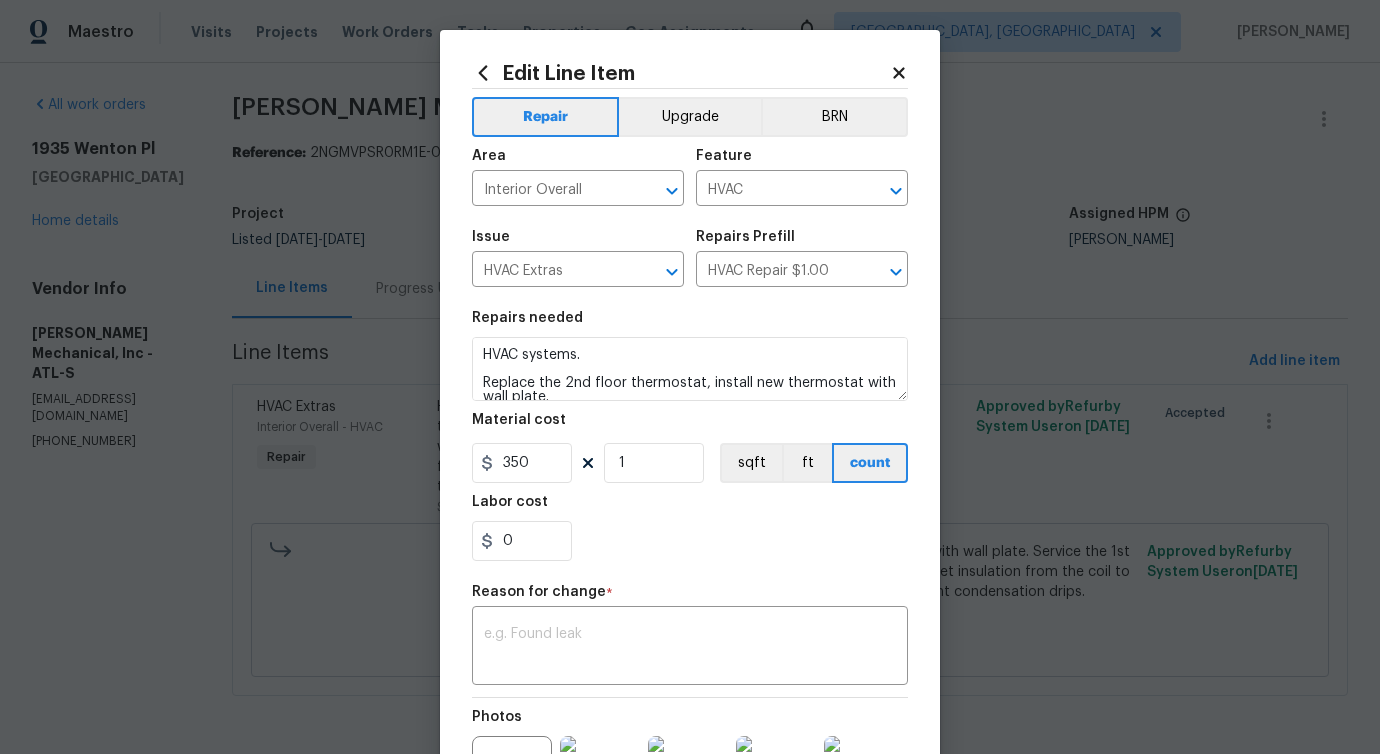 drag, startPoint x: 555, startPoint y: 605, endPoint x: 546, endPoint y: 639, distance: 35.17101 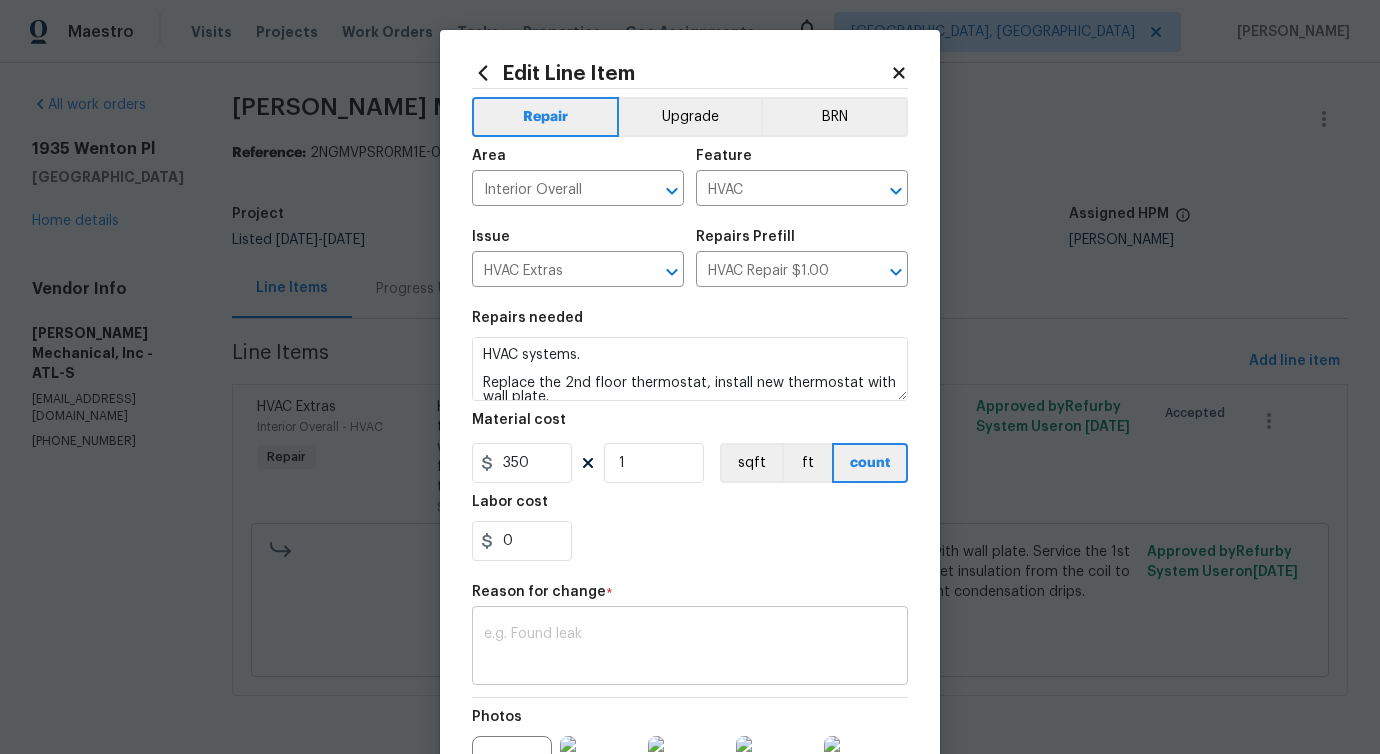 click at bounding box center (690, 648) 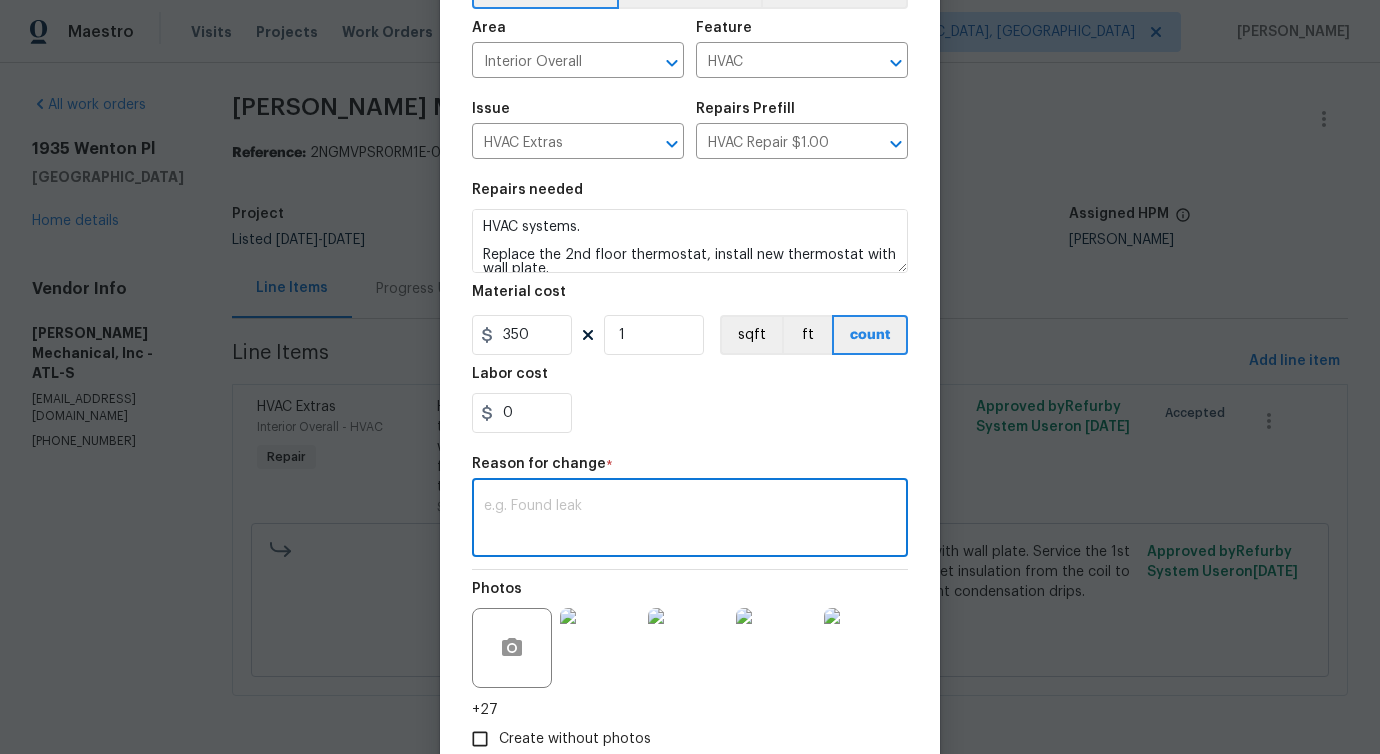 scroll, scrollTop: 183, scrollLeft: 0, axis: vertical 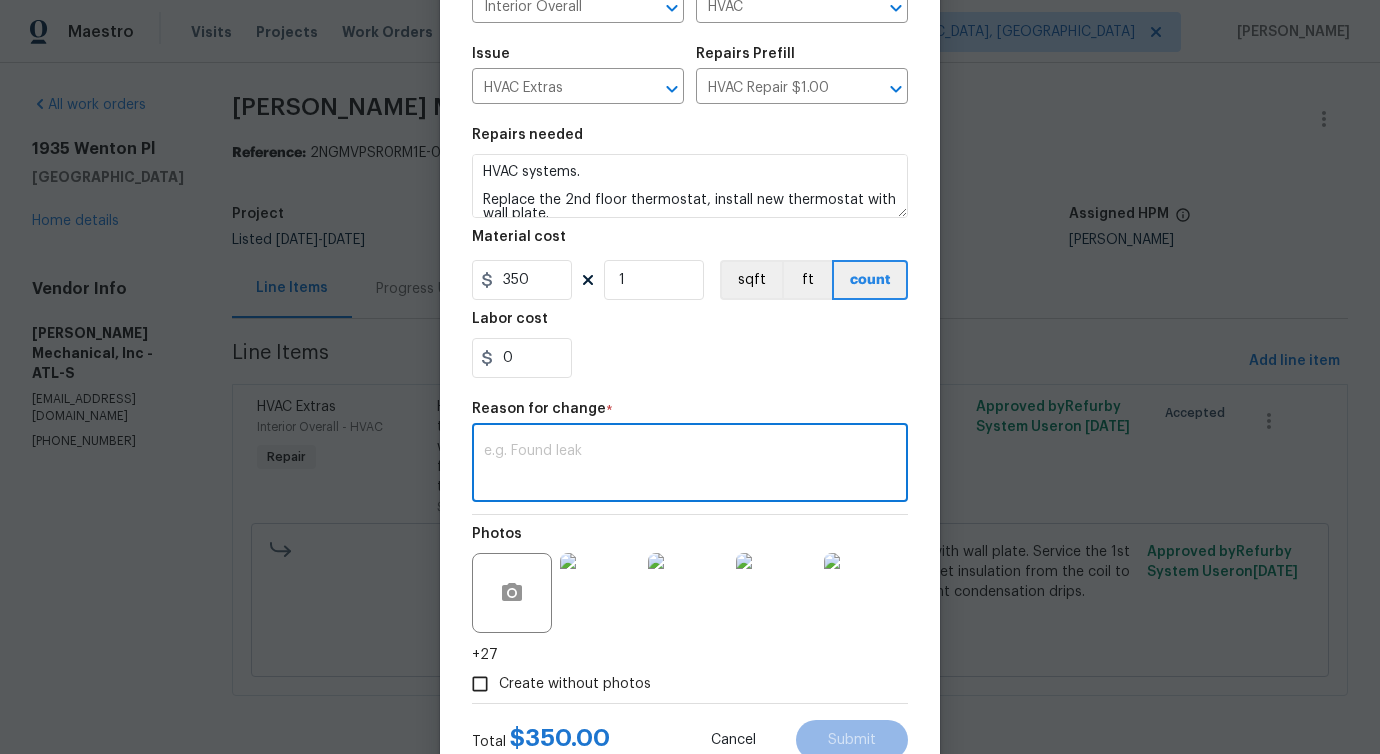 click at bounding box center (690, 465) 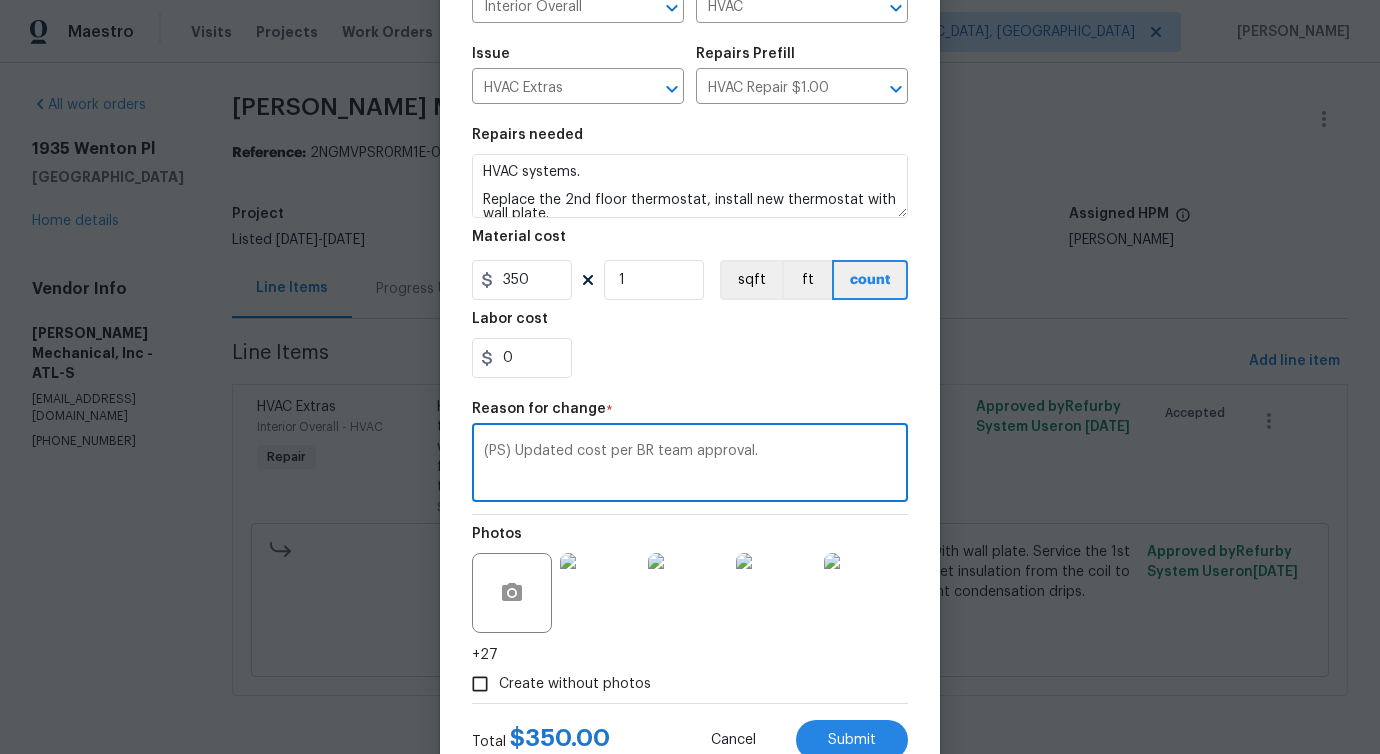scroll, scrollTop: 252, scrollLeft: 0, axis: vertical 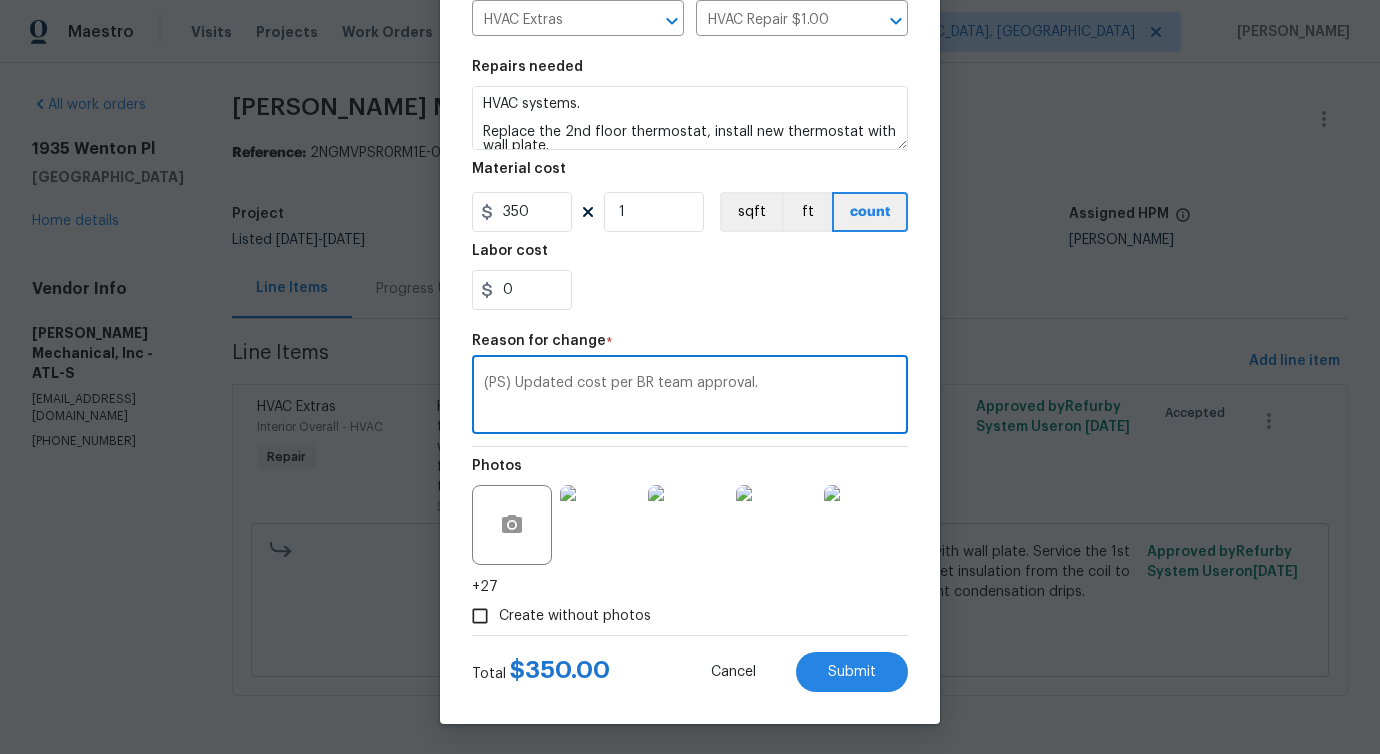 type on "(PS) Updated cost per BR team approval." 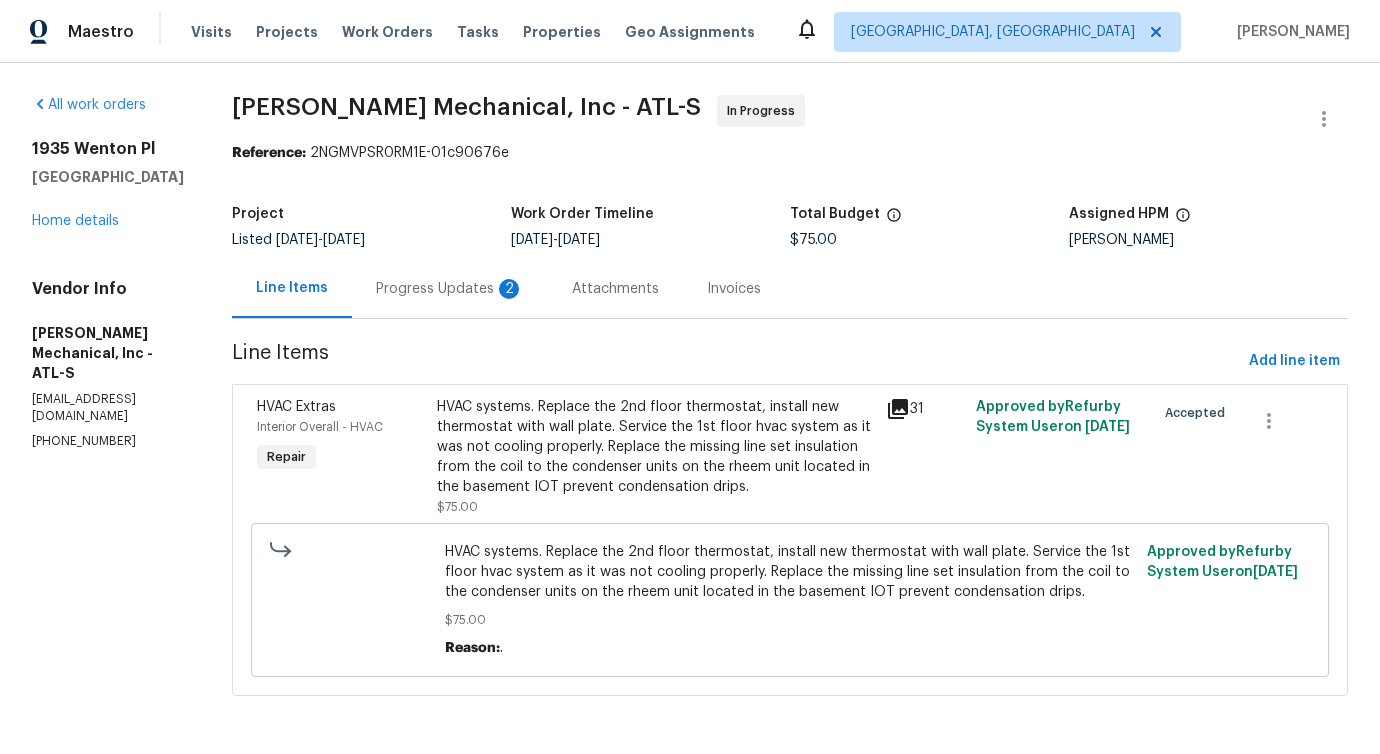 scroll, scrollTop: 0, scrollLeft: 0, axis: both 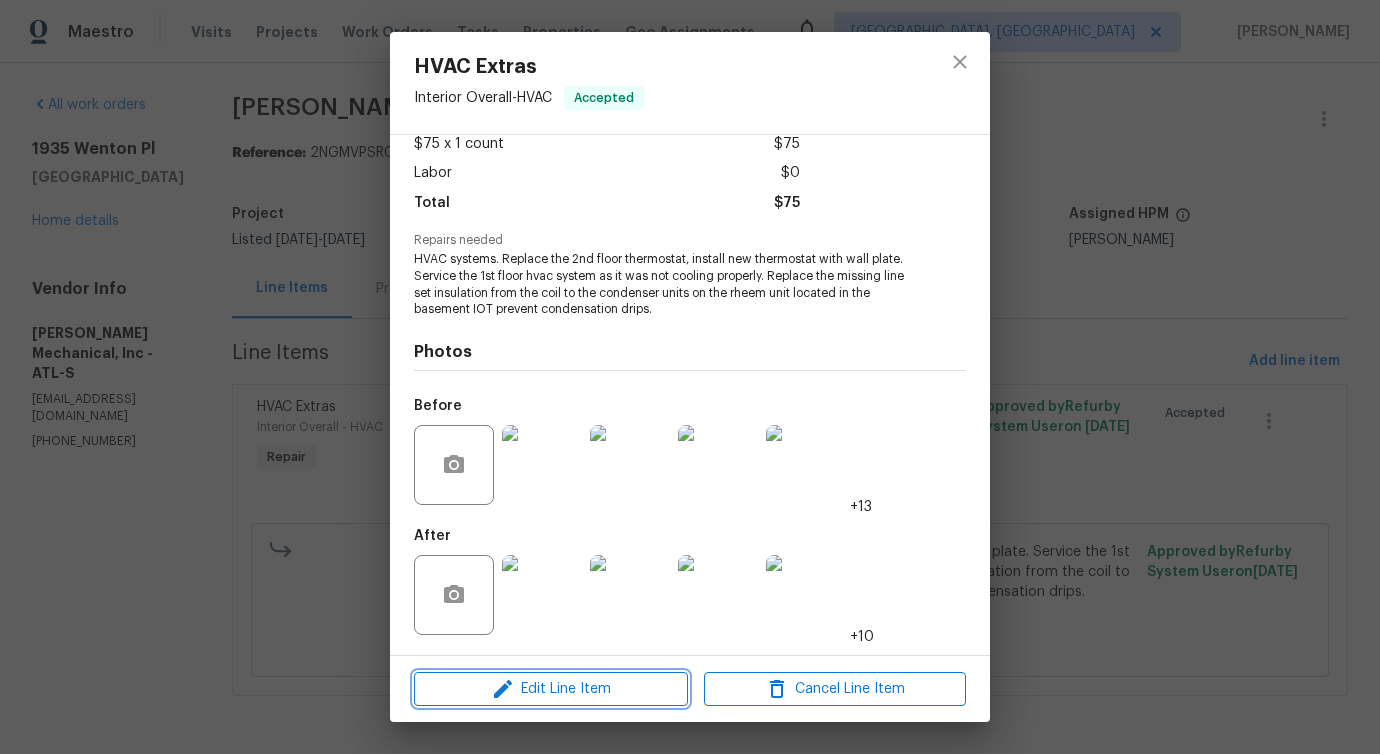 click on "Edit Line Item" at bounding box center [551, 689] 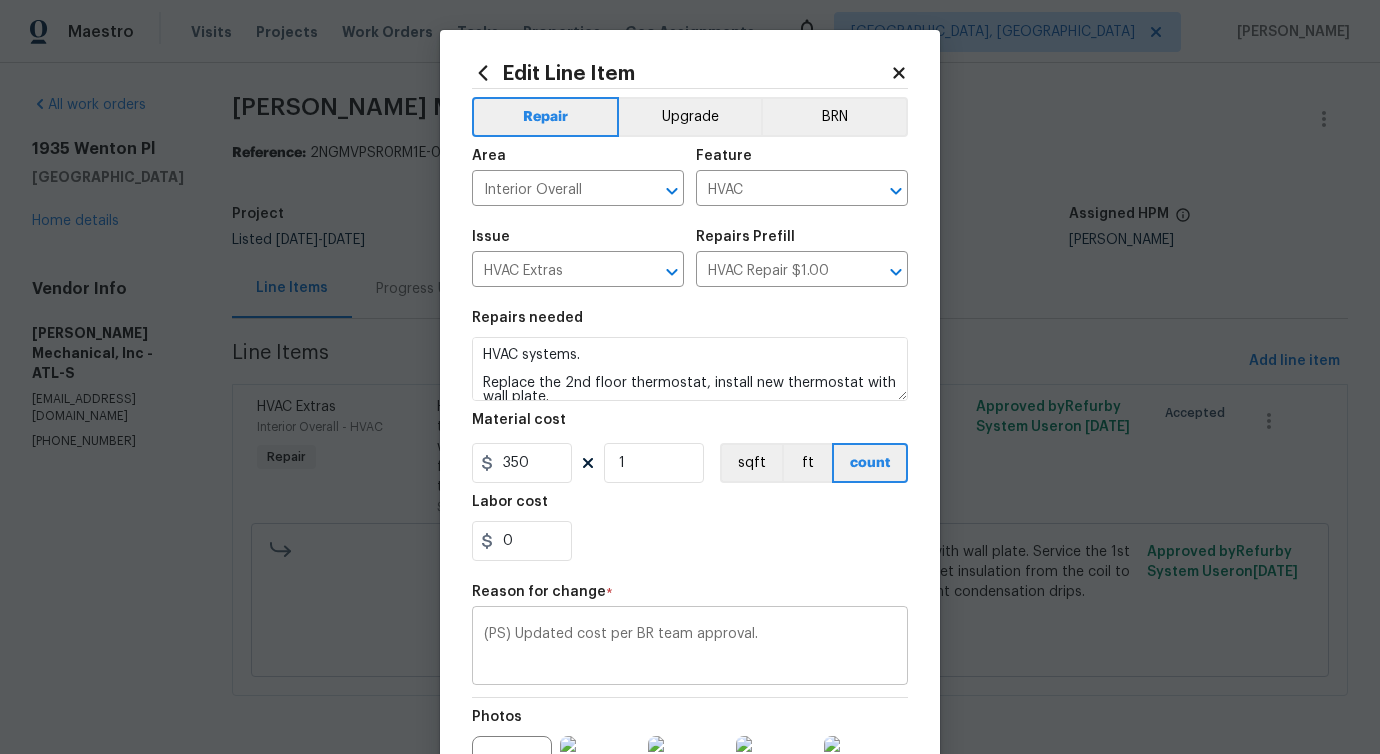 scroll, scrollTop: 252, scrollLeft: 0, axis: vertical 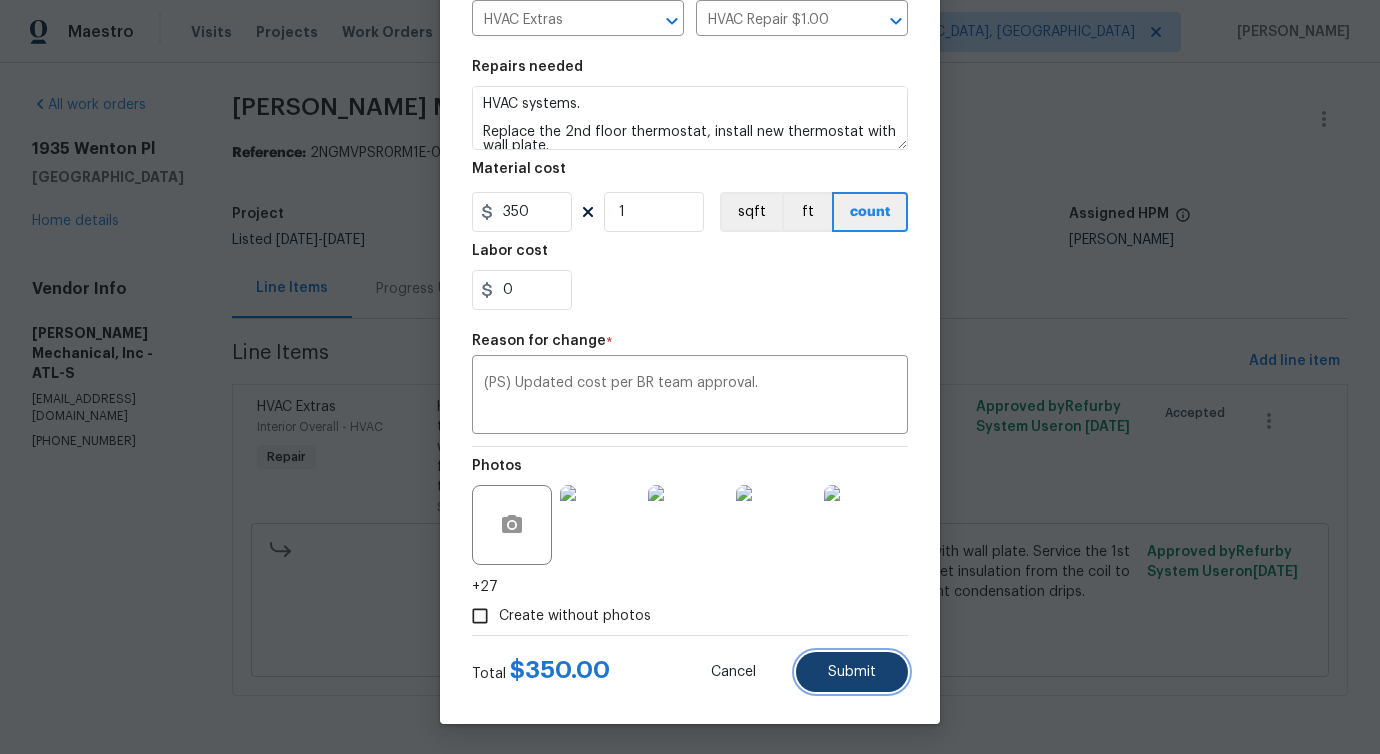 click on "Submit" at bounding box center [852, 672] 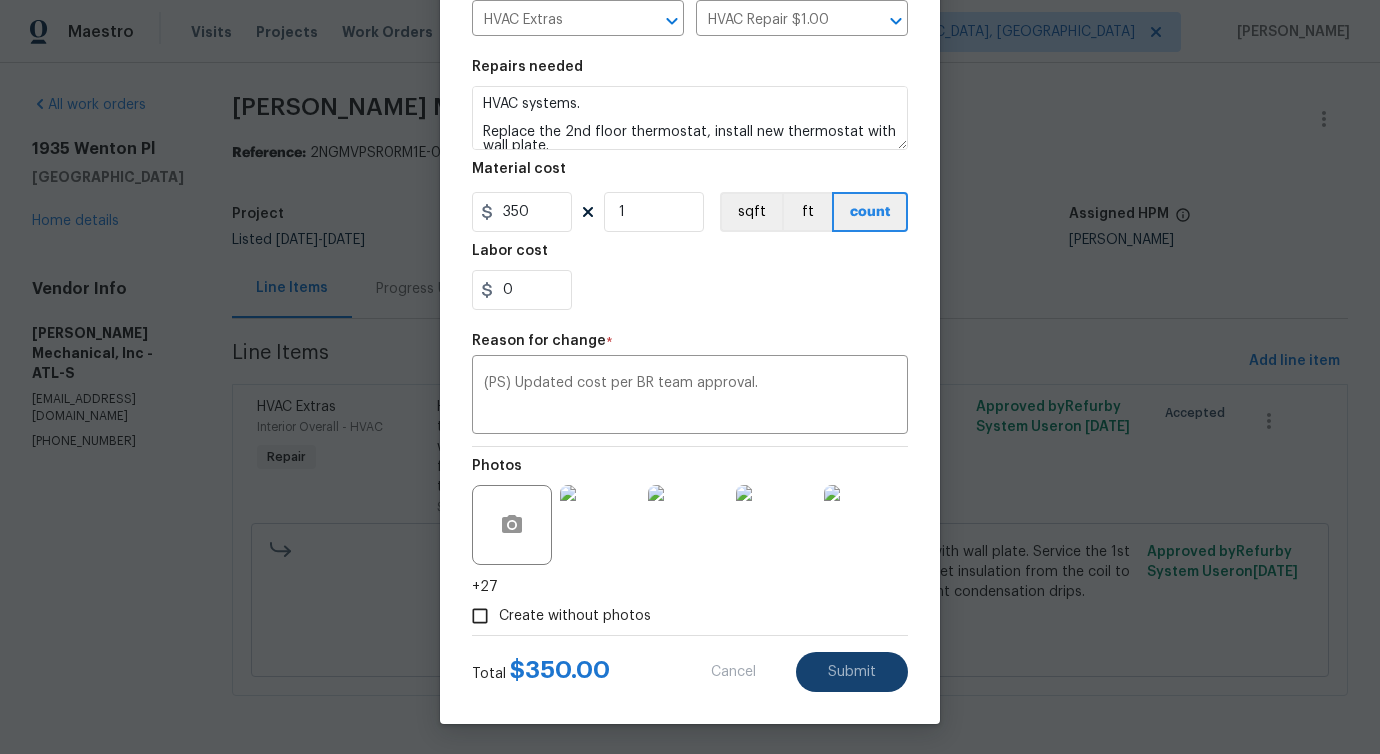 type on "75" 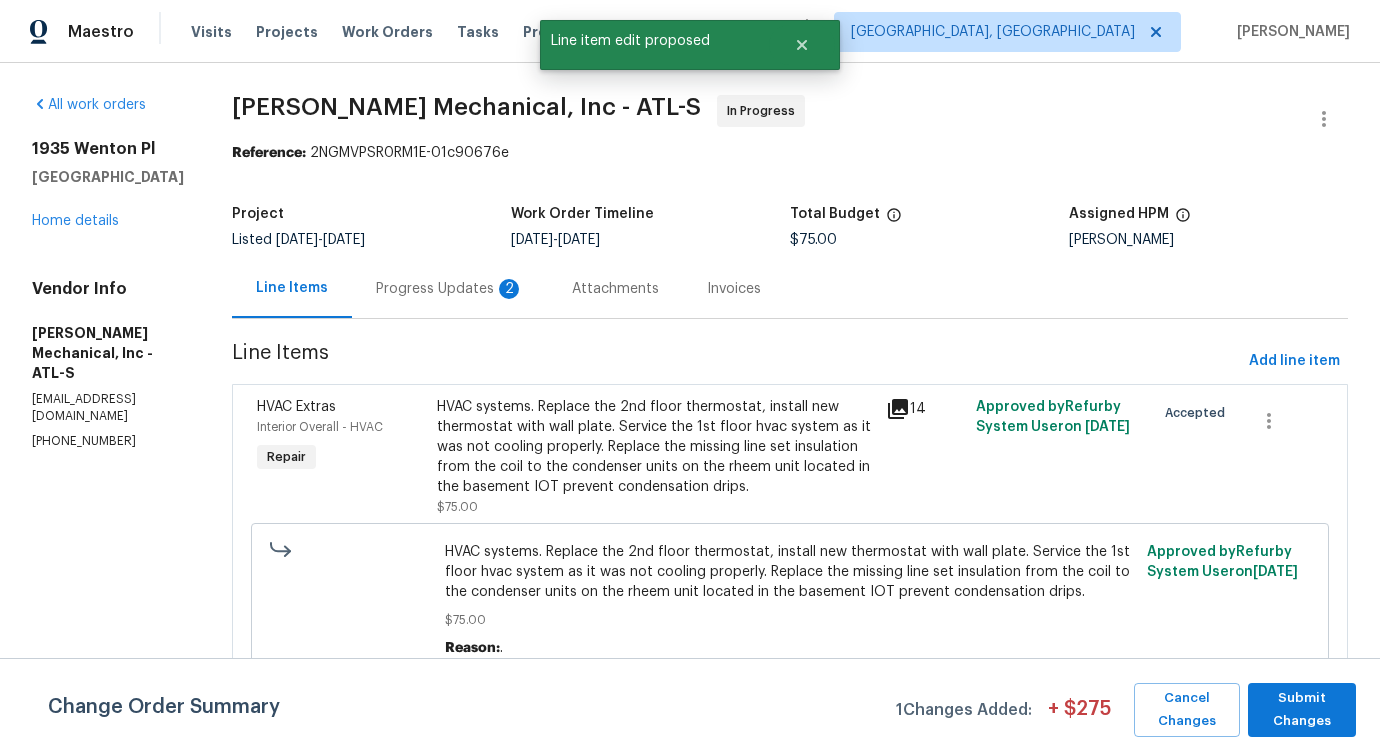 scroll, scrollTop: 0, scrollLeft: 0, axis: both 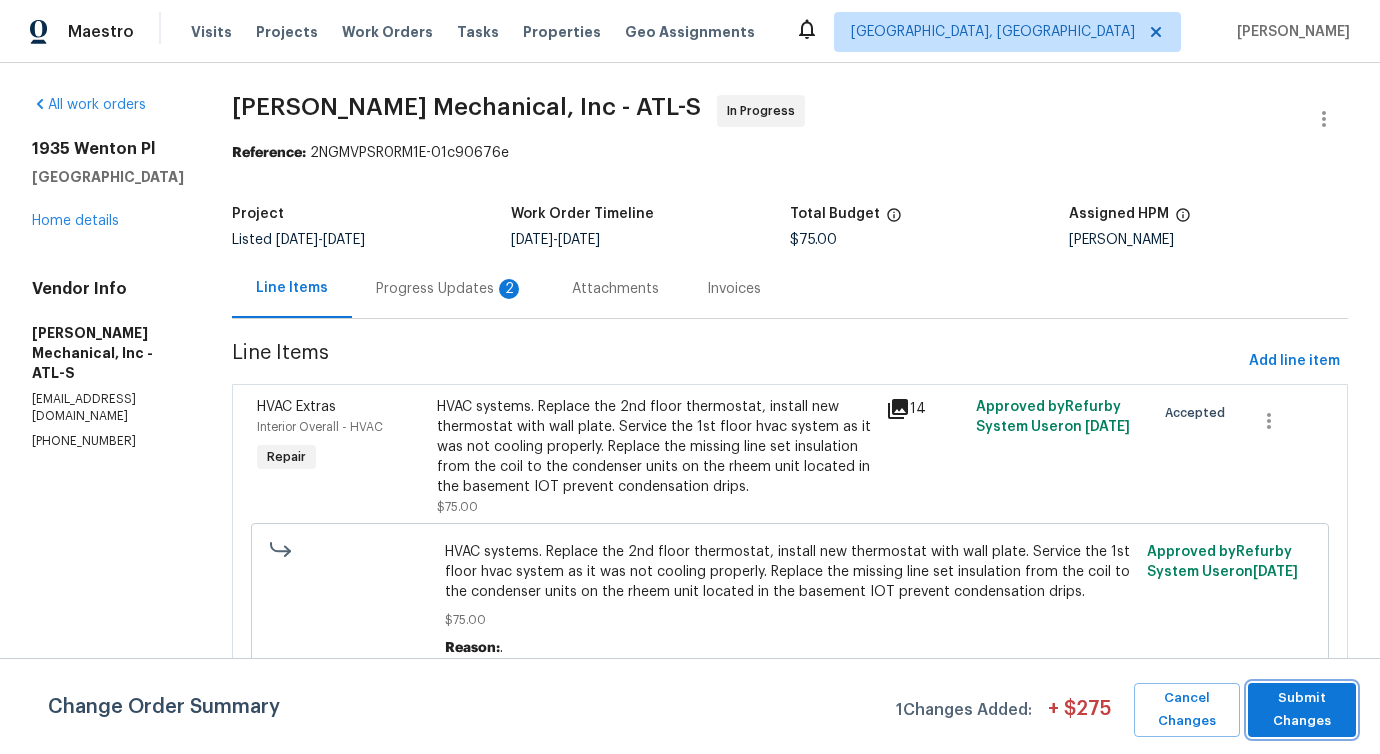 click on "Submit Changes" at bounding box center [1302, 710] 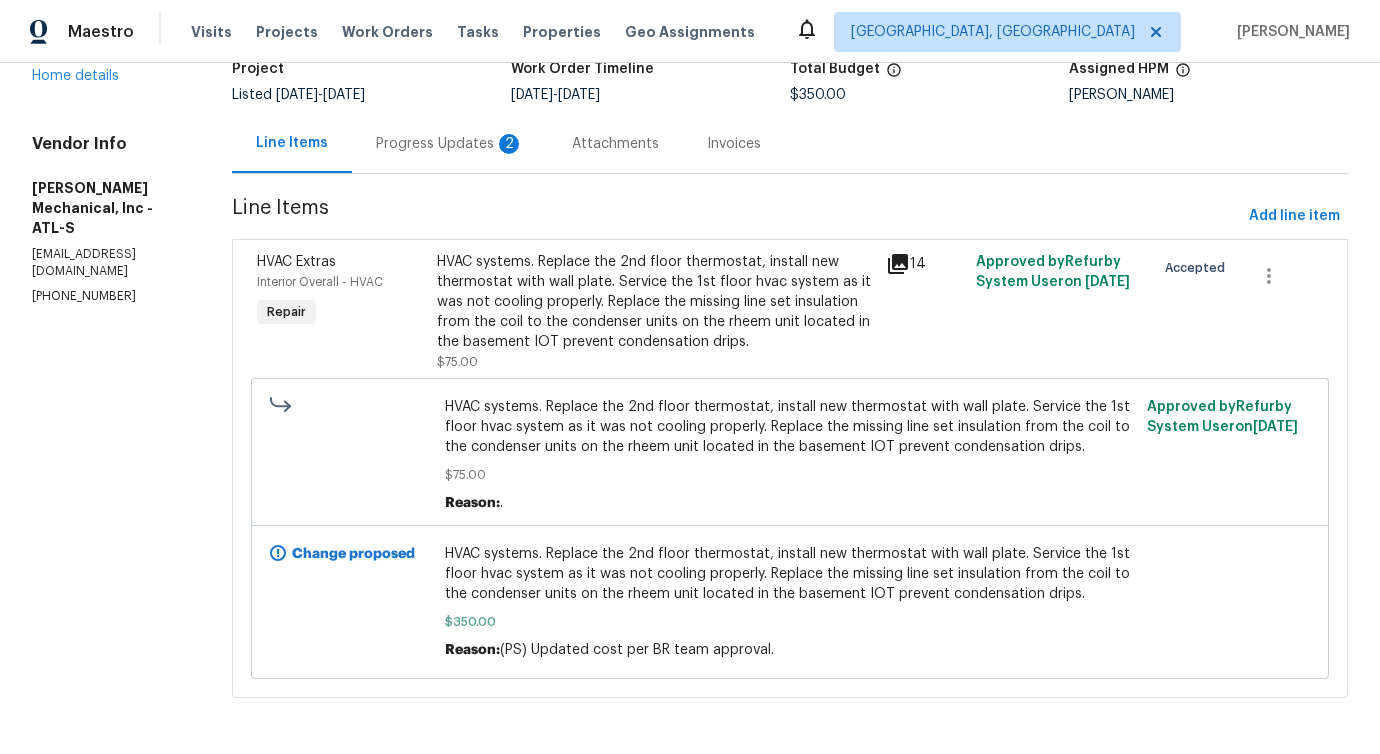 scroll, scrollTop: 0, scrollLeft: 0, axis: both 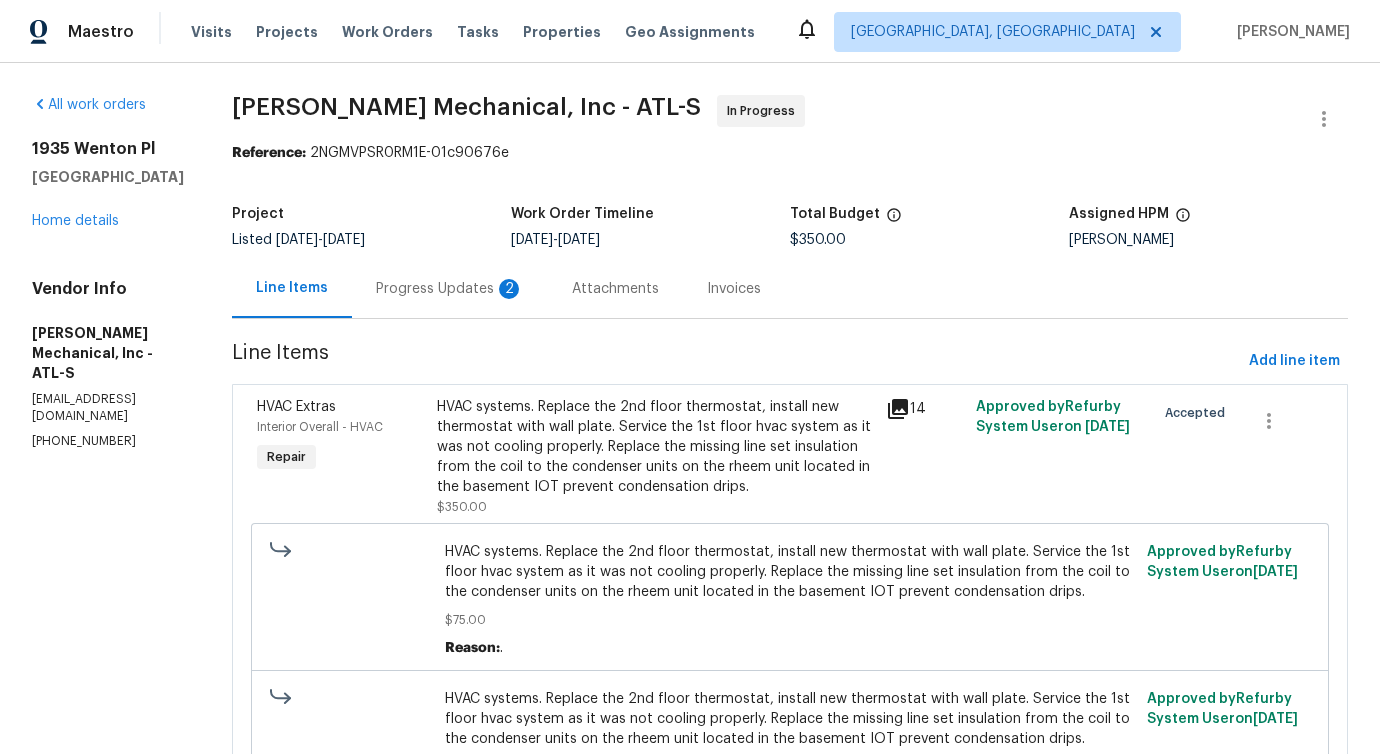 click on "Progress Updates 2" at bounding box center (450, 289) 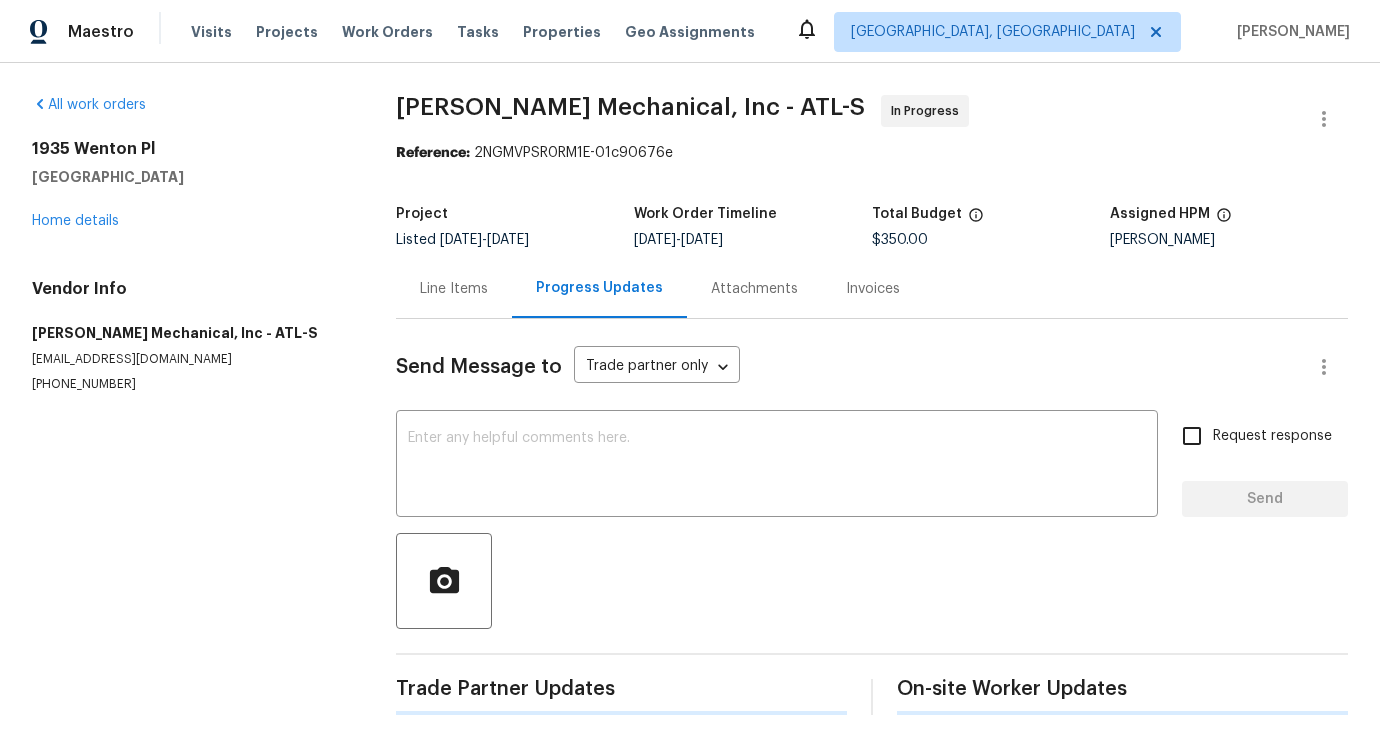 click on "Send Message to Trade partner only Trade partner only ​ x ​ Request response Send Trade Partner Updates On-site Worker Updates" at bounding box center (872, 517) 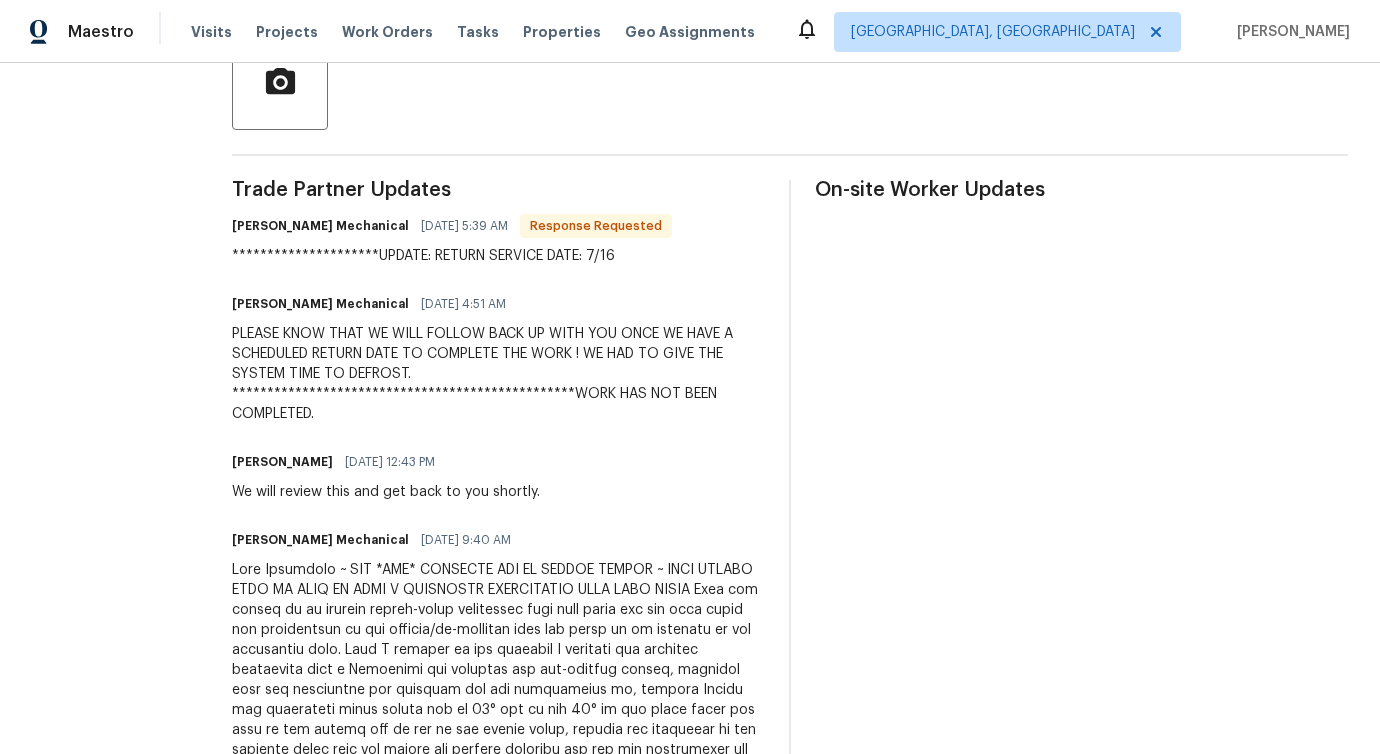 scroll, scrollTop: 132, scrollLeft: 0, axis: vertical 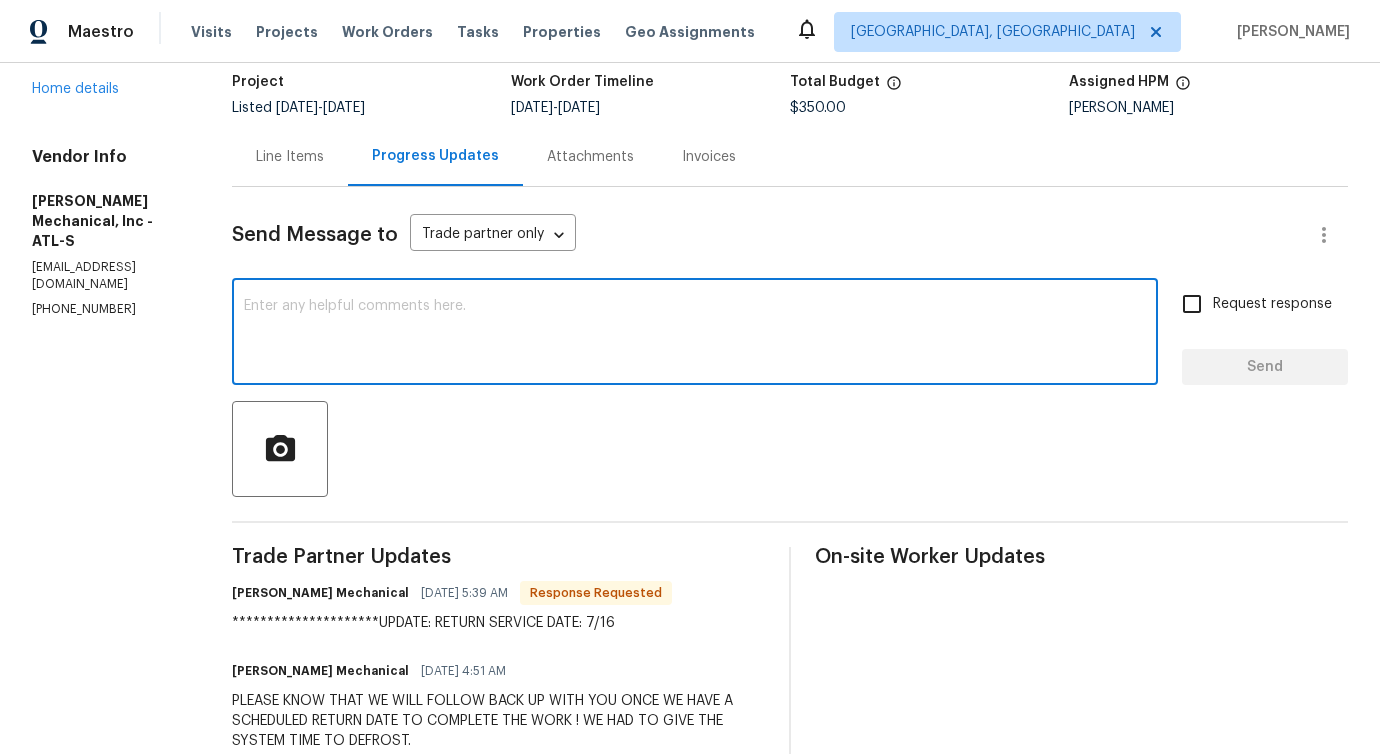 click at bounding box center (695, 334) 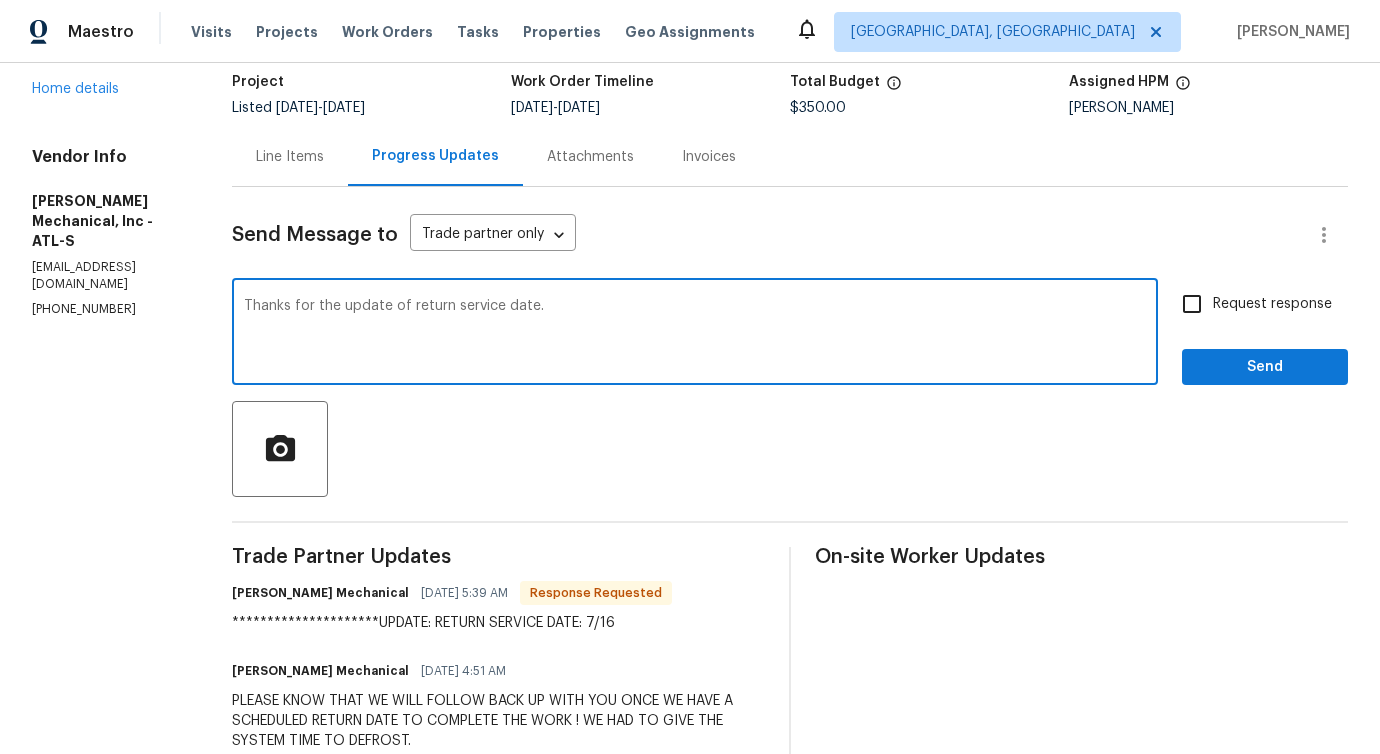 click on "return" at bounding box center (0, 0) 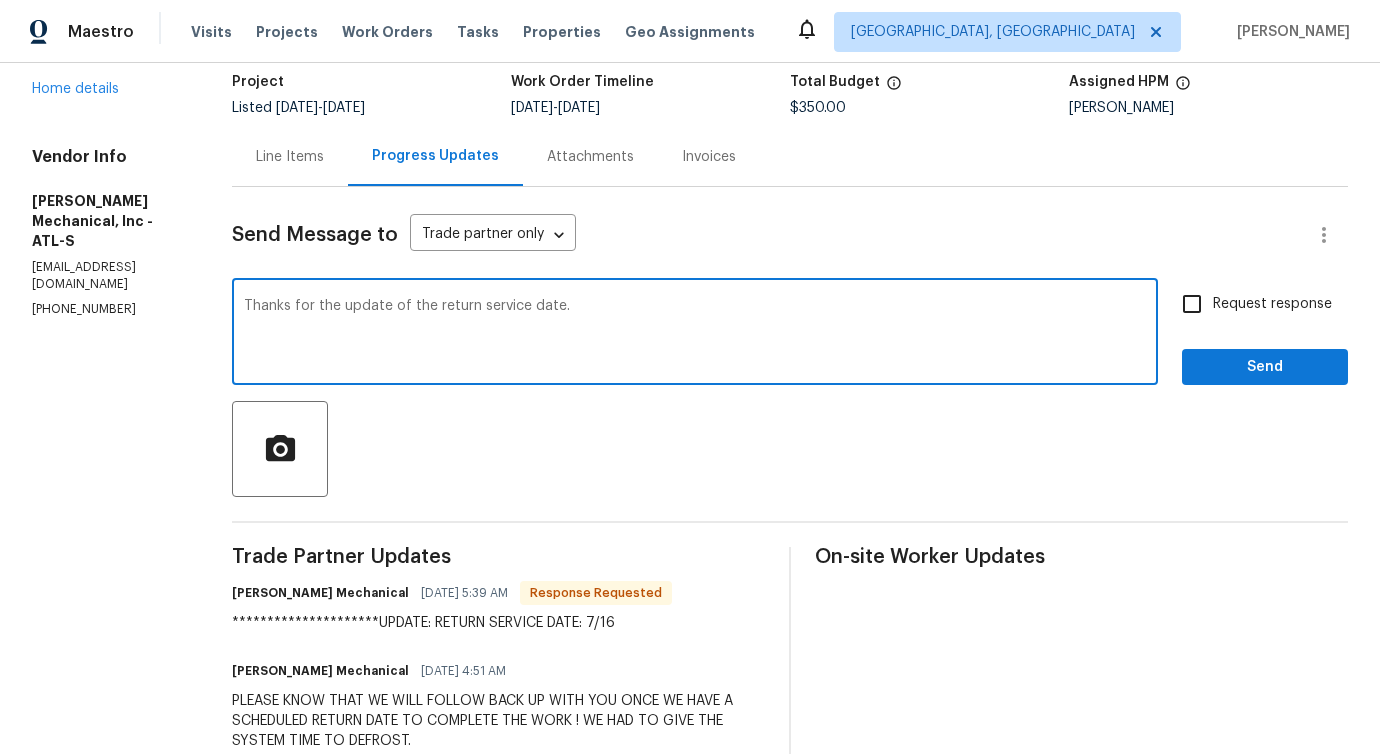 click on "Thanks for the update of the return service date." at bounding box center (695, 334) 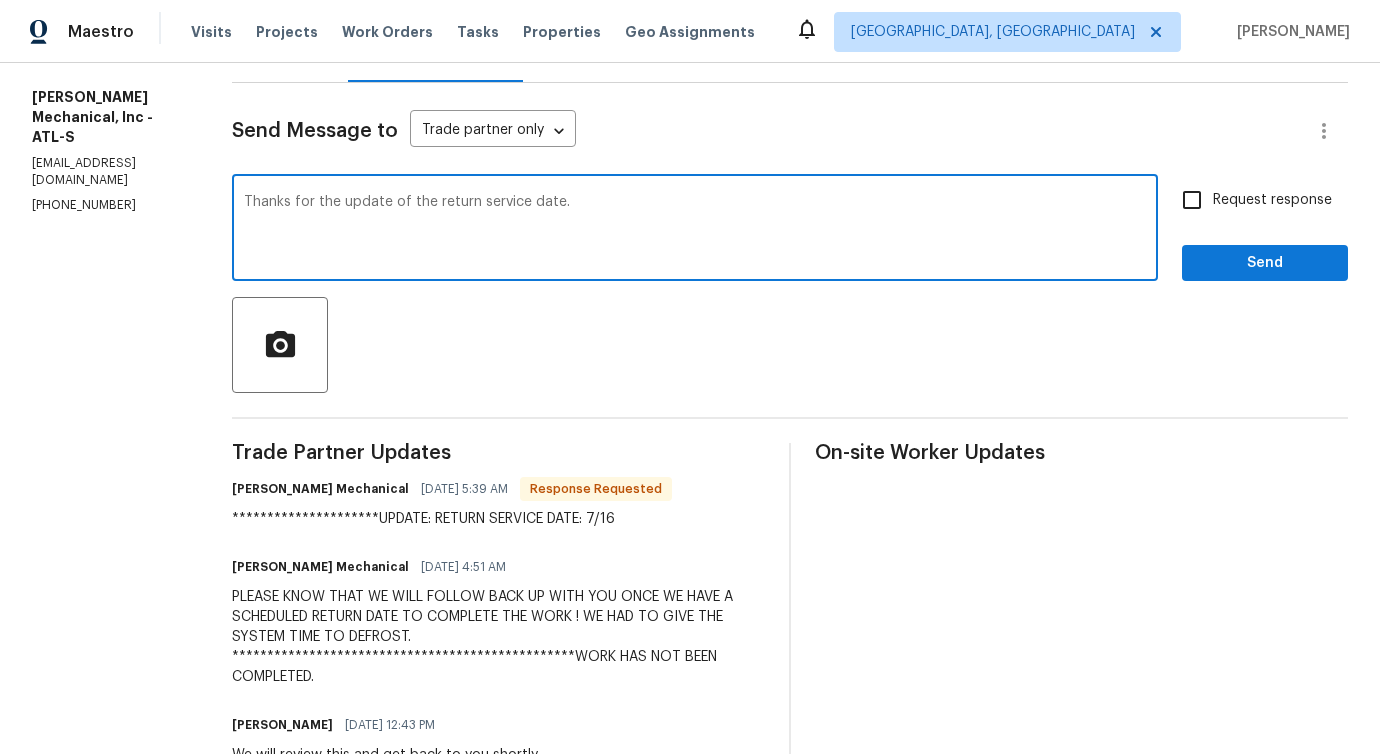 scroll, scrollTop: 0, scrollLeft: 0, axis: both 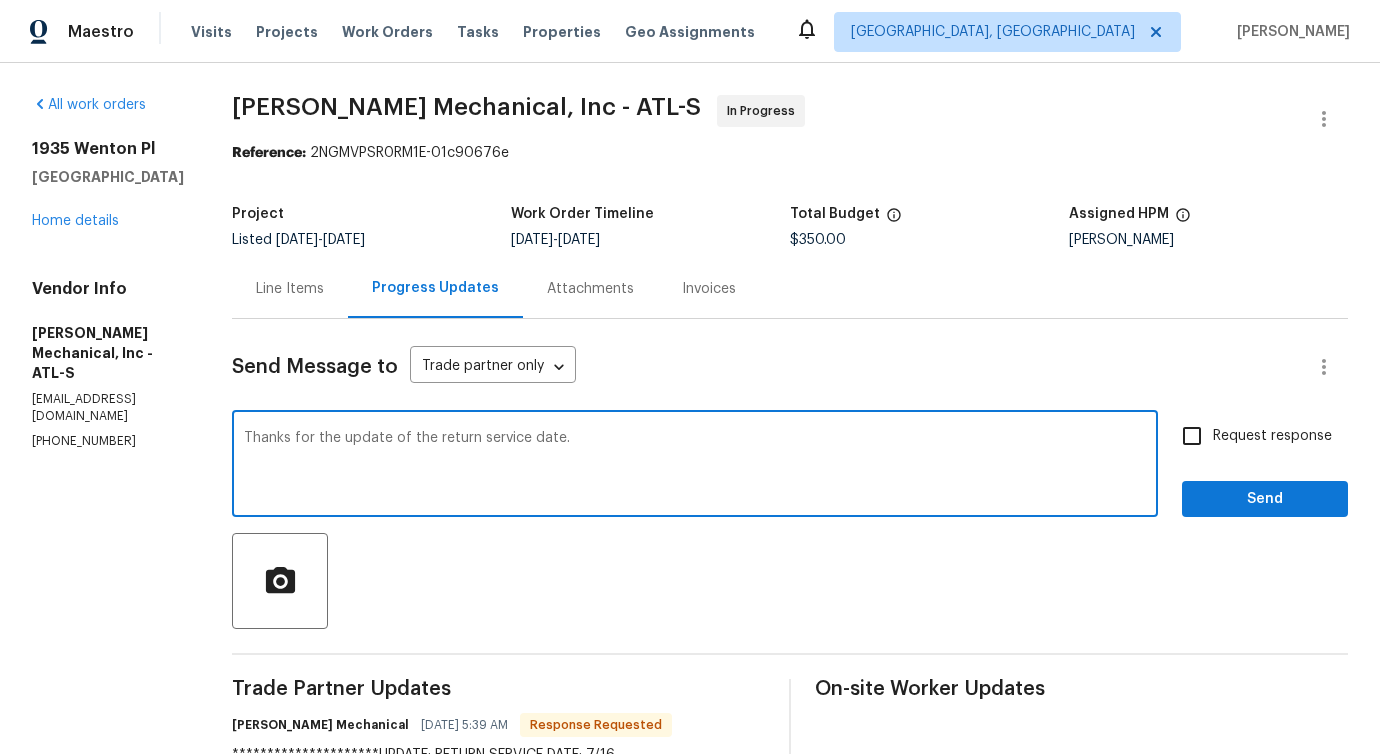 click on "Thanks for the update of the return service date." at bounding box center [695, 466] 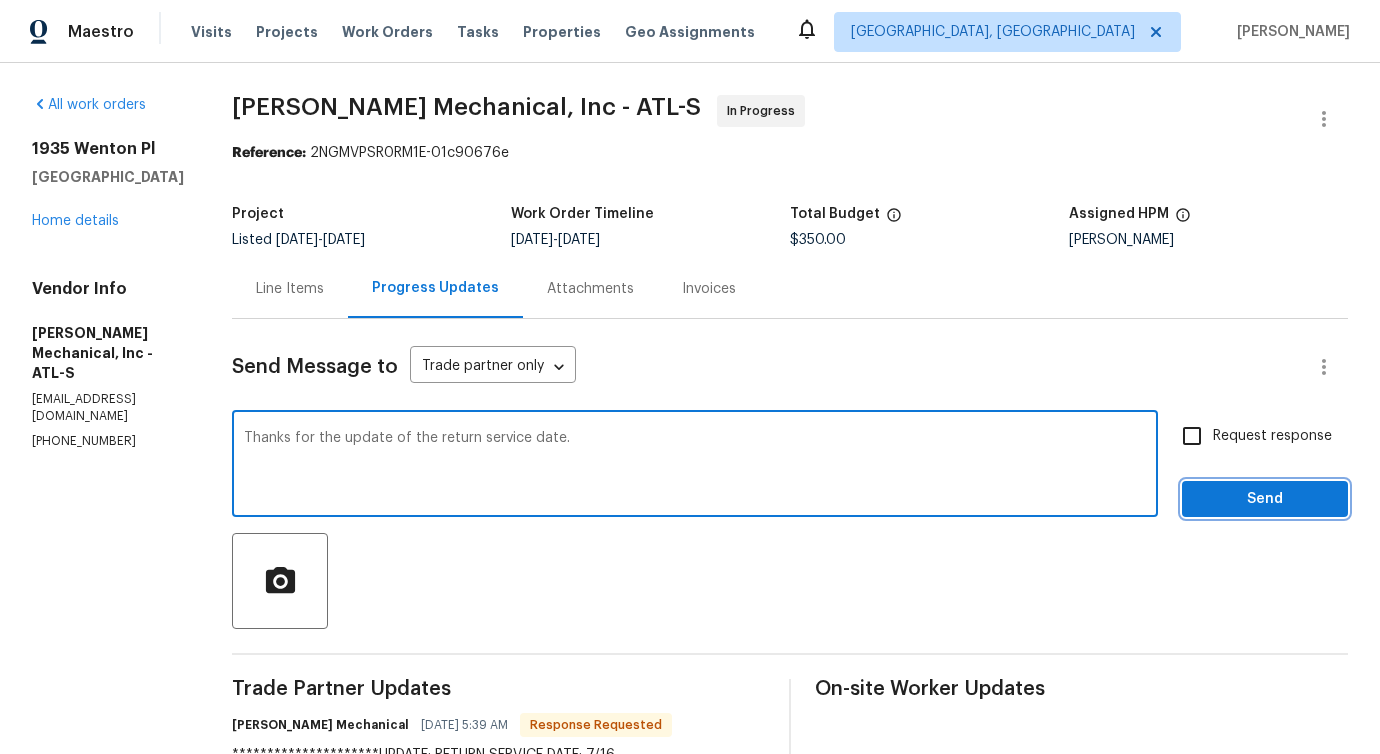 click on "Send" at bounding box center [1265, 499] 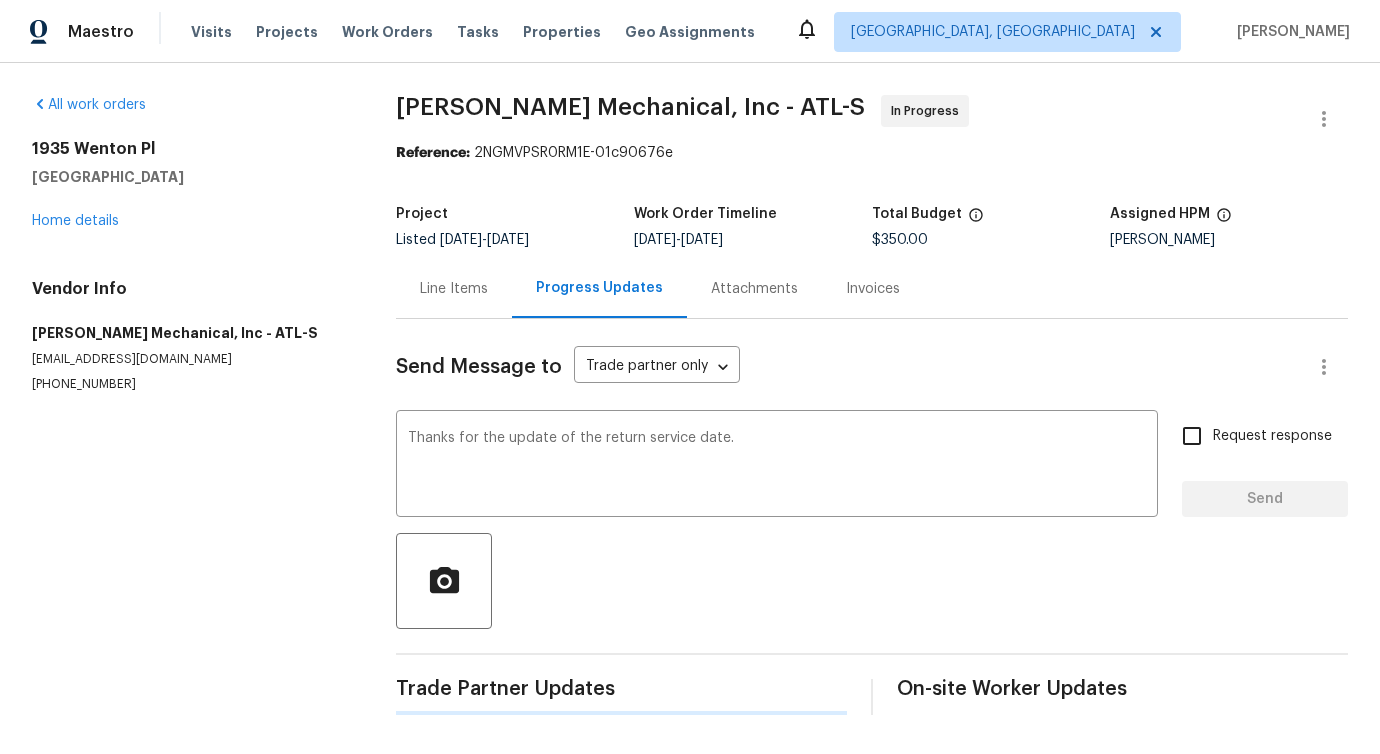 type 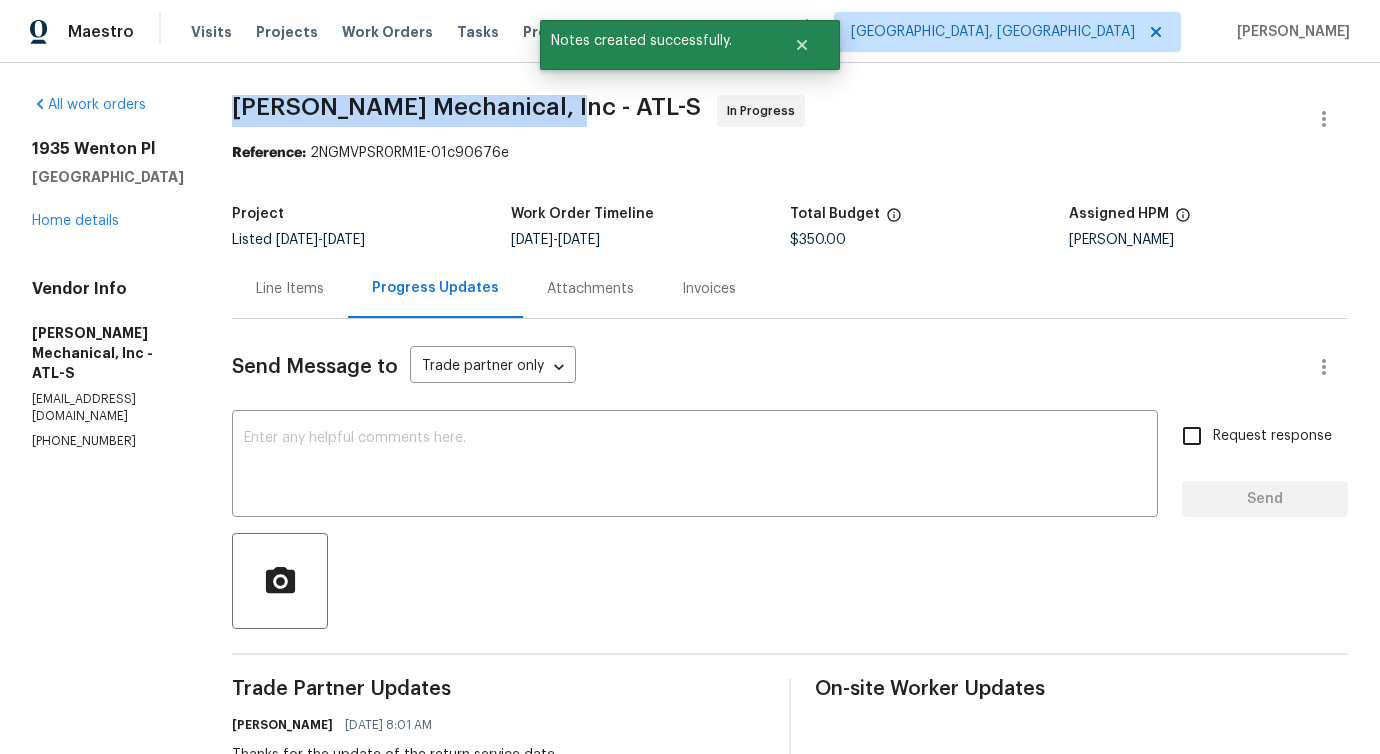 drag, startPoint x: 274, startPoint y: 96, endPoint x: 581, endPoint y: 112, distance: 307.41666 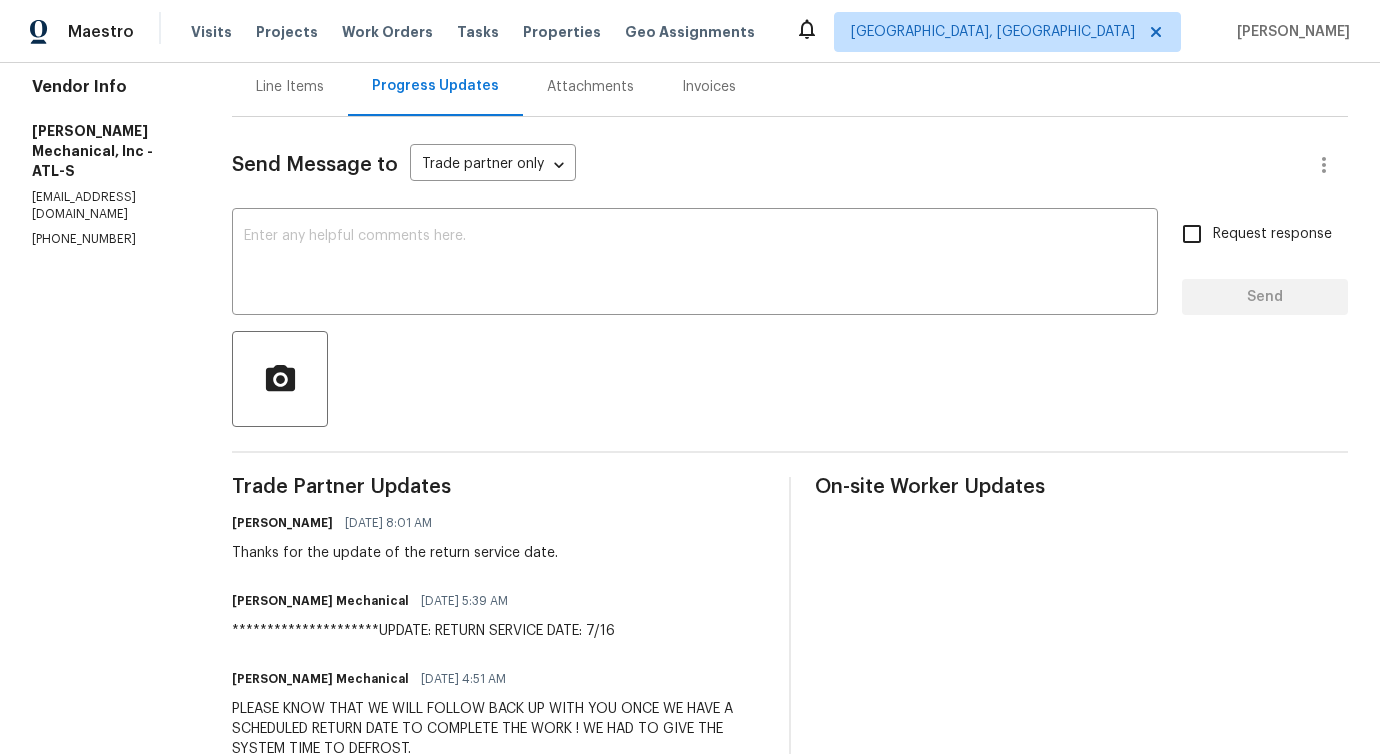 scroll, scrollTop: 224, scrollLeft: 0, axis: vertical 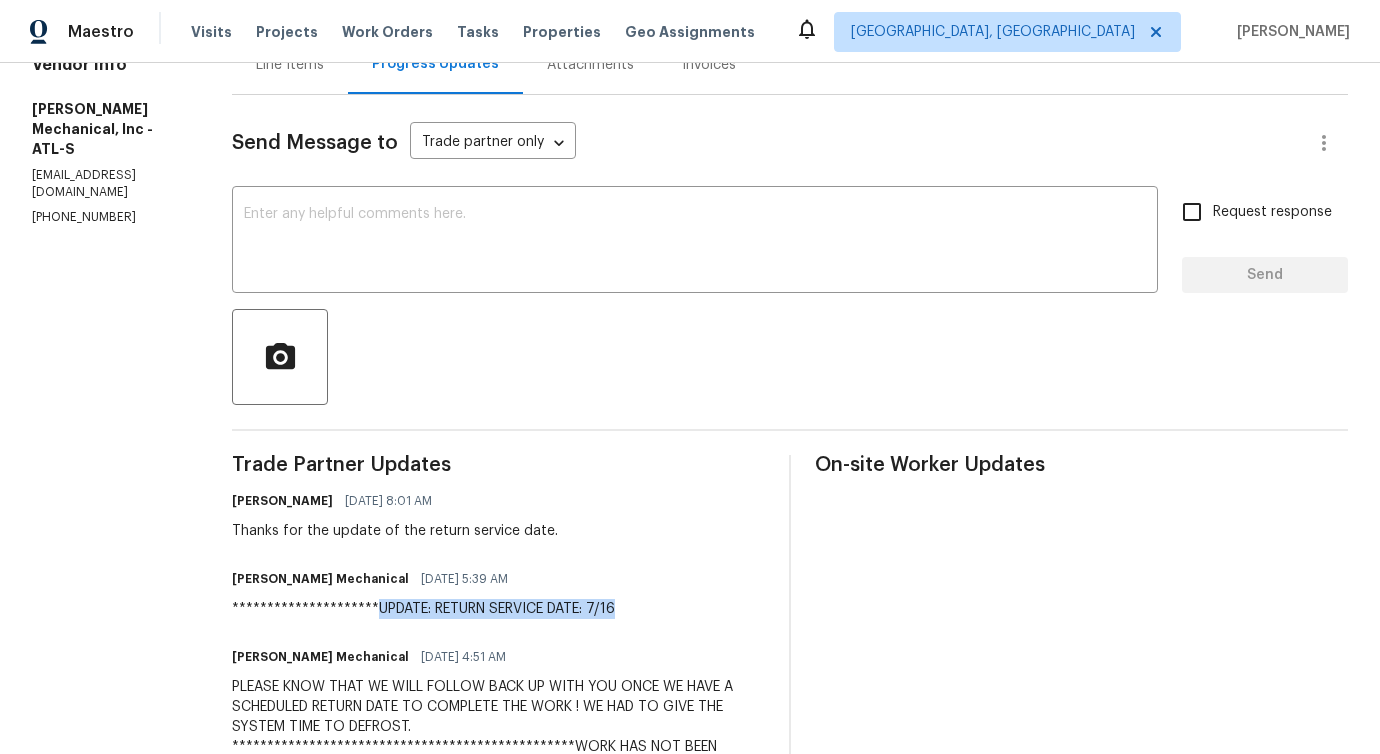 drag, startPoint x: 394, startPoint y: 608, endPoint x: 624, endPoint y: 619, distance: 230.2629 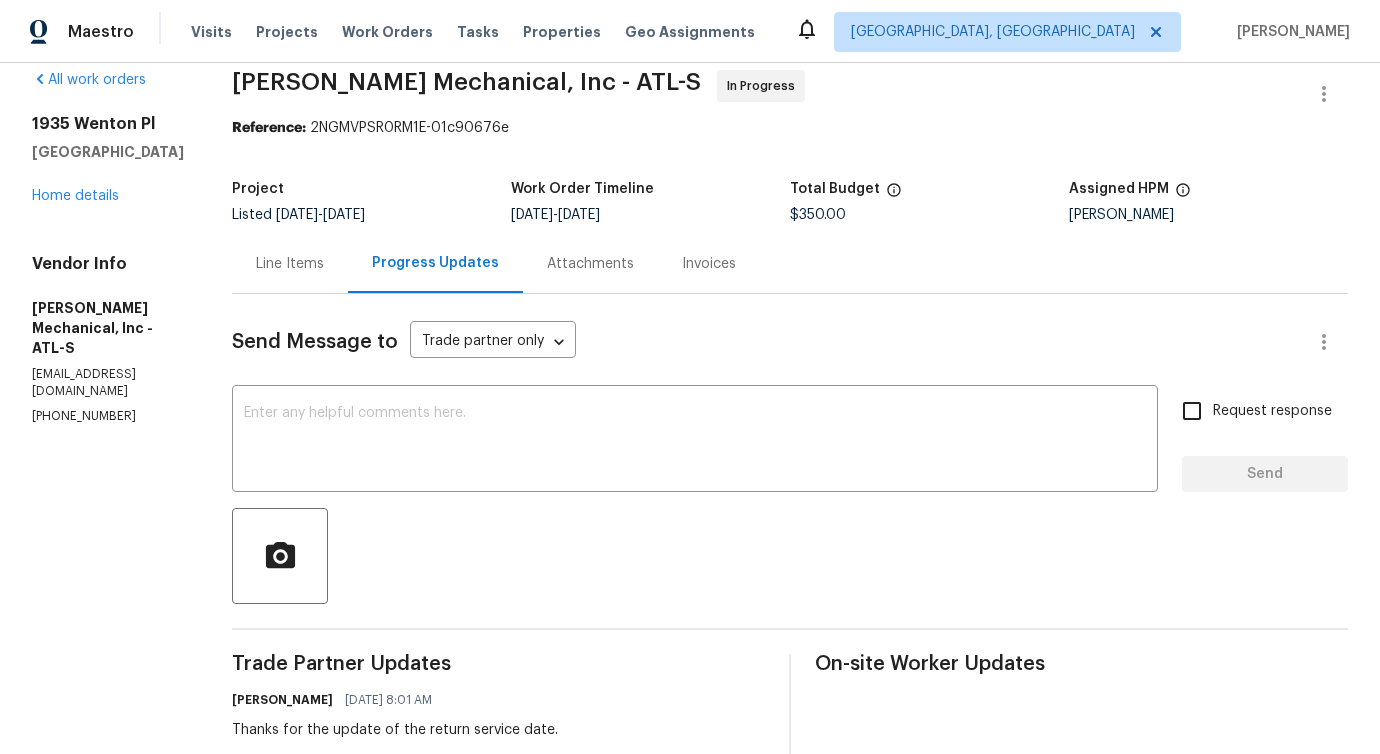 scroll, scrollTop: 0, scrollLeft: 0, axis: both 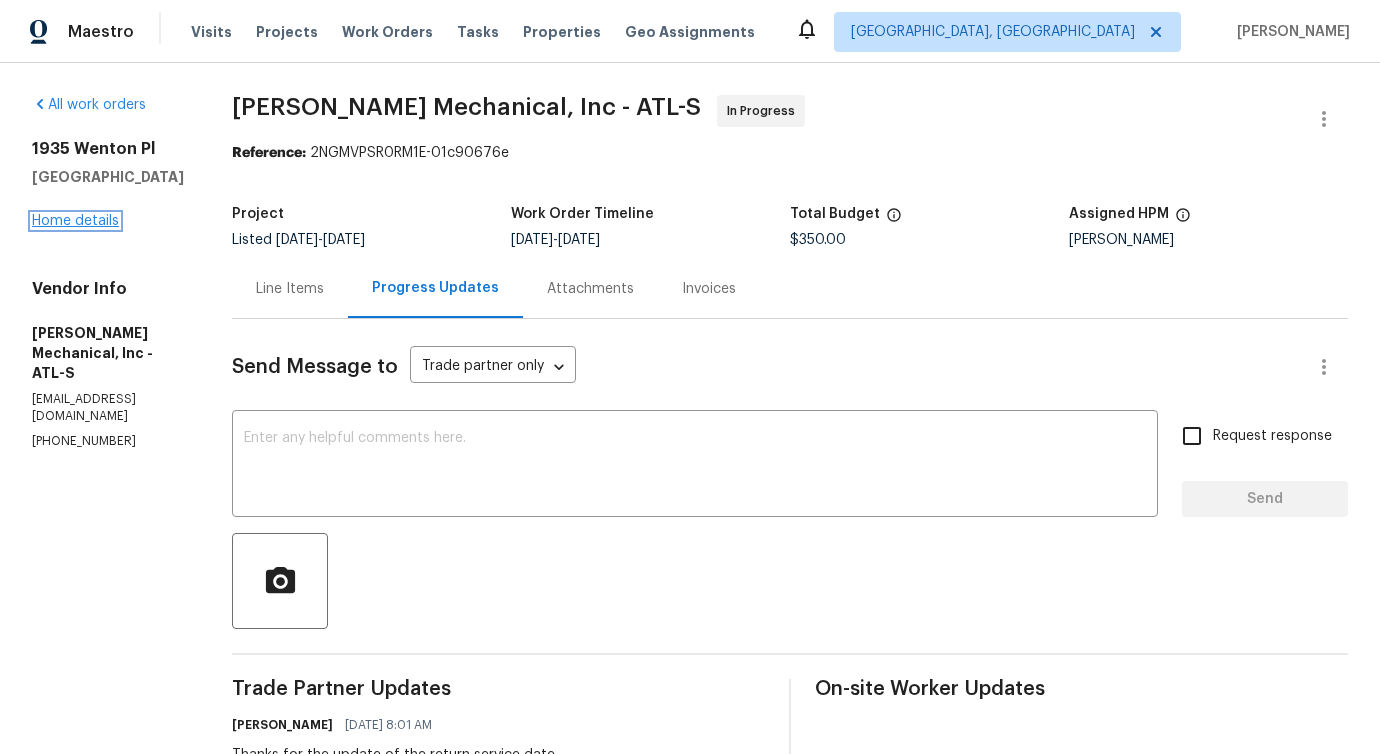 click on "Home details" at bounding box center [75, 221] 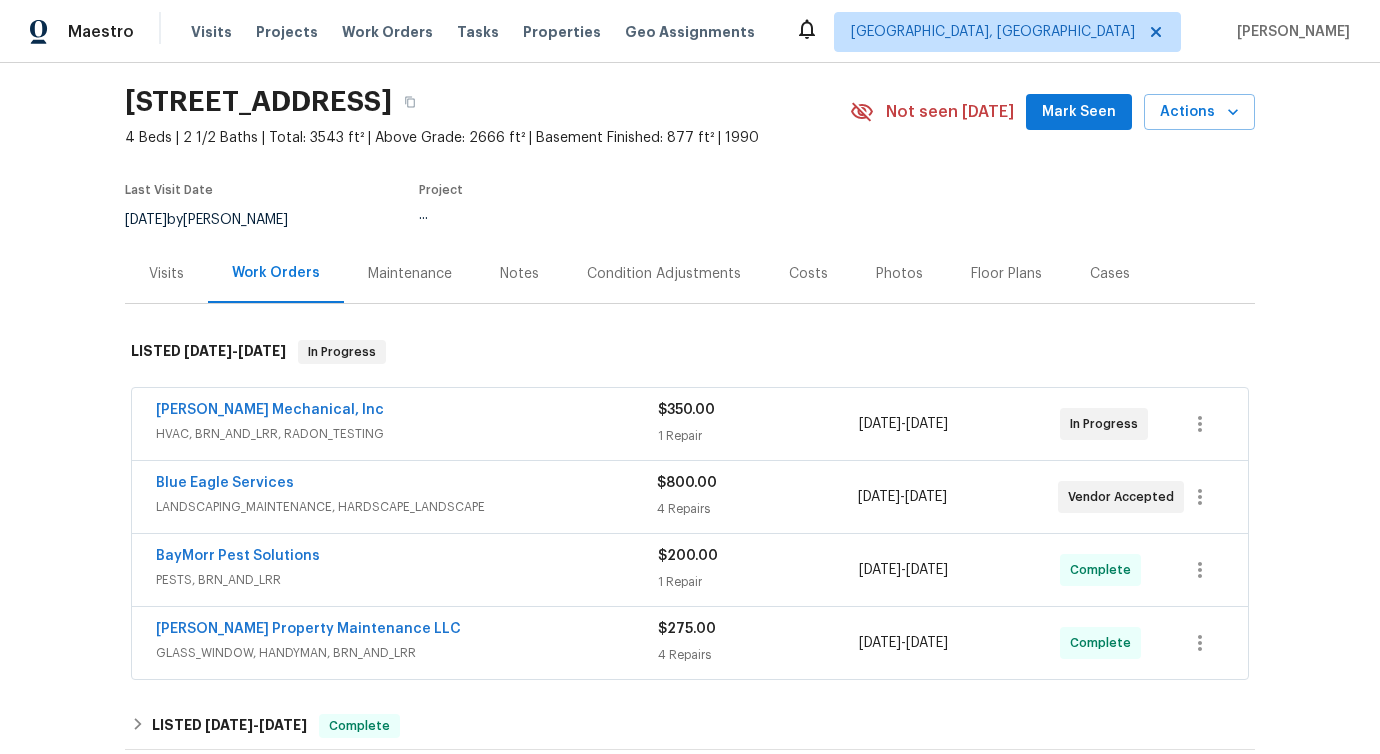 scroll, scrollTop: 167, scrollLeft: 0, axis: vertical 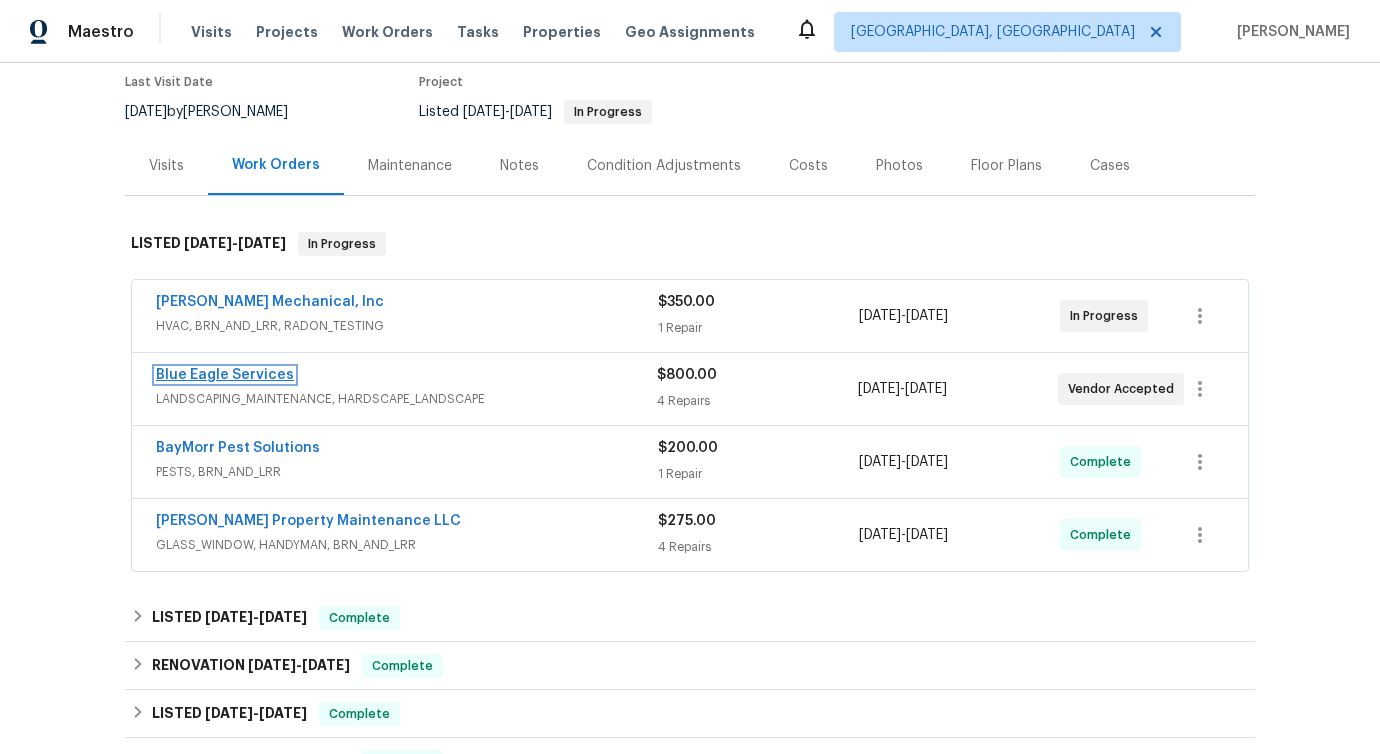 click on "Blue Eagle Services" at bounding box center (225, 375) 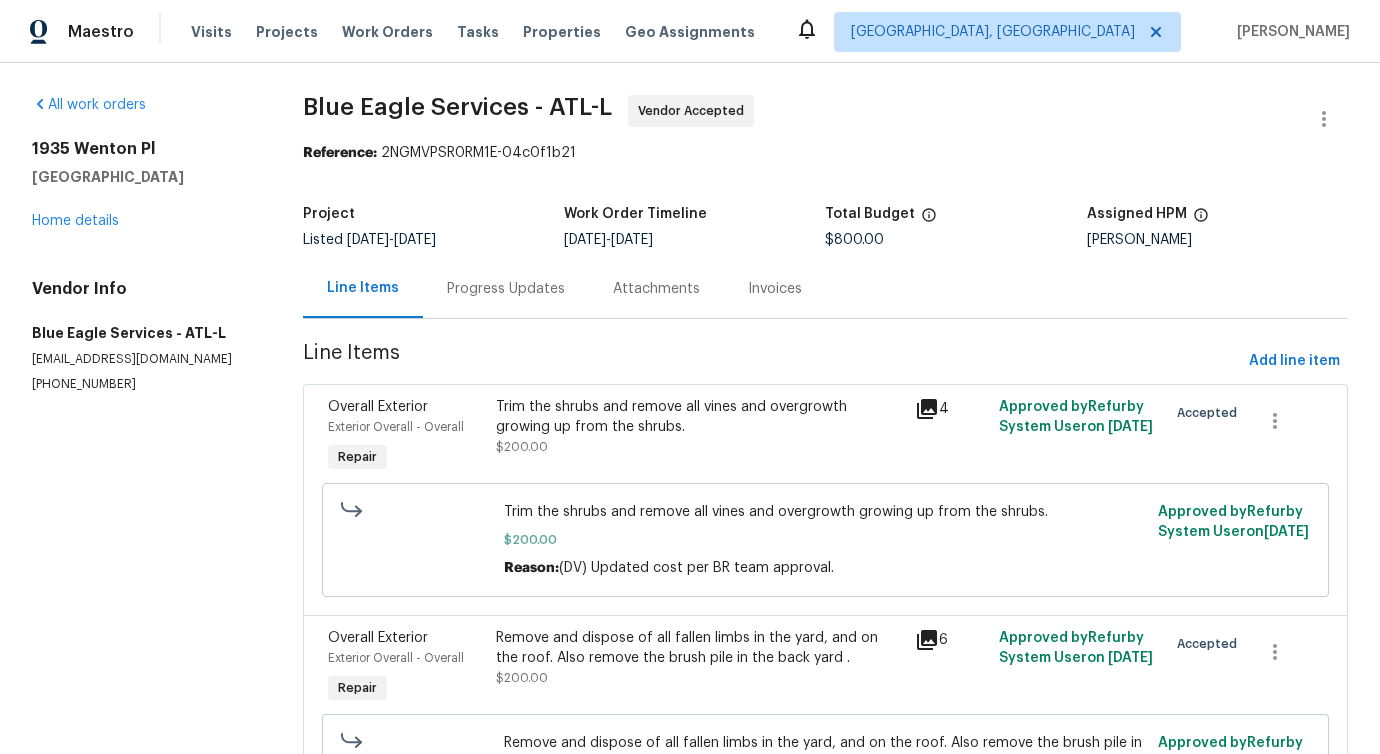 click on "Progress Updates" at bounding box center [506, 289] 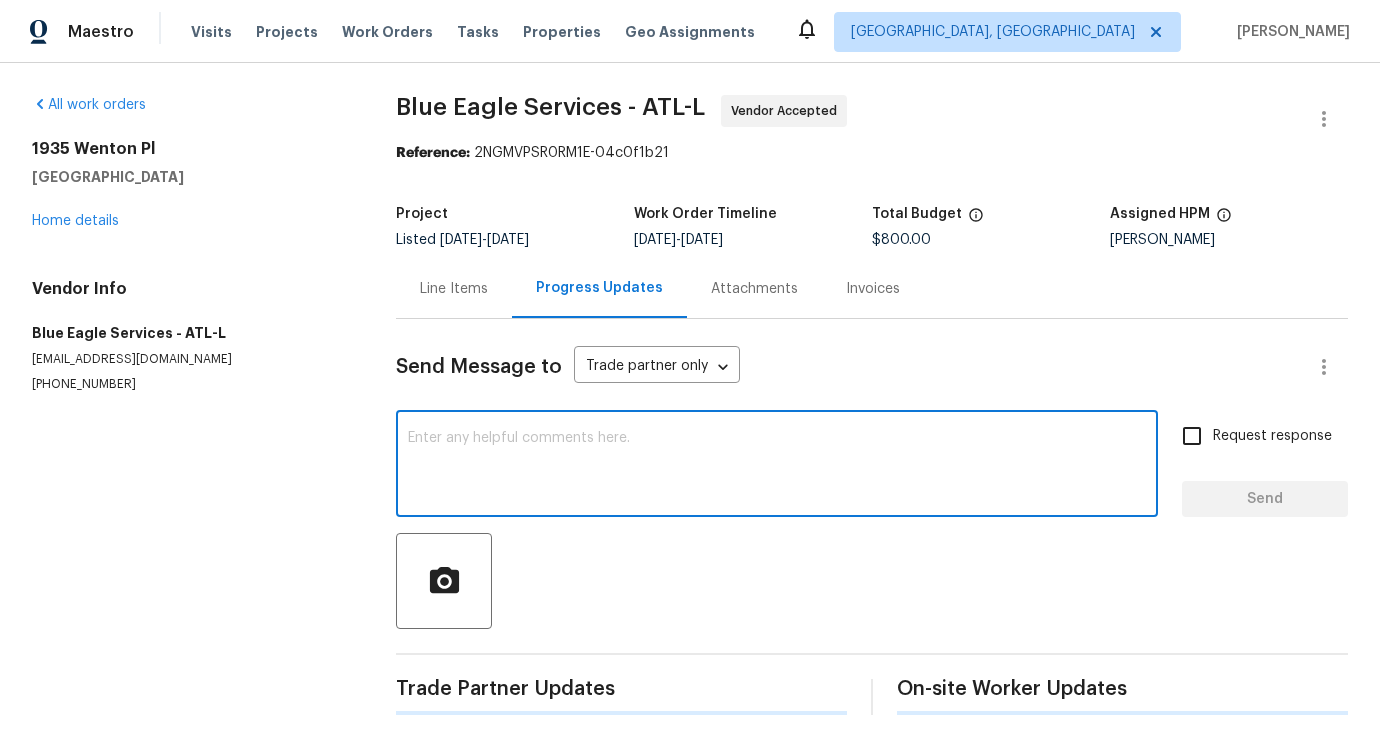click at bounding box center [777, 466] 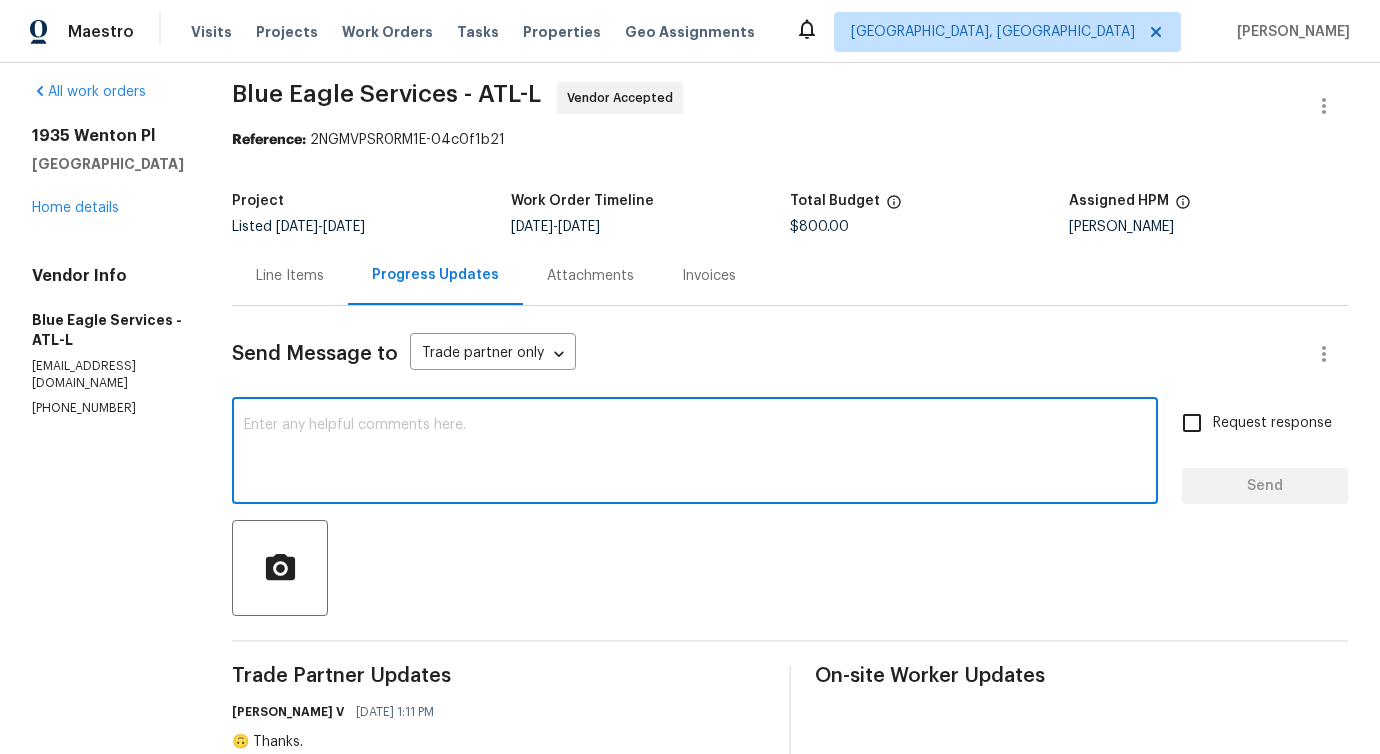 scroll, scrollTop: 0, scrollLeft: 0, axis: both 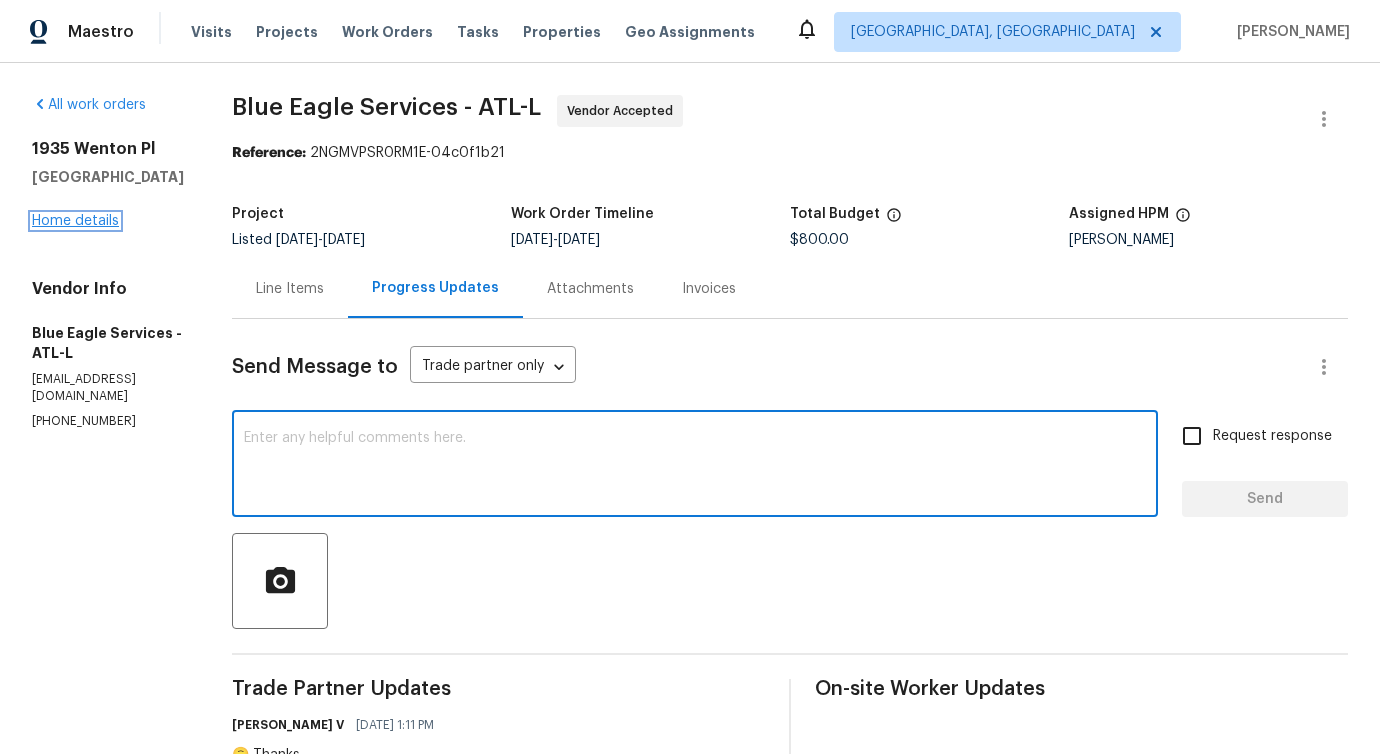 click on "Home details" at bounding box center [75, 221] 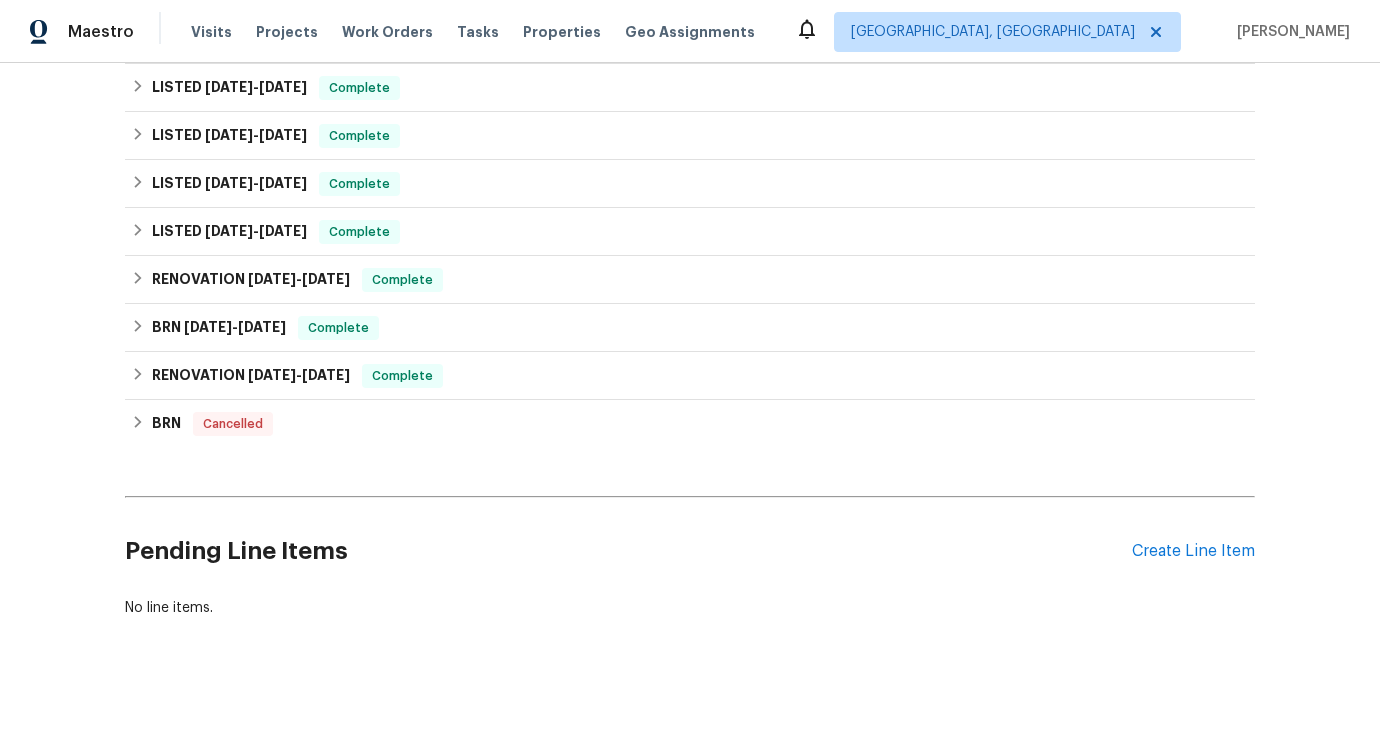 scroll, scrollTop: 0, scrollLeft: 0, axis: both 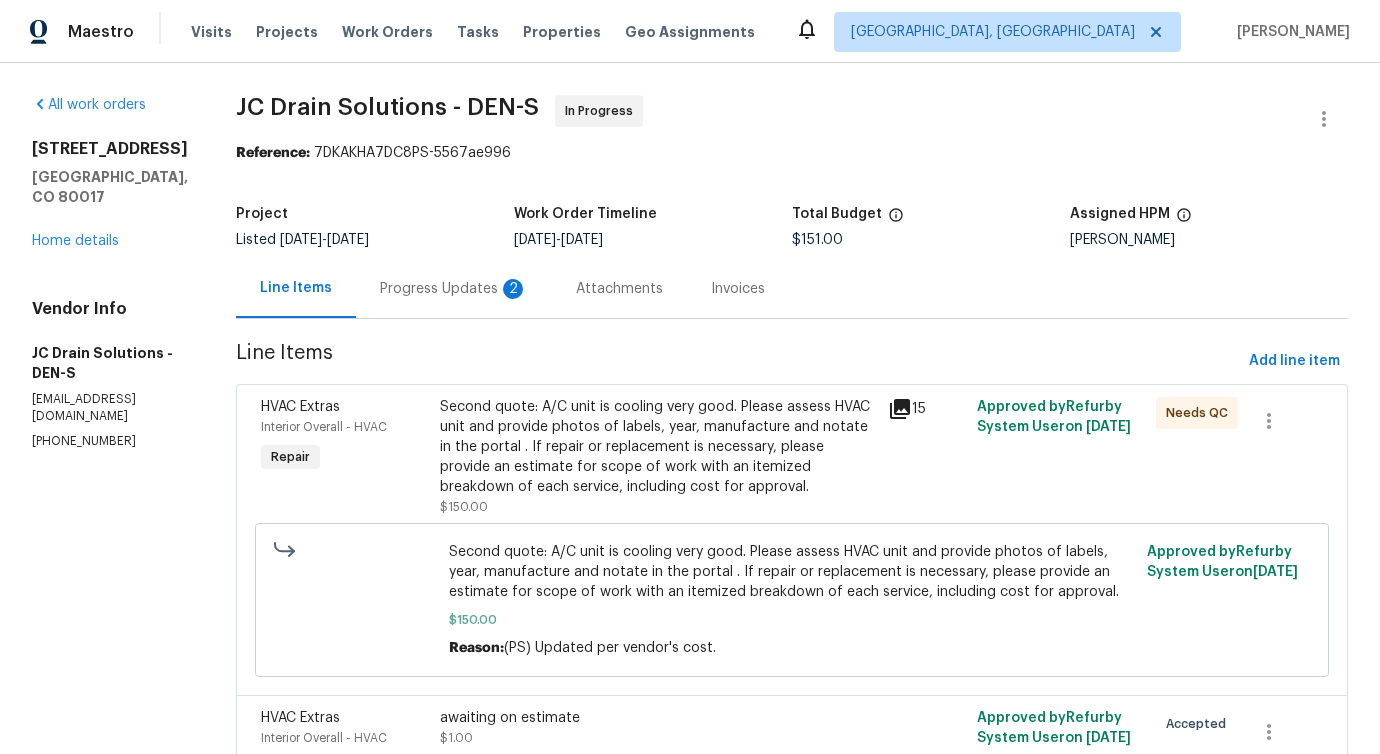 click on "Progress Updates 2" at bounding box center (454, 289) 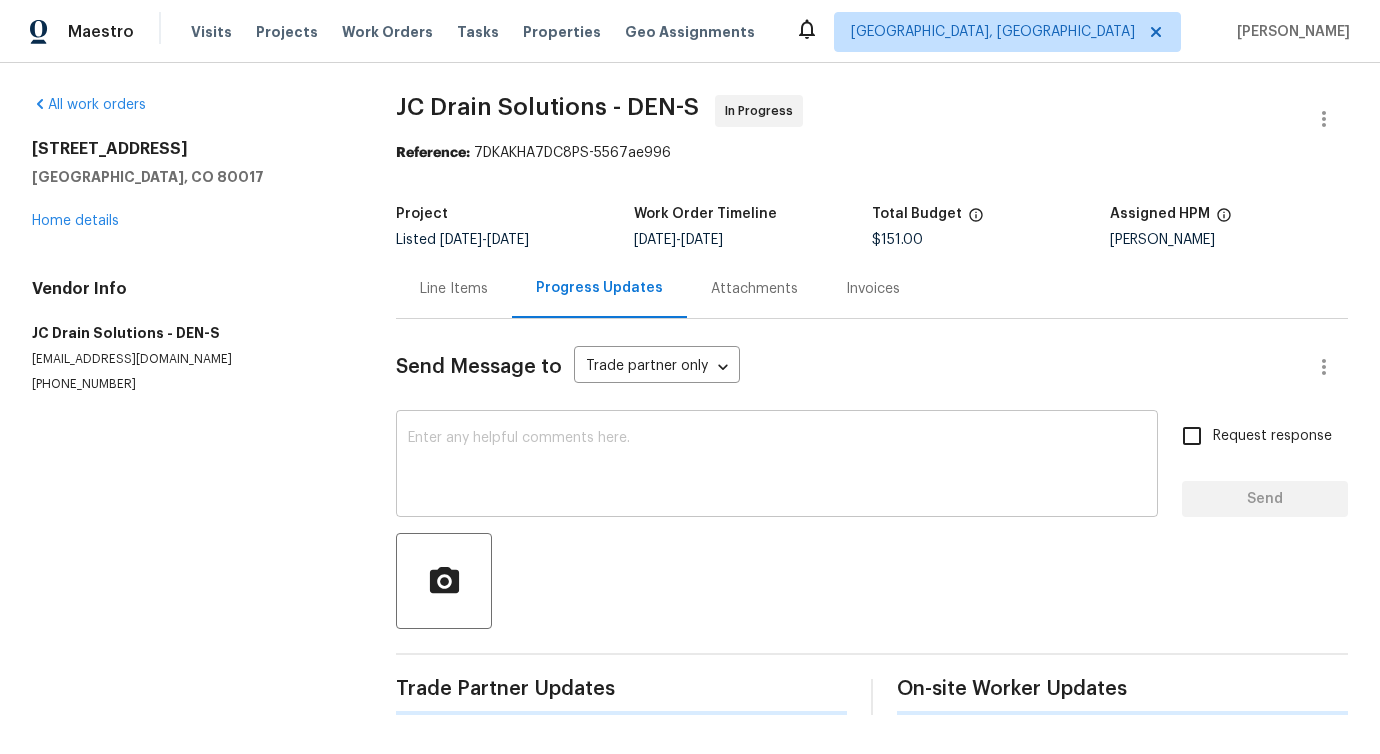 click at bounding box center [777, 466] 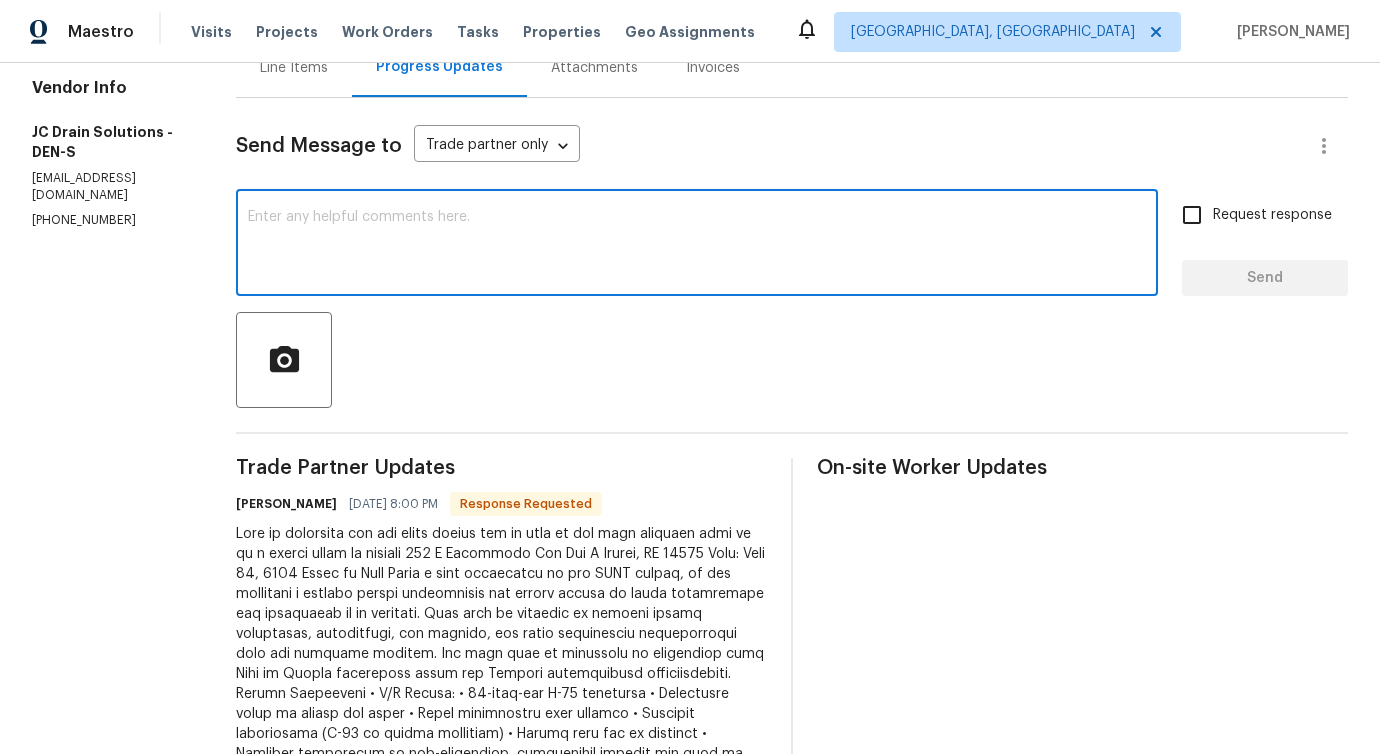 scroll, scrollTop: 198, scrollLeft: 0, axis: vertical 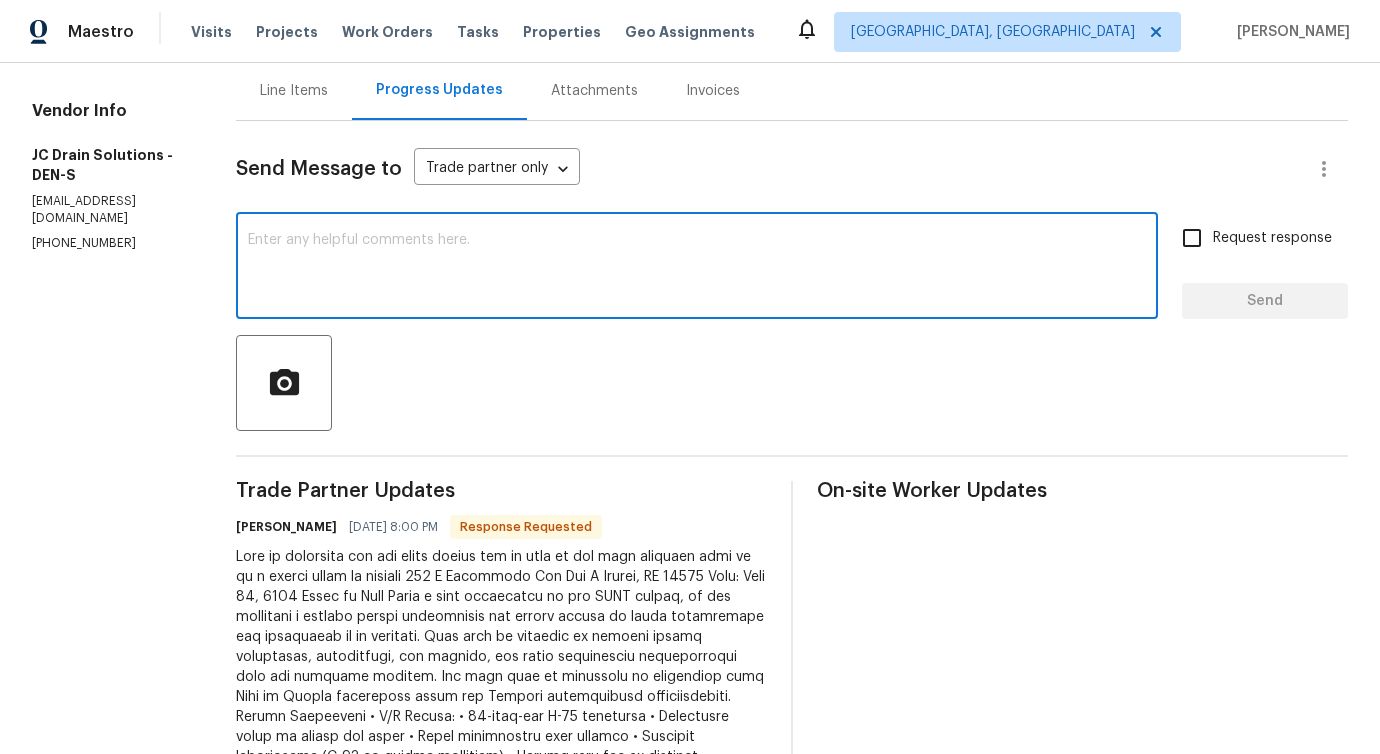 click at bounding box center (697, 268) 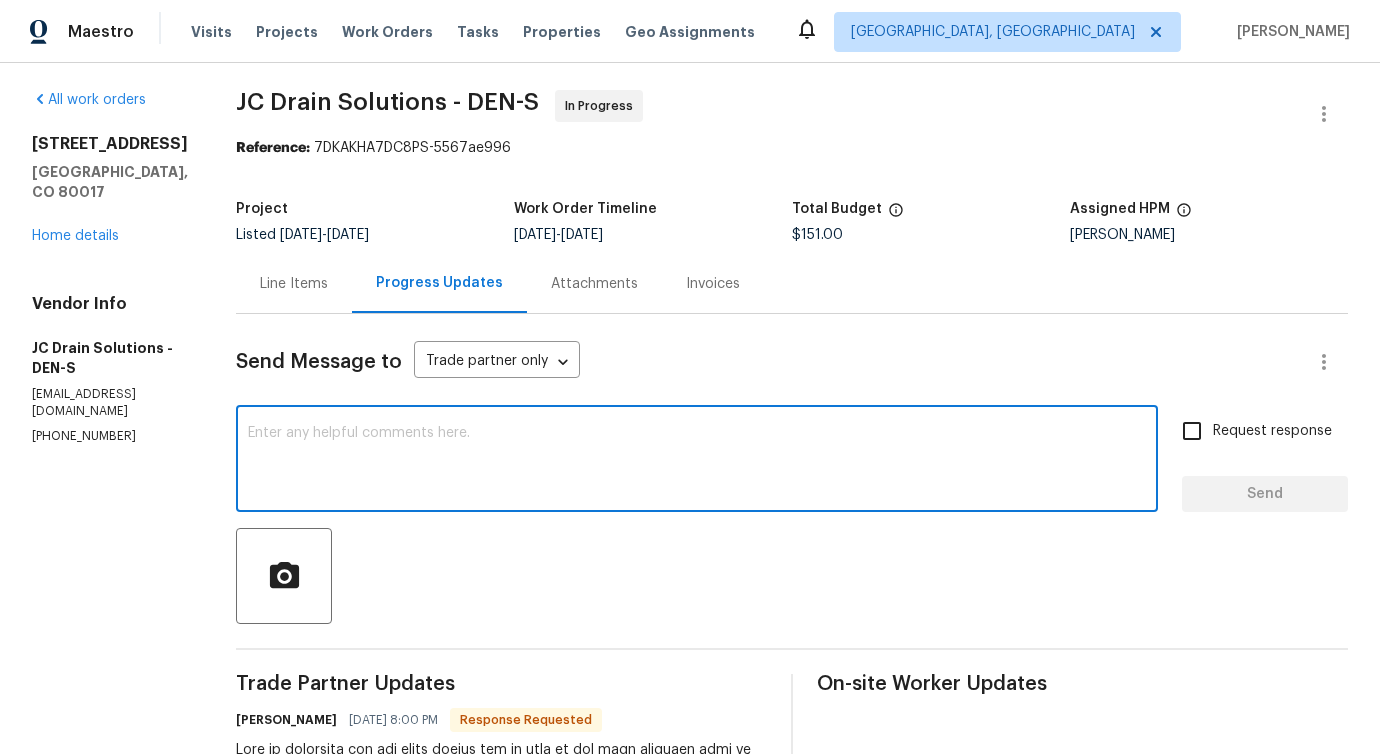 scroll, scrollTop: 0, scrollLeft: 0, axis: both 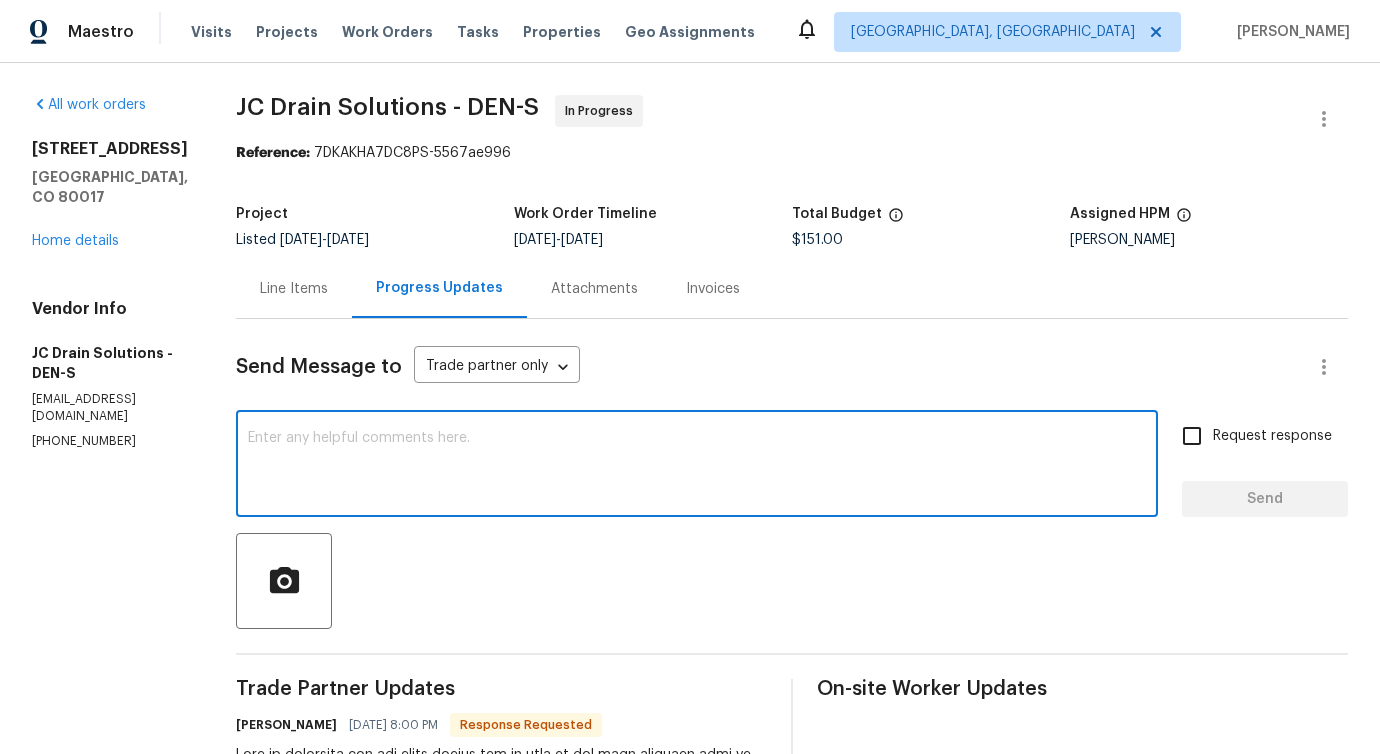 click at bounding box center [697, 466] 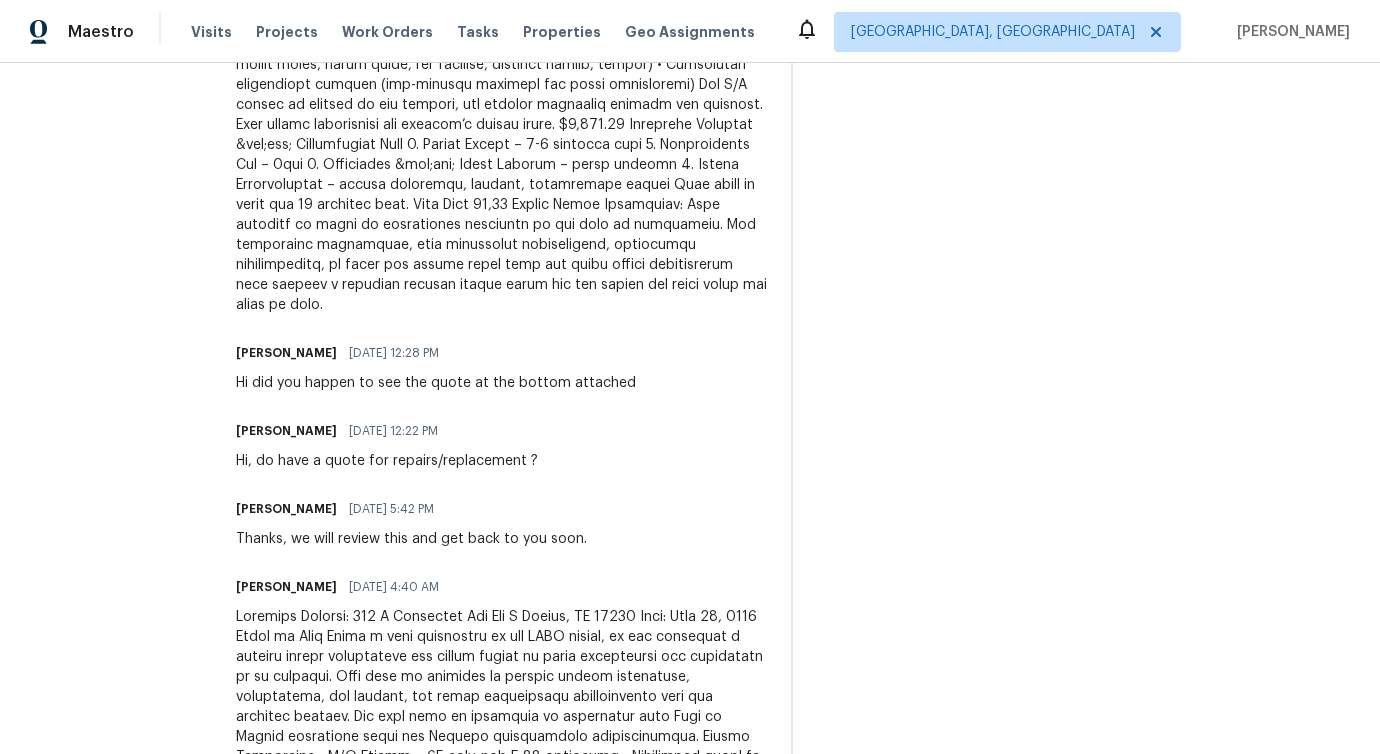 scroll, scrollTop: 1151, scrollLeft: 0, axis: vertical 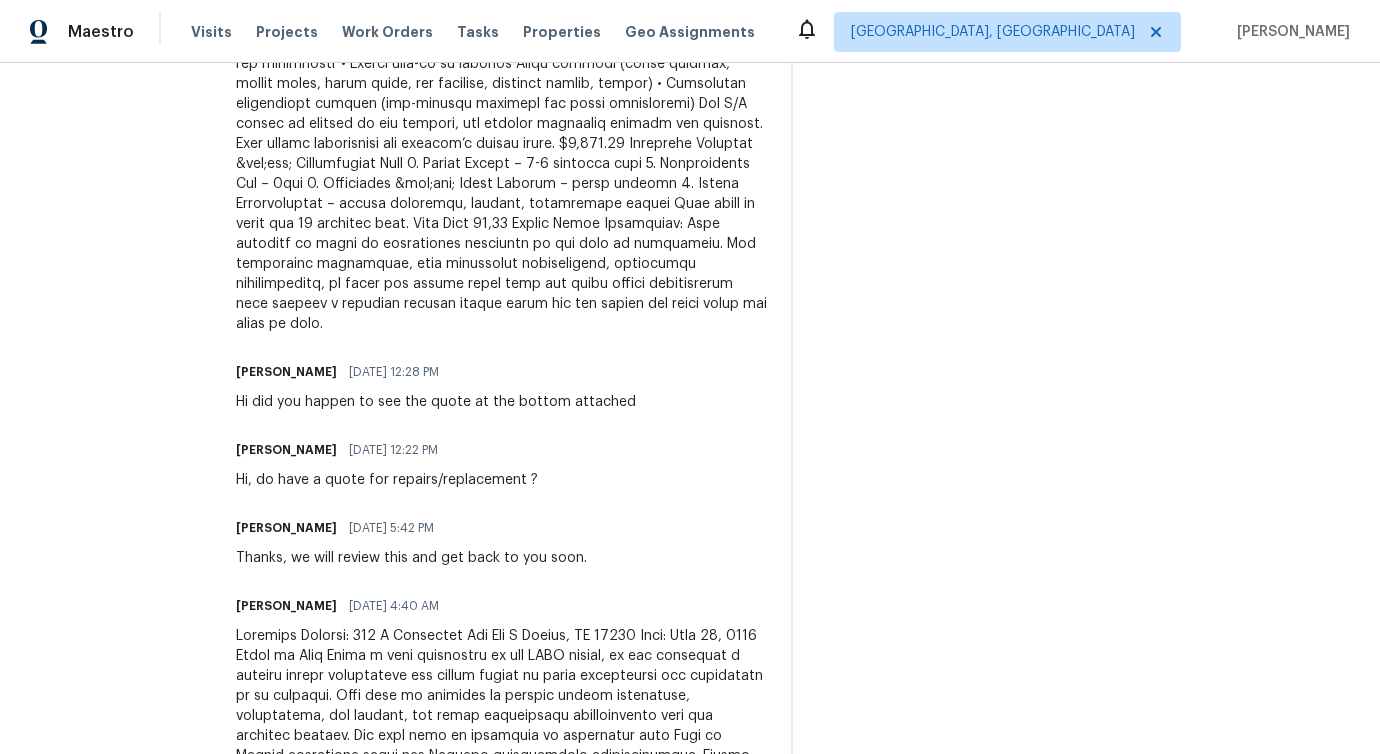 click on "Thanks, we will review this and get back to you soon." at bounding box center (411, 558) 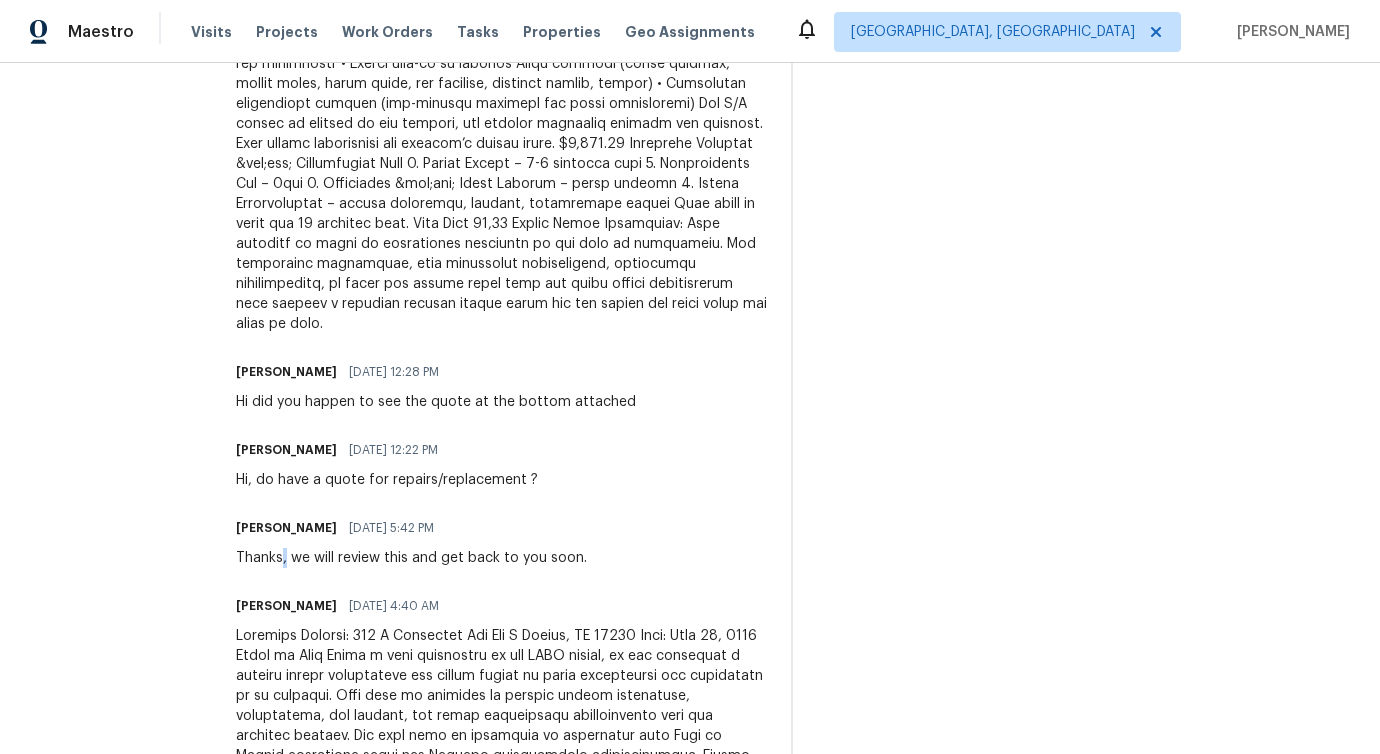 click on "Thanks, we will review this and get back to you soon." at bounding box center [411, 558] 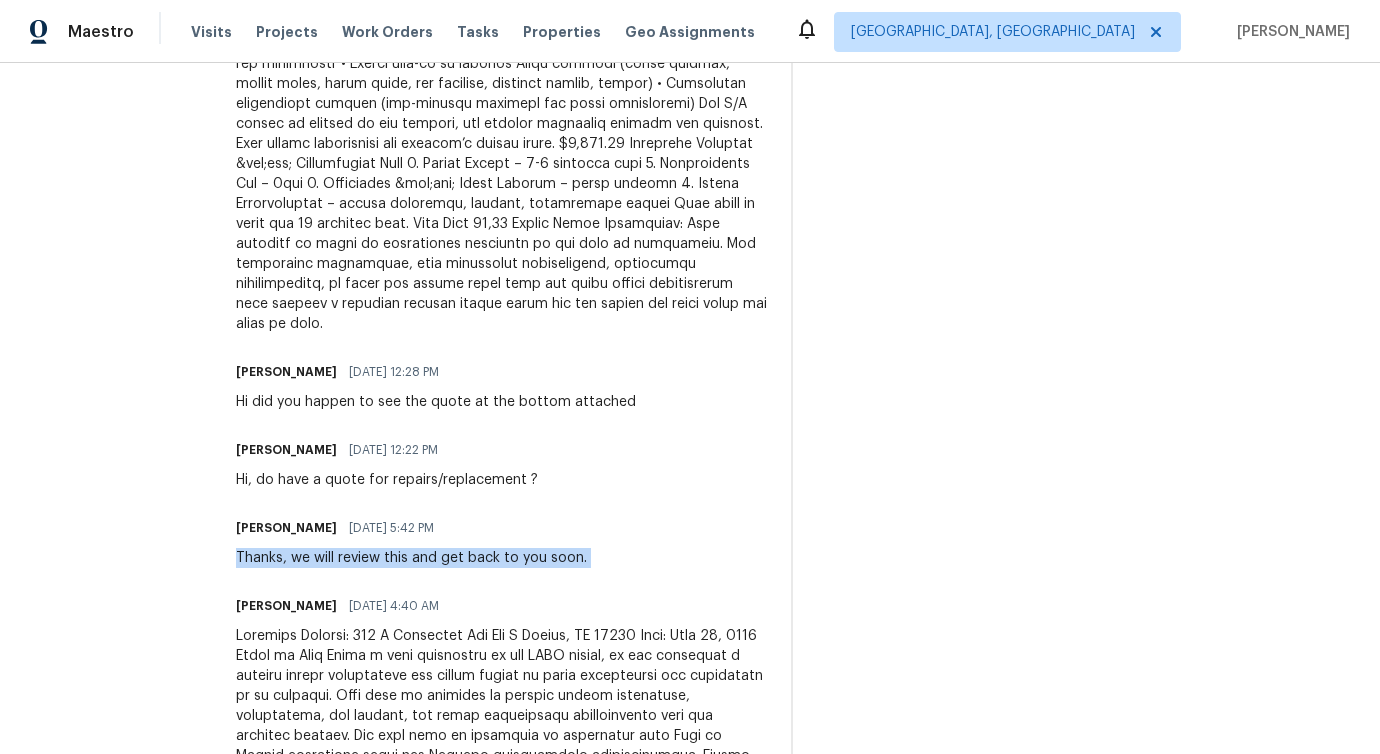 click on "Thanks, we will review this and get back to you soon." at bounding box center [411, 558] 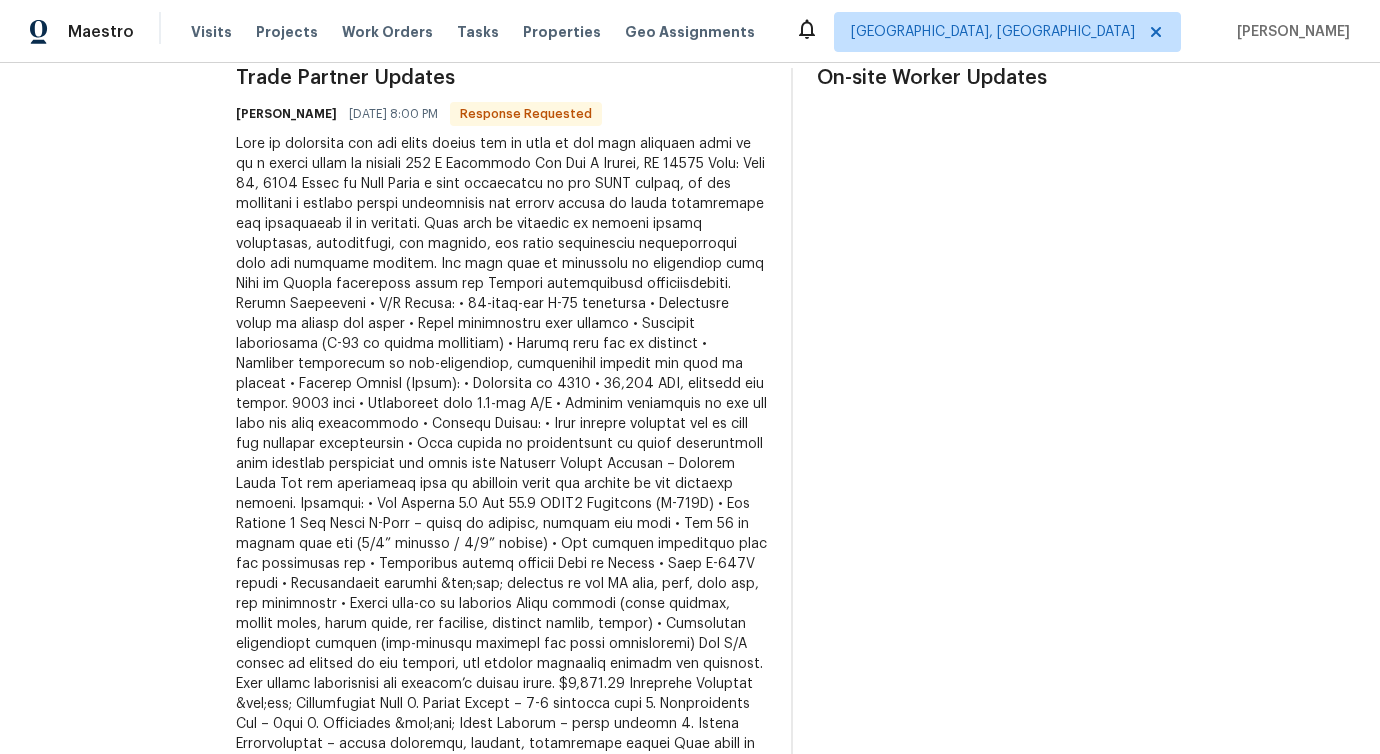 scroll, scrollTop: 0, scrollLeft: 0, axis: both 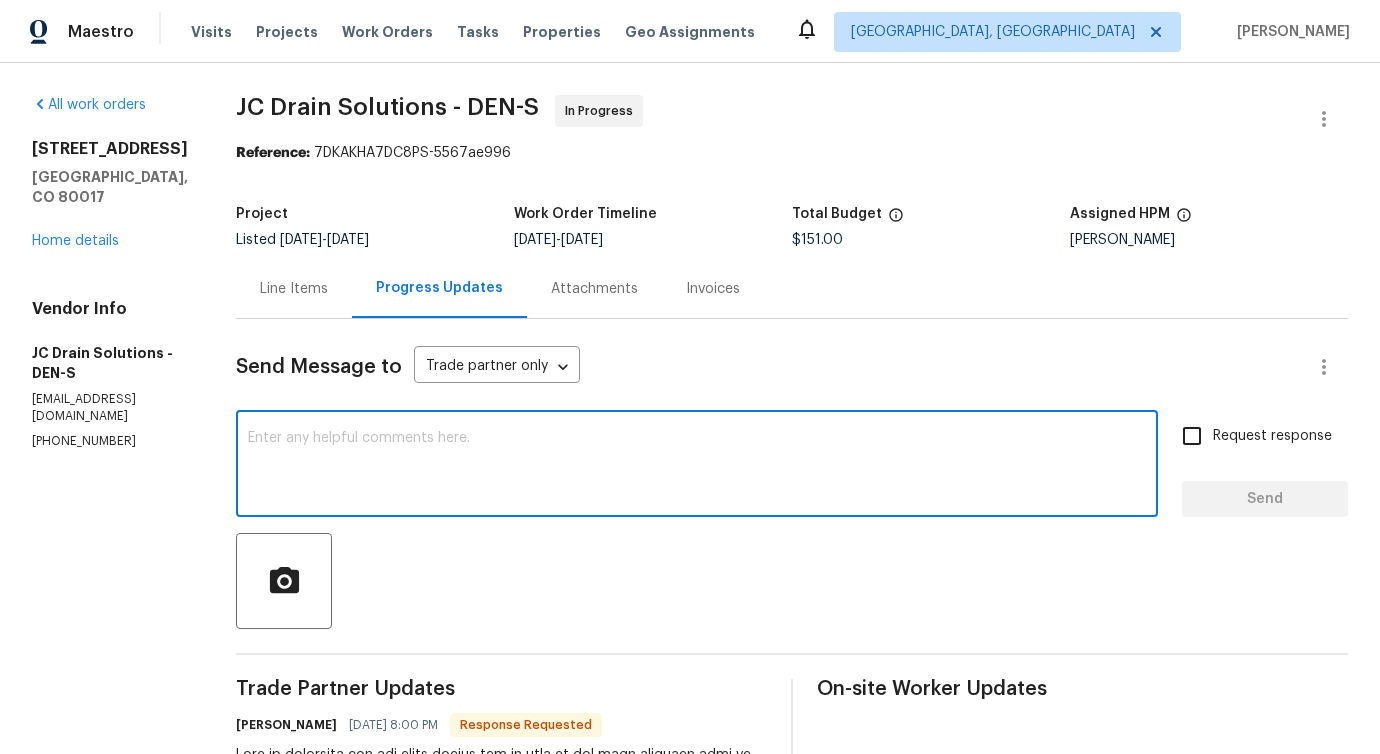 click at bounding box center (697, 466) 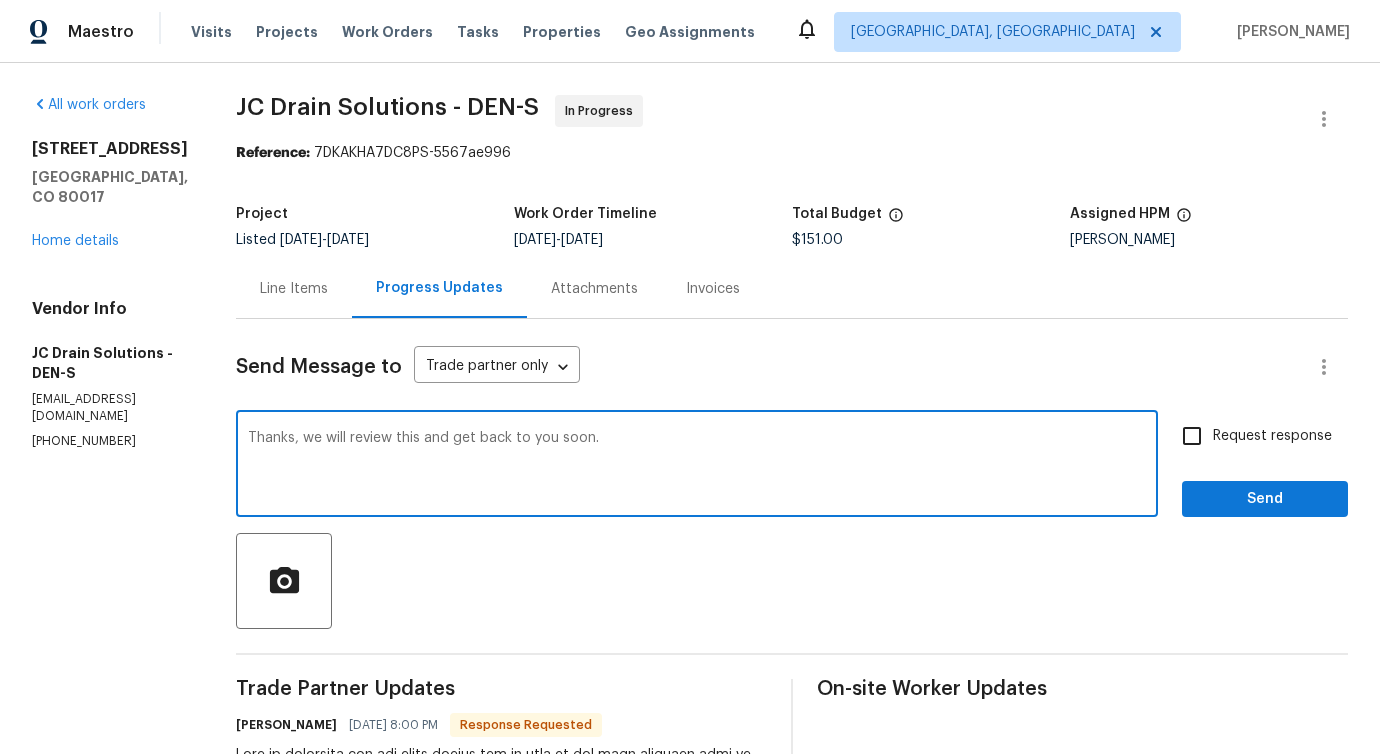type on "Thanks, we will review this and get back to you soon." 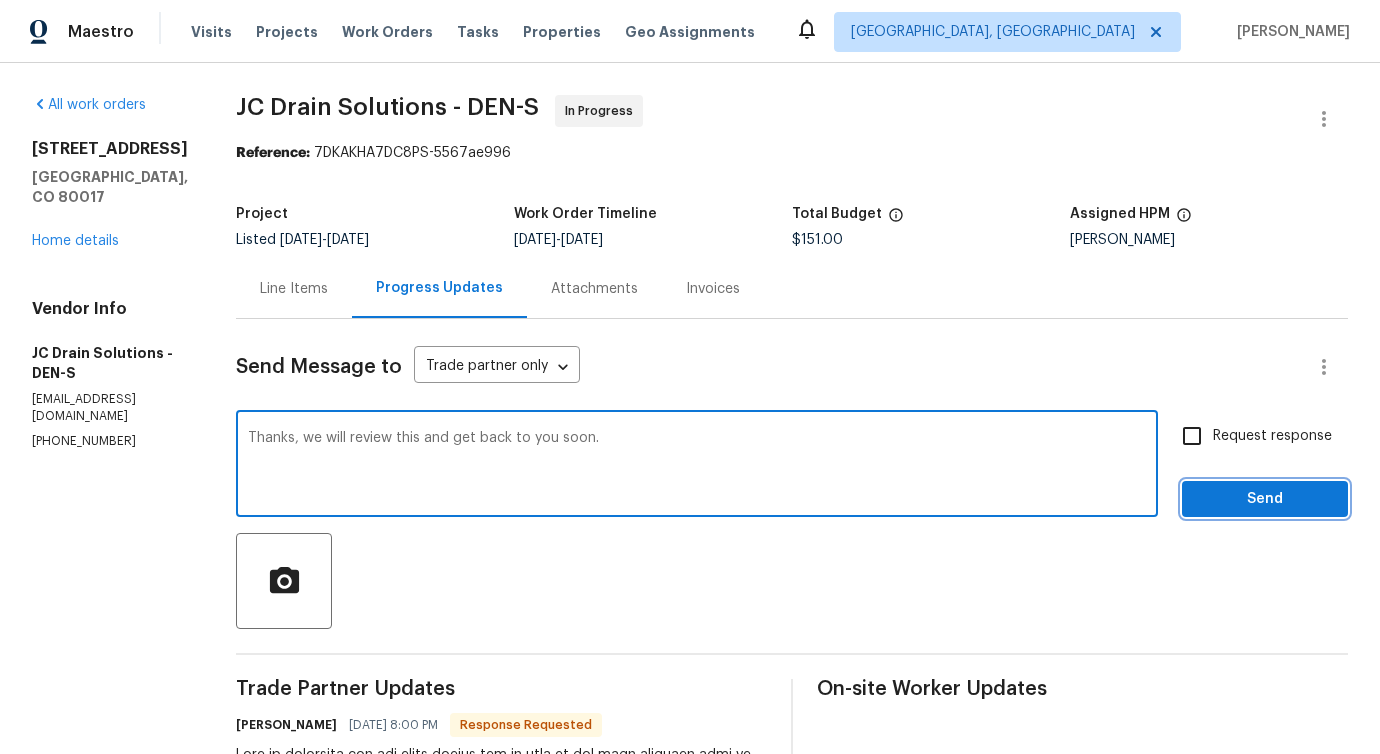 click on "Send" at bounding box center [1265, 499] 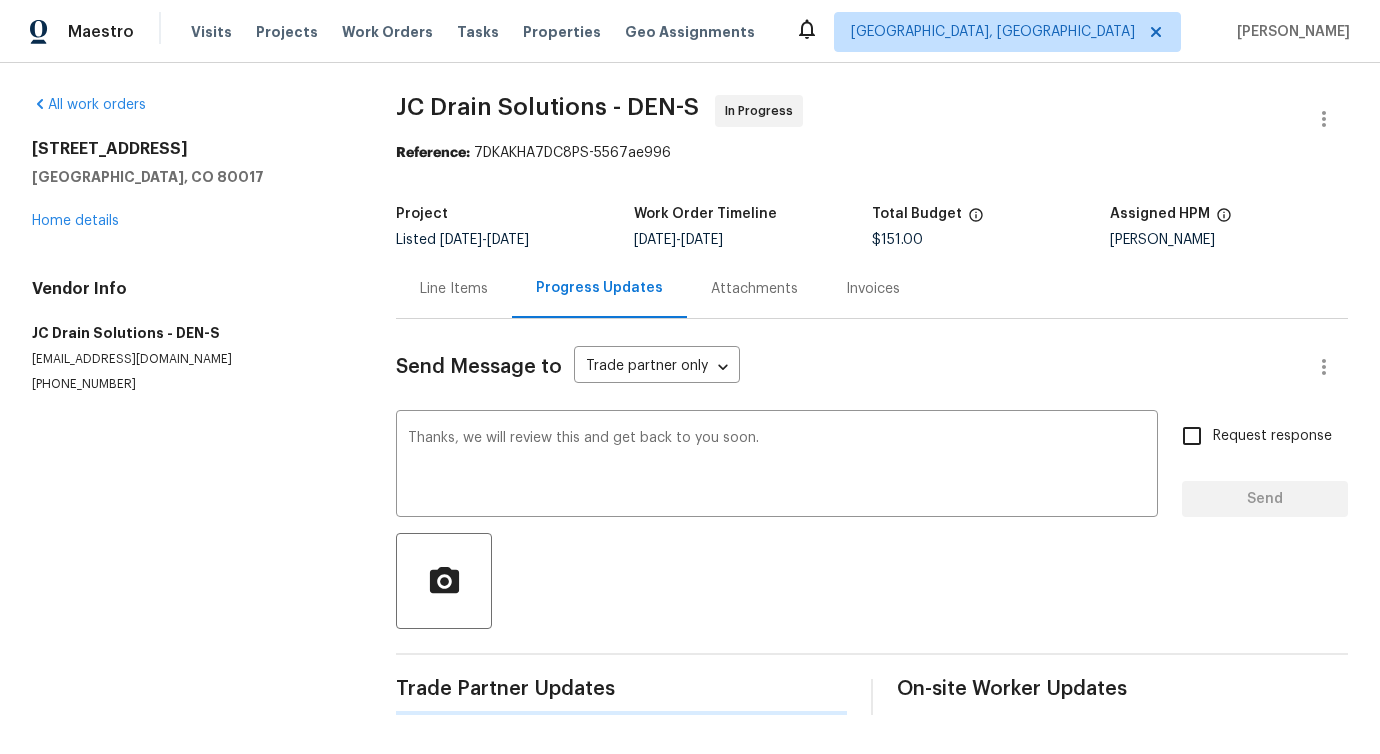 type 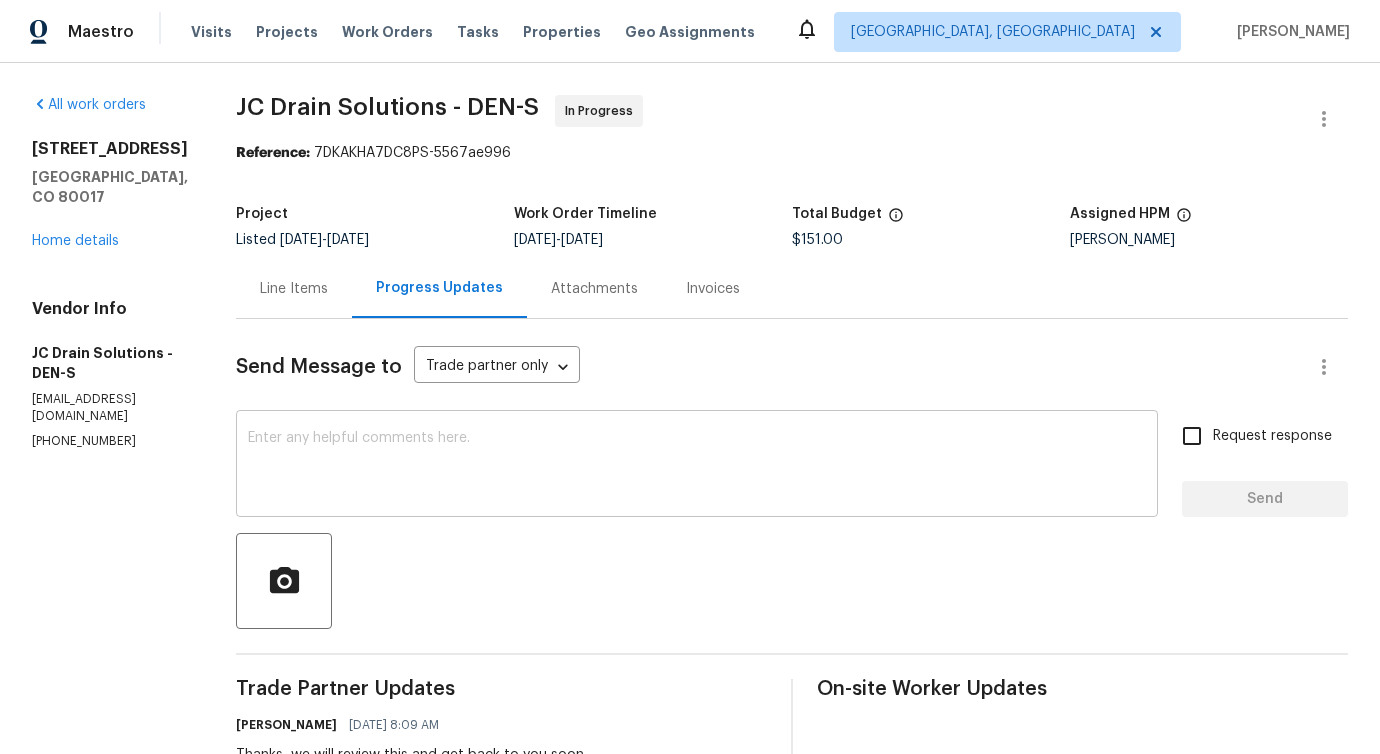 click at bounding box center [697, 466] 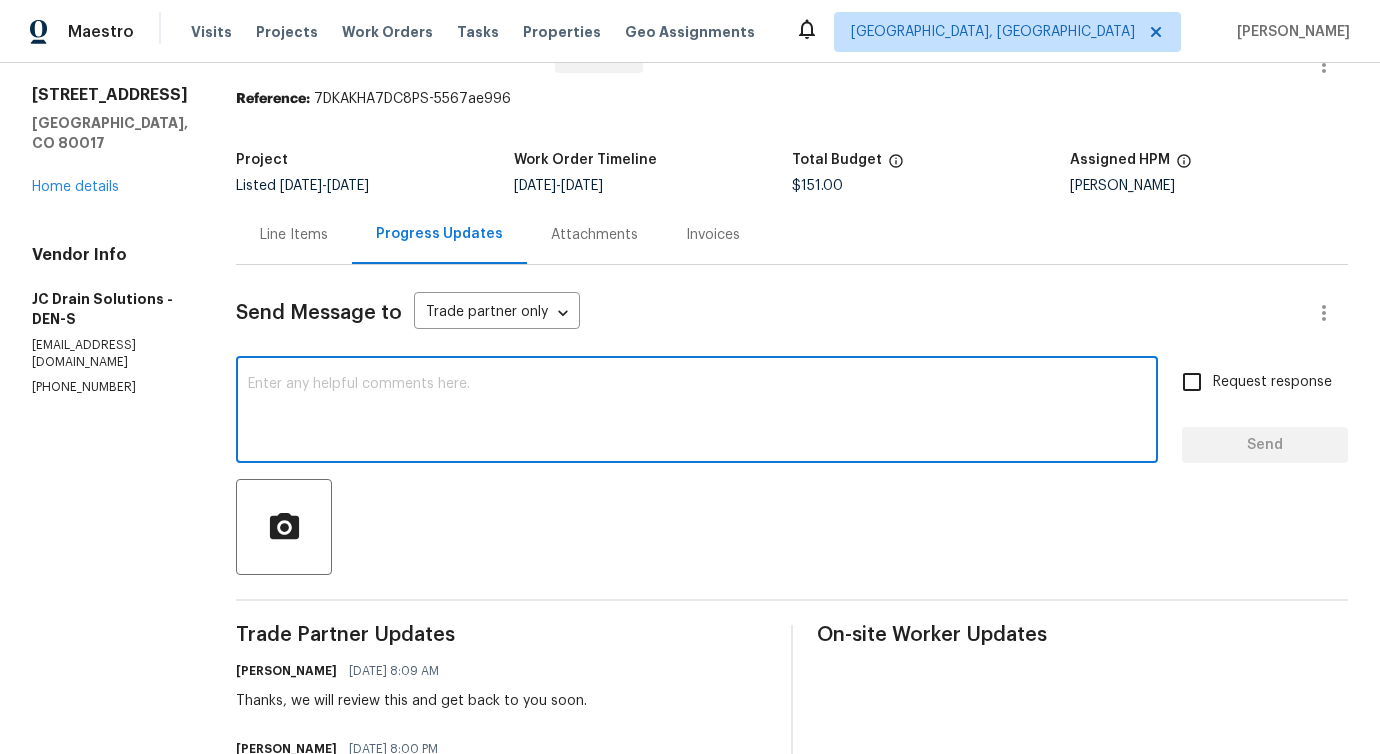 scroll, scrollTop: 161, scrollLeft: 0, axis: vertical 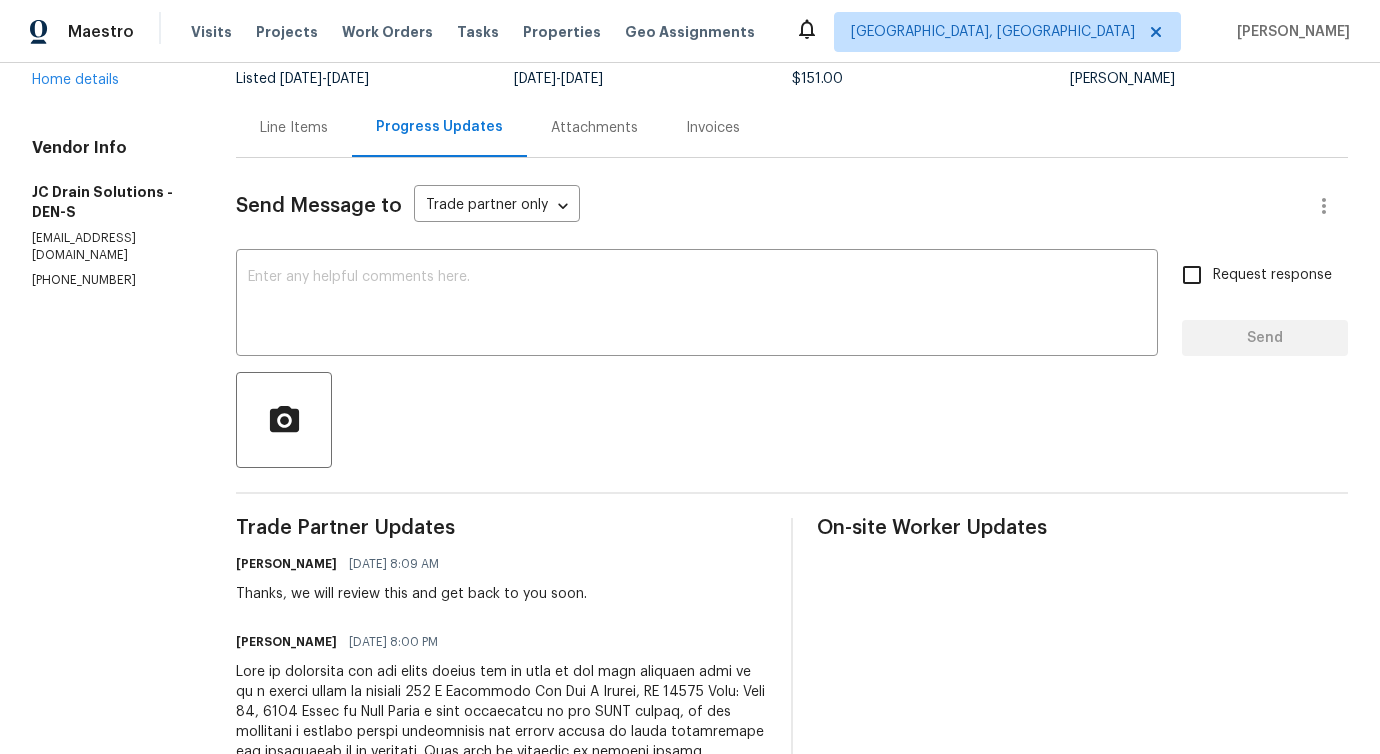 click on "442 S Kalispell Way Apt C Aurora, CO 80017 Home details" at bounding box center [110, 34] 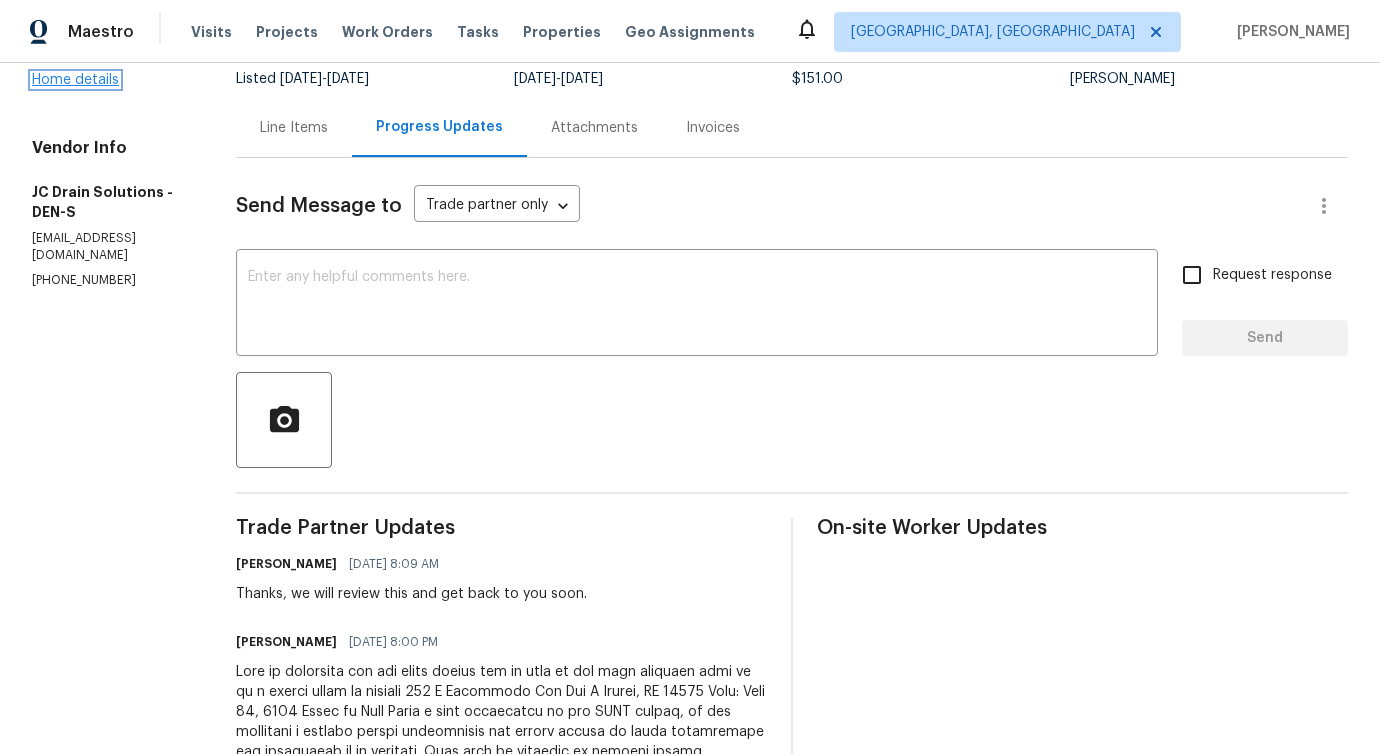 click on "Home details" at bounding box center [75, 80] 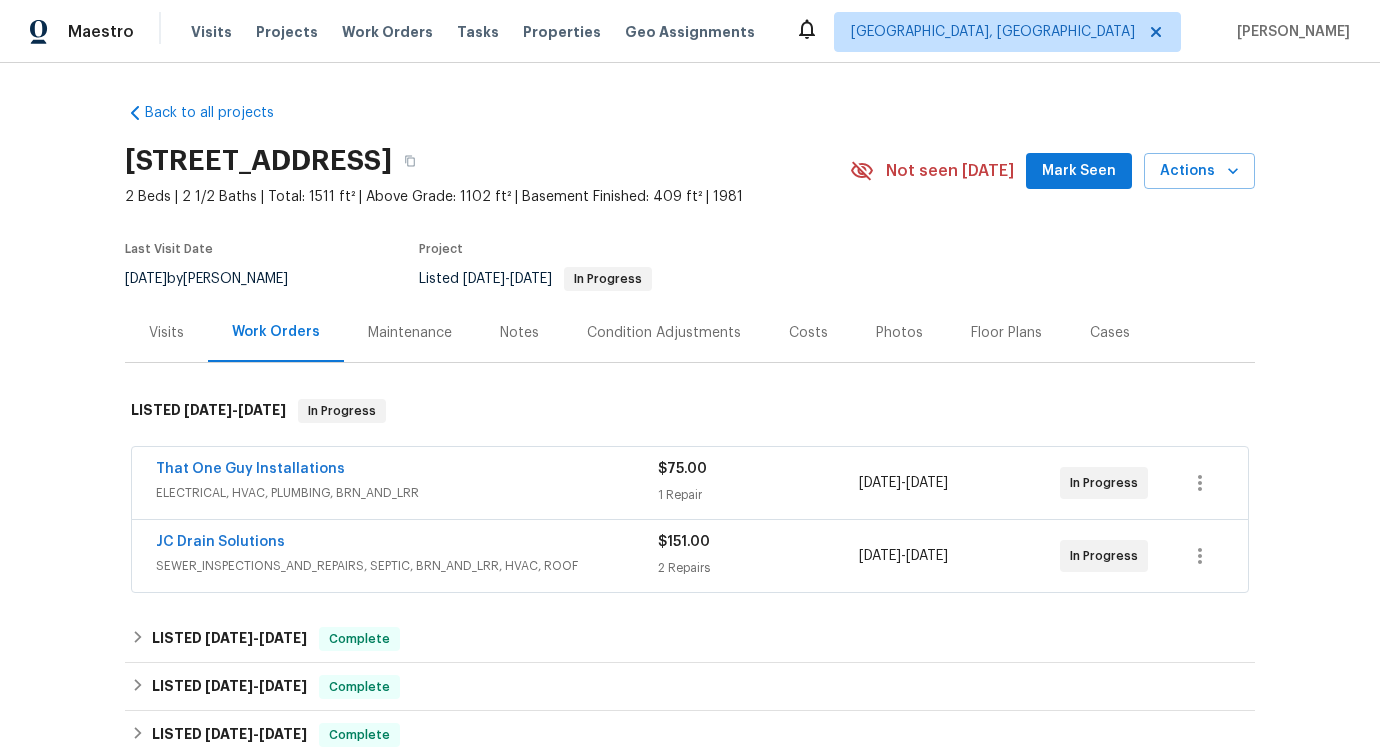 drag, startPoint x: 316, startPoint y: 539, endPoint x: 0, endPoint y: 527, distance: 316.22775 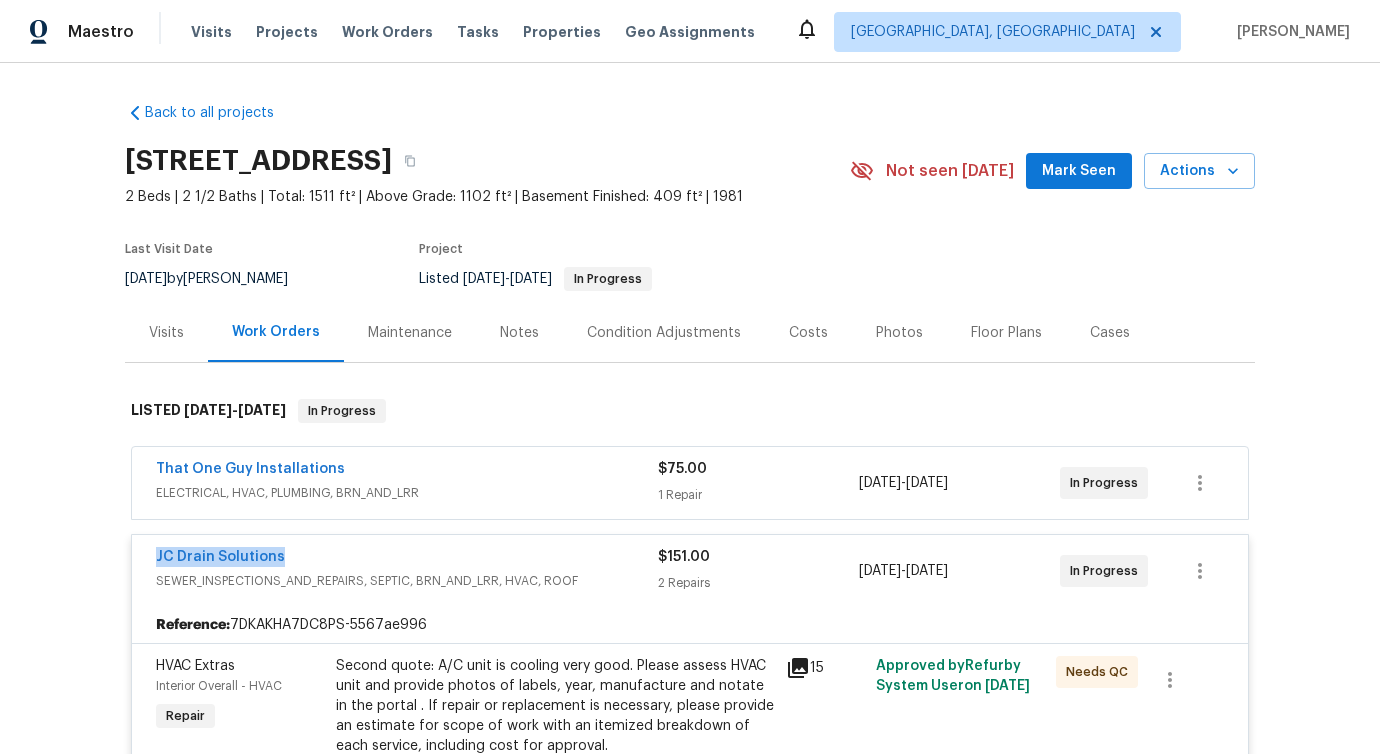 drag, startPoint x: 196, startPoint y: 556, endPoint x: 58, endPoint y: 547, distance: 138.29317 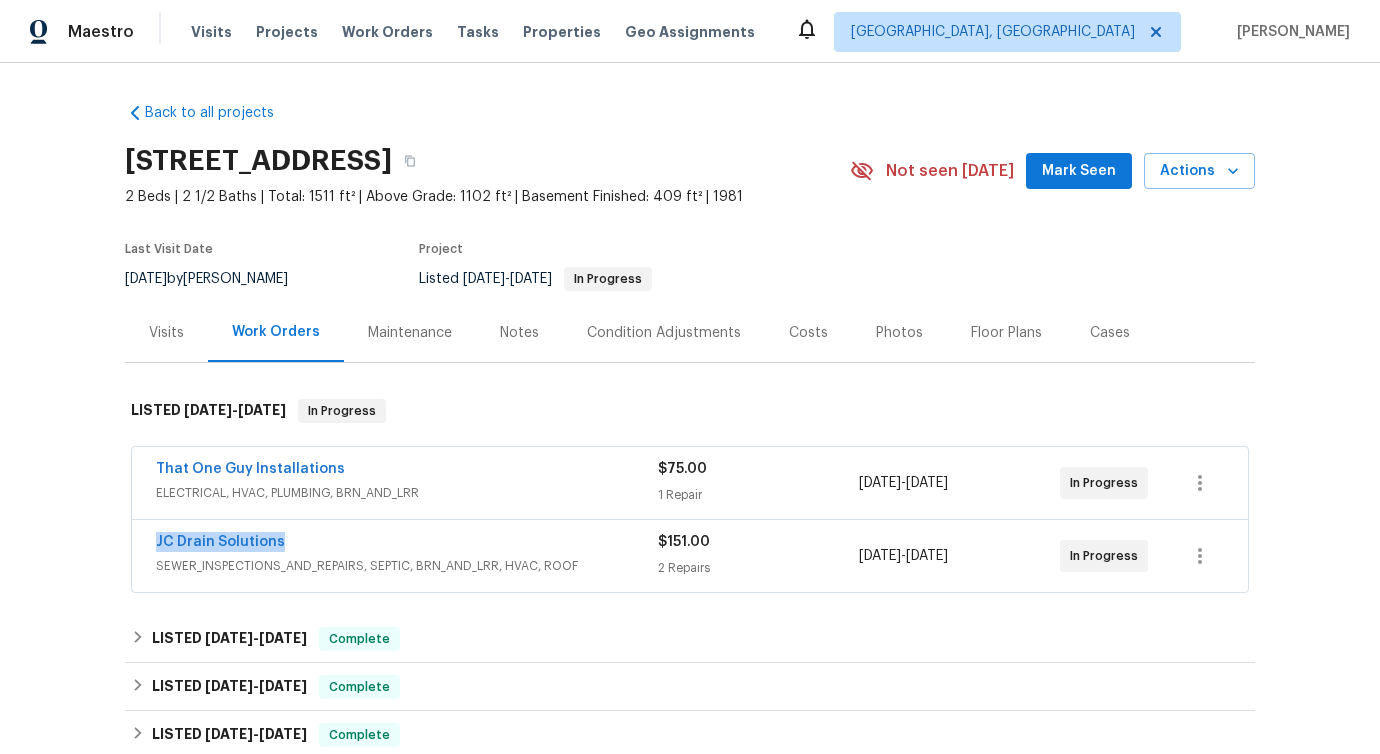drag, startPoint x: 301, startPoint y: 536, endPoint x: 75, endPoint y: 538, distance: 226.00885 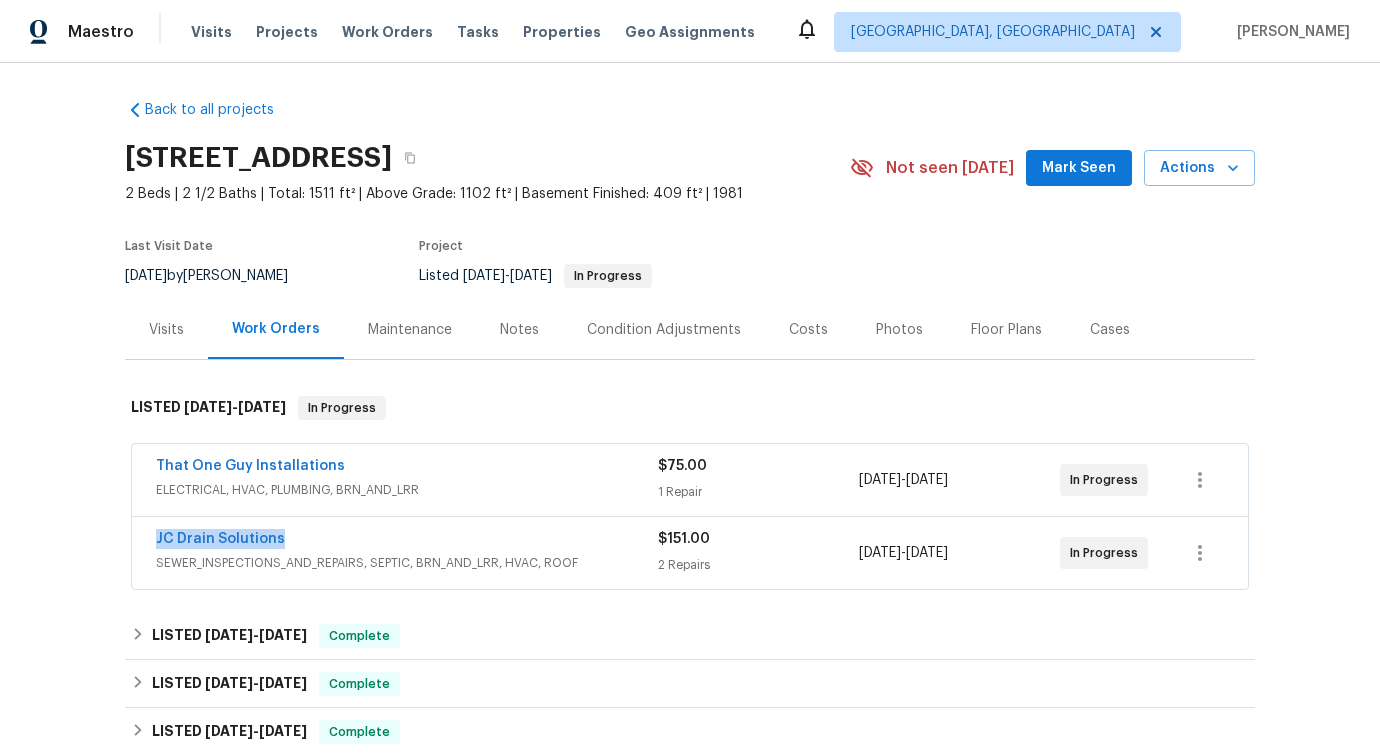 scroll, scrollTop: 4, scrollLeft: 0, axis: vertical 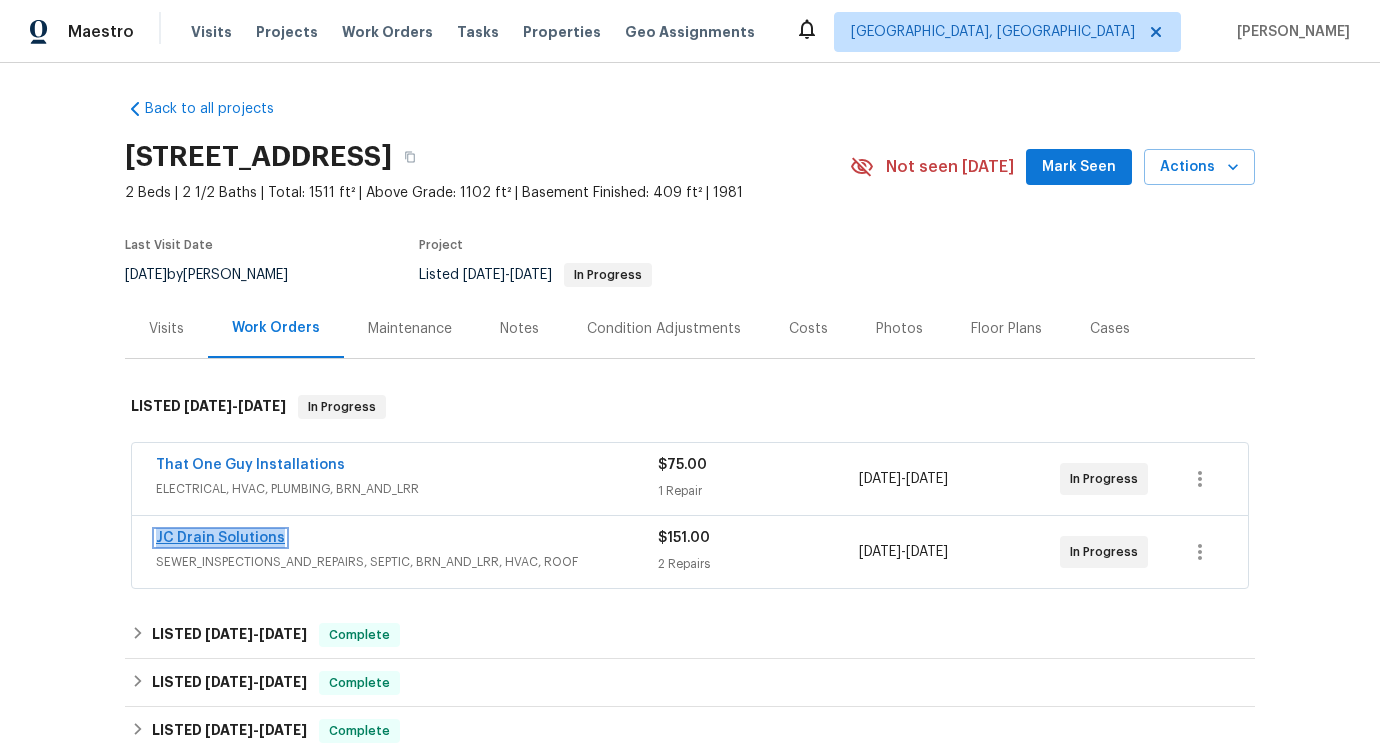 click on "JC Drain Solutions" at bounding box center (220, 538) 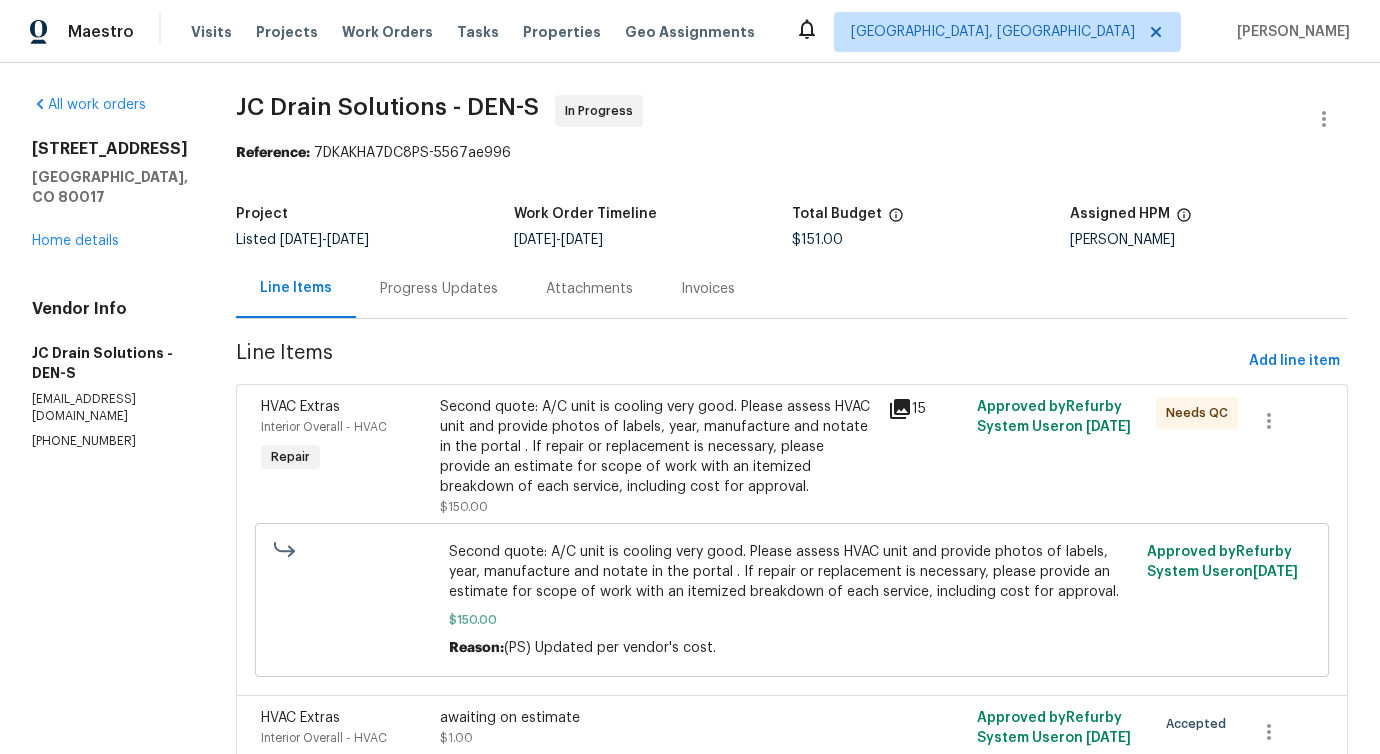 click on "Progress Updates" at bounding box center (439, 289) 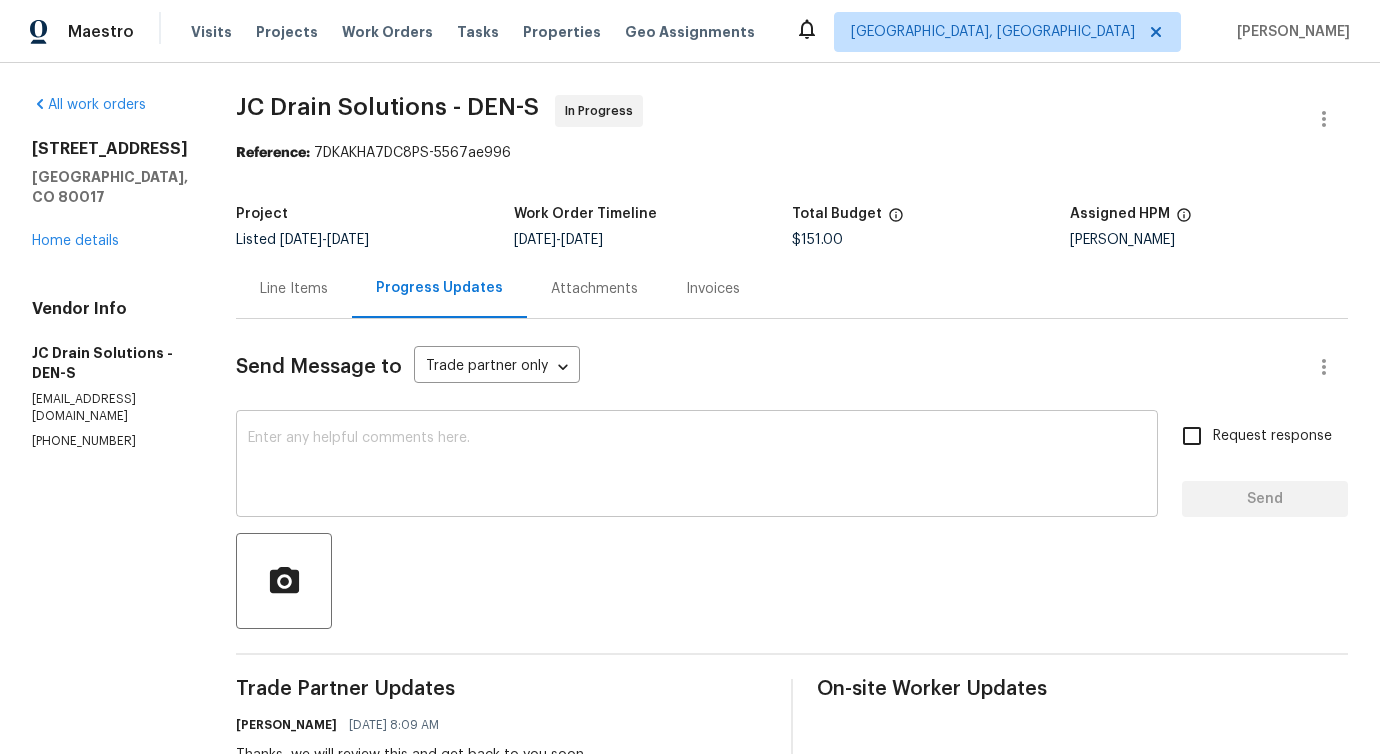 click at bounding box center [697, 466] 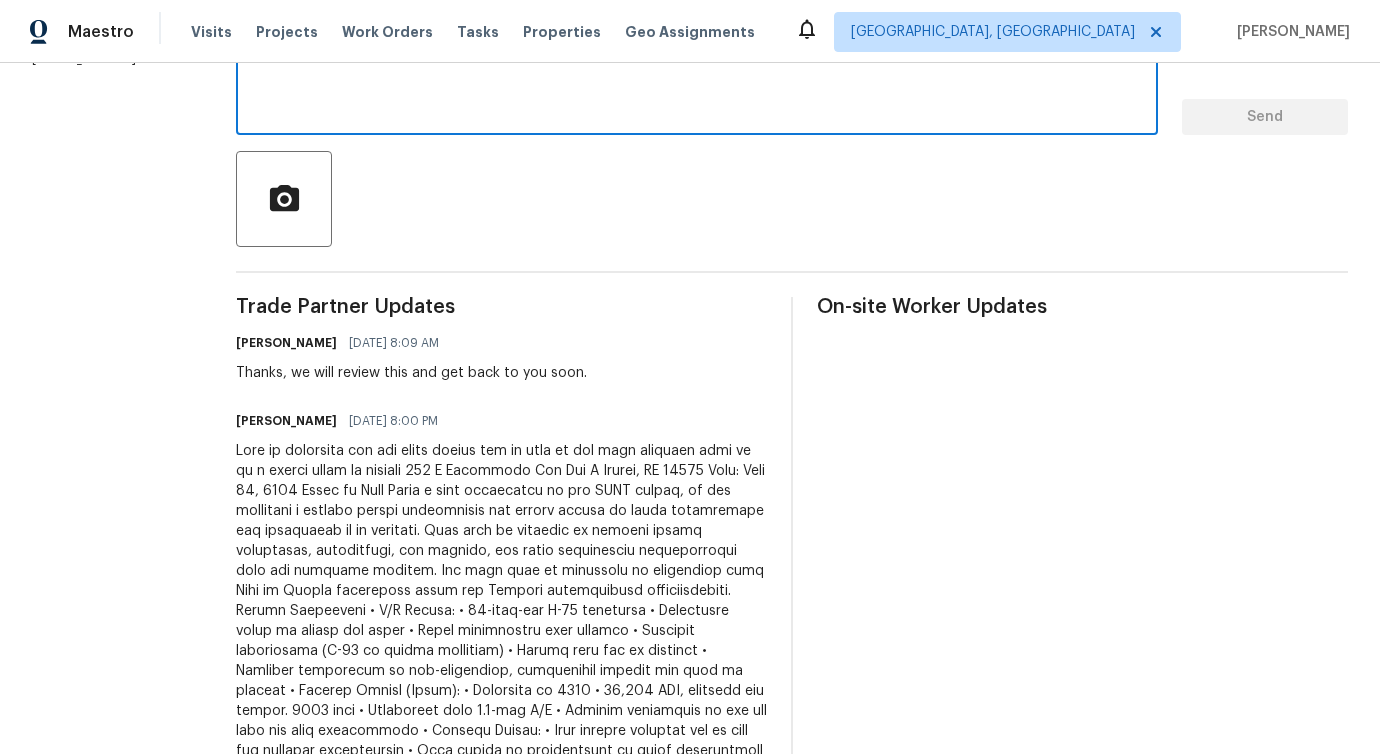 scroll, scrollTop: 641, scrollLeft: 0, axis: vertical 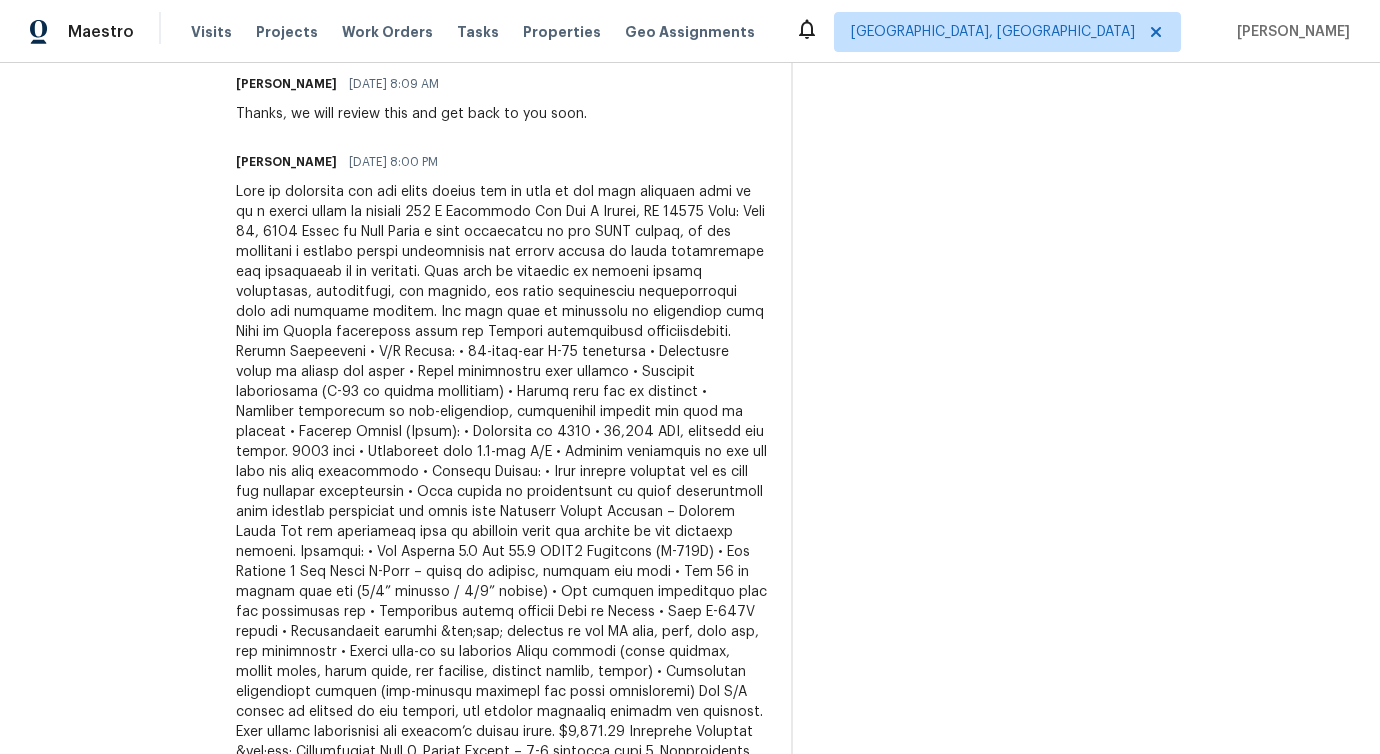 click at bounding box center (501, 552) 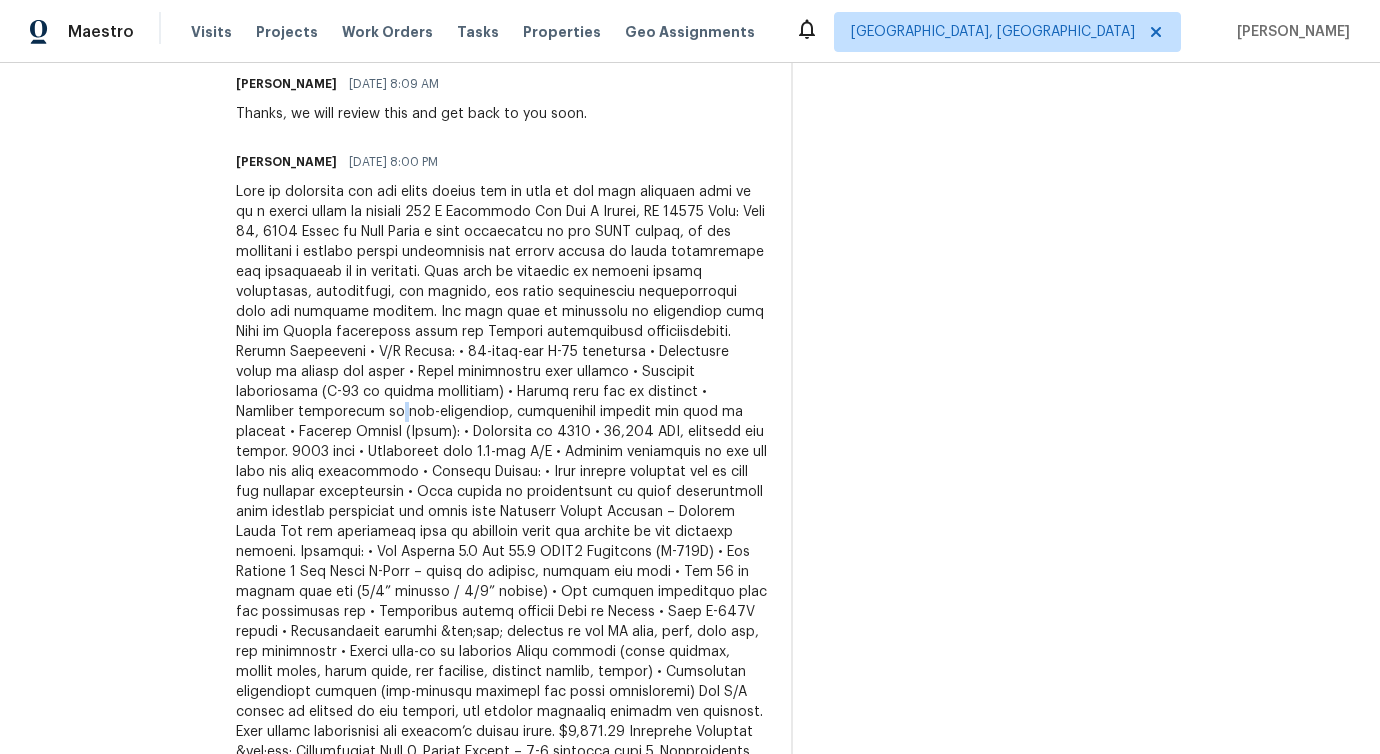 click at bounding box center (501, 552) 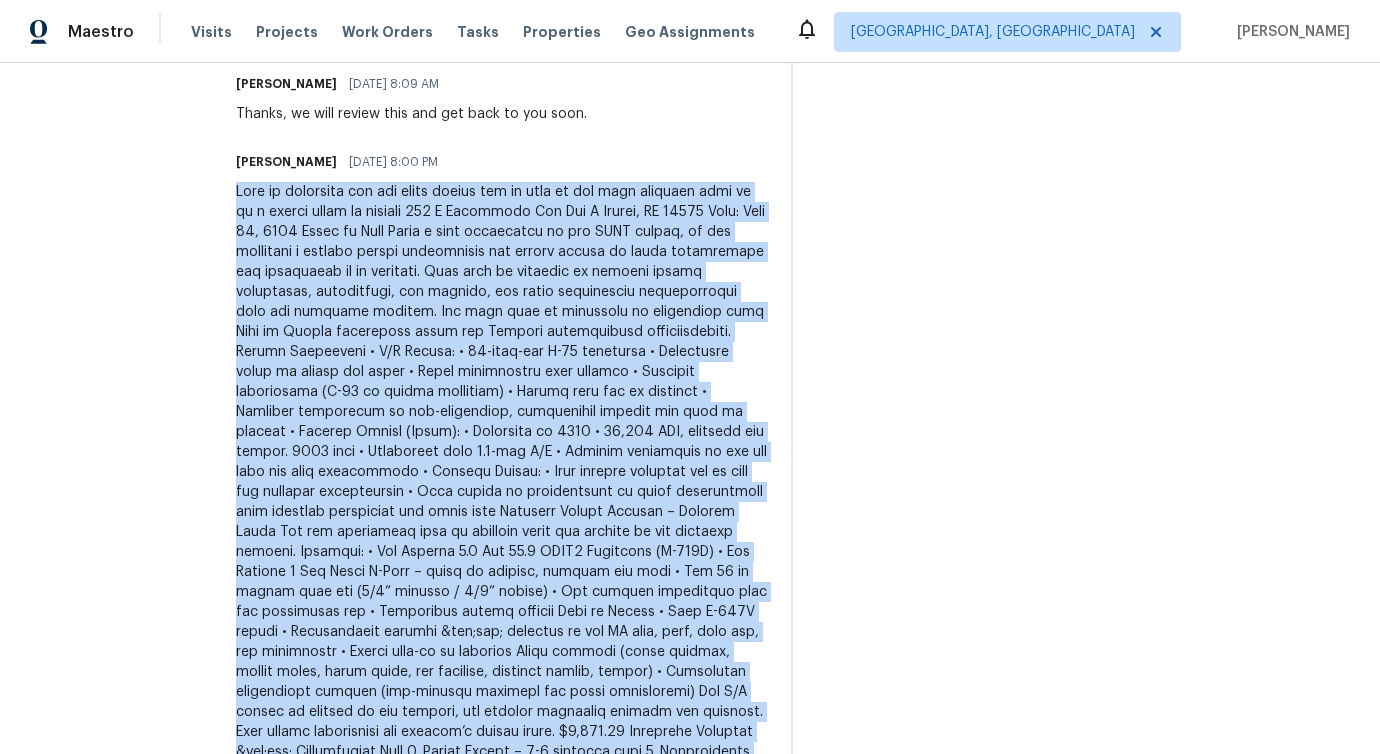 click at bounding box center [501, 552] 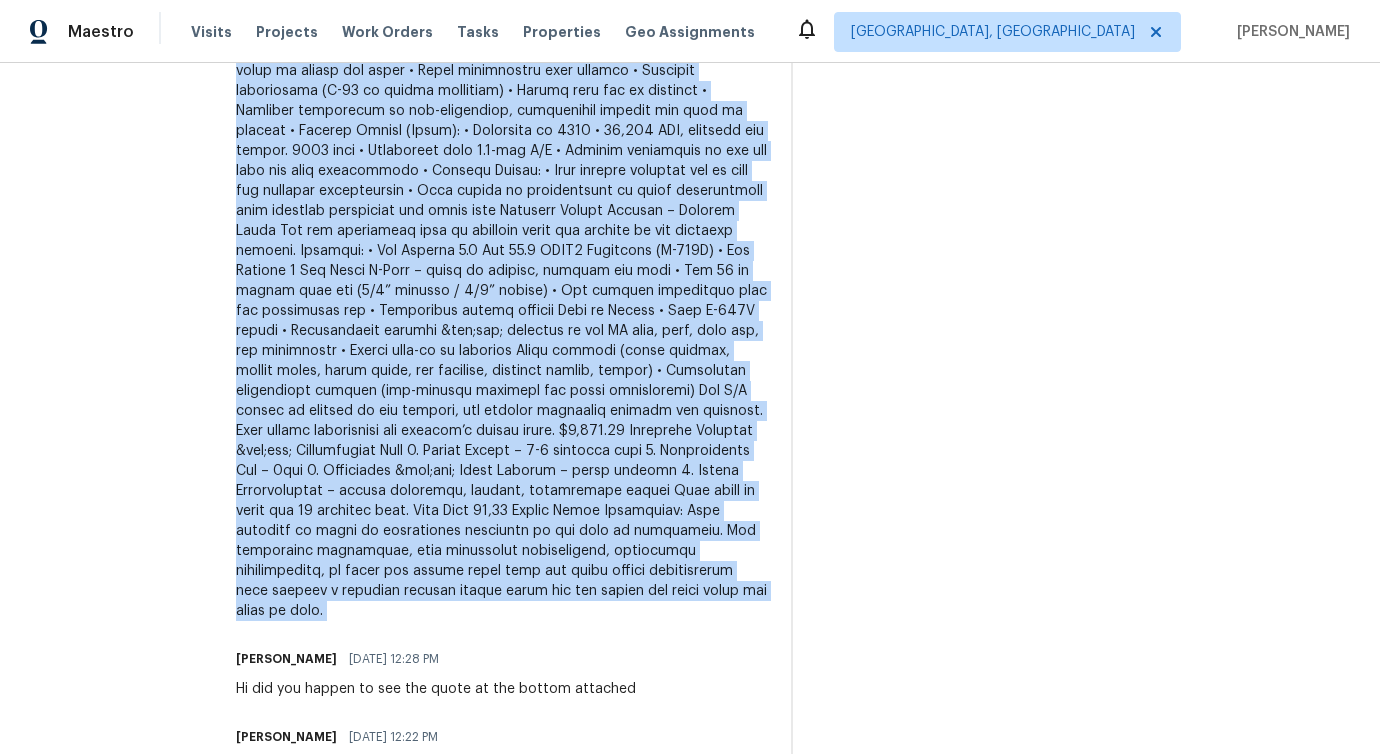 scroll, scrollTop: 0, scrollLeft: 0, axis: both 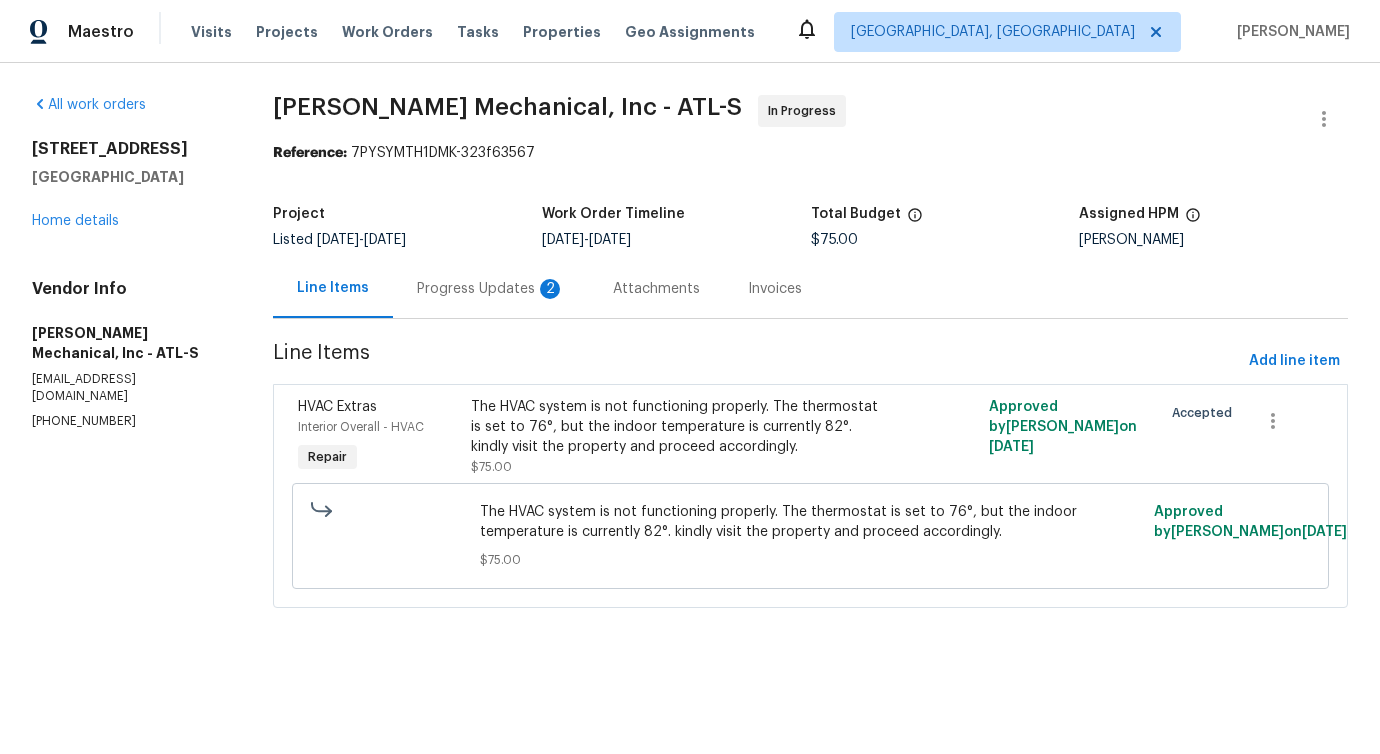 click on "Progress Updates 2" at bounding box center [491, 288] 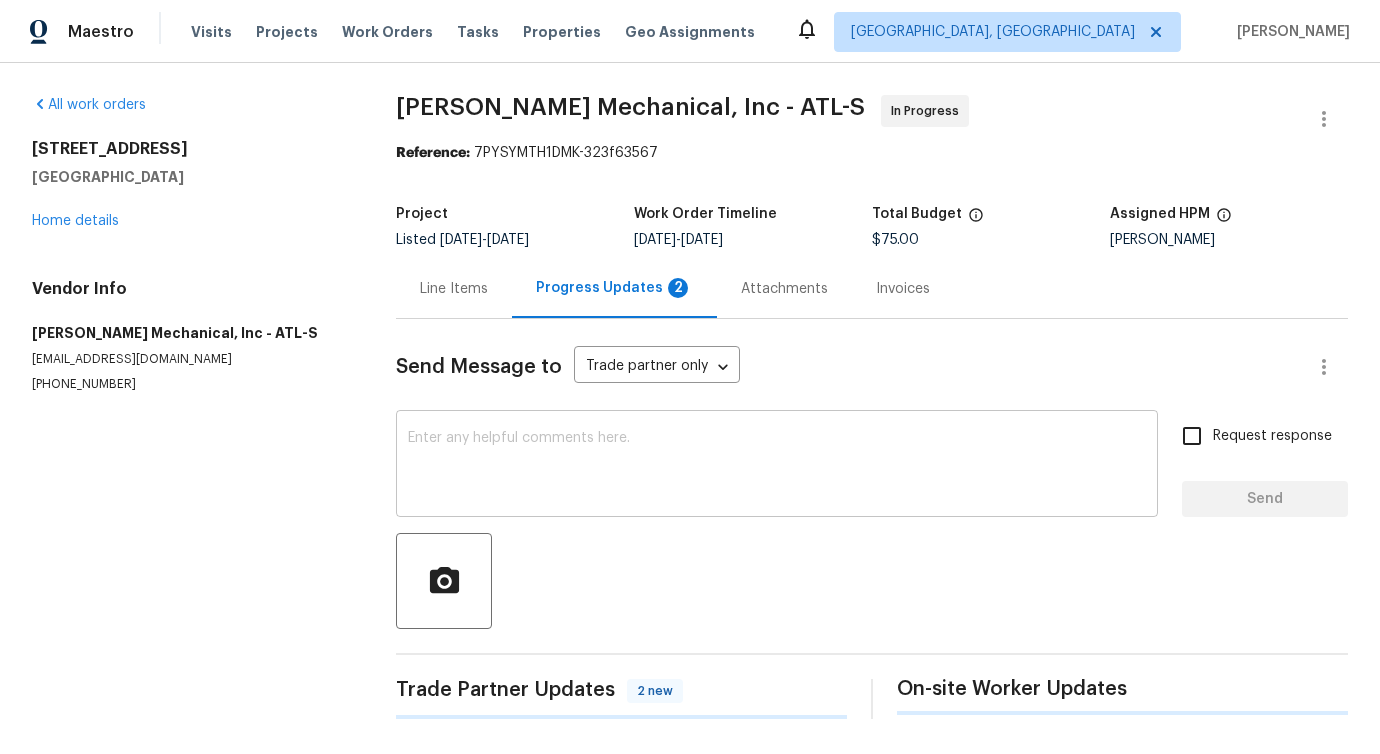 click at bounding box center (777, 466) 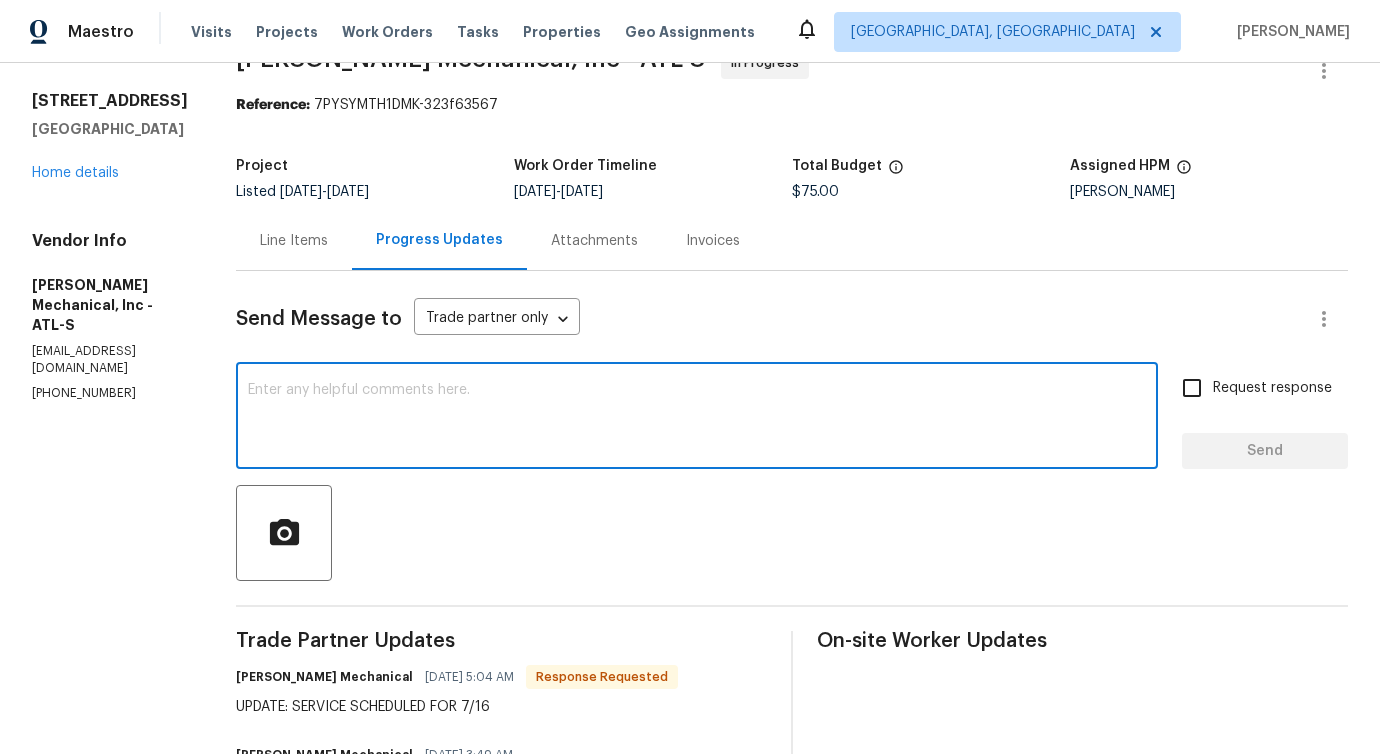 scroll, scrollTop: 5, scrollLeft: 0, axis: vertical 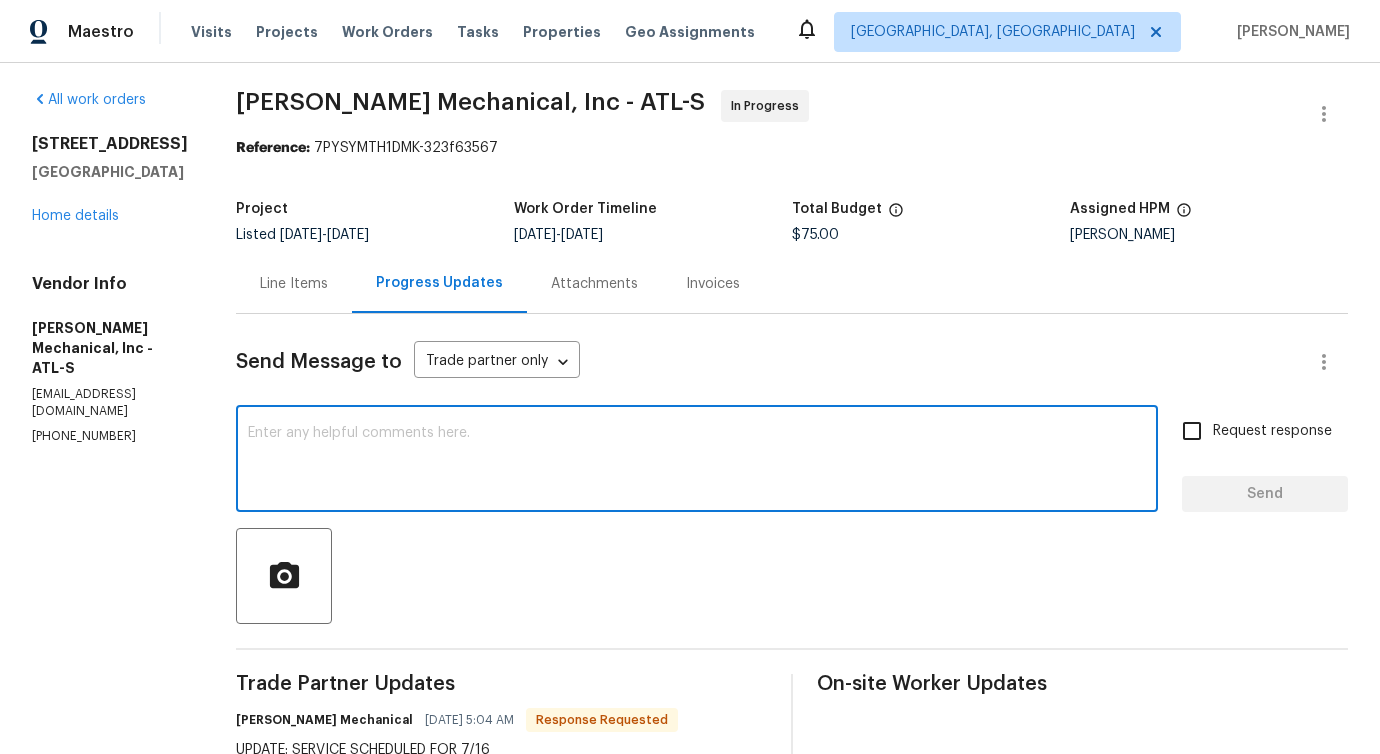 click at bounding box center (697, 461) 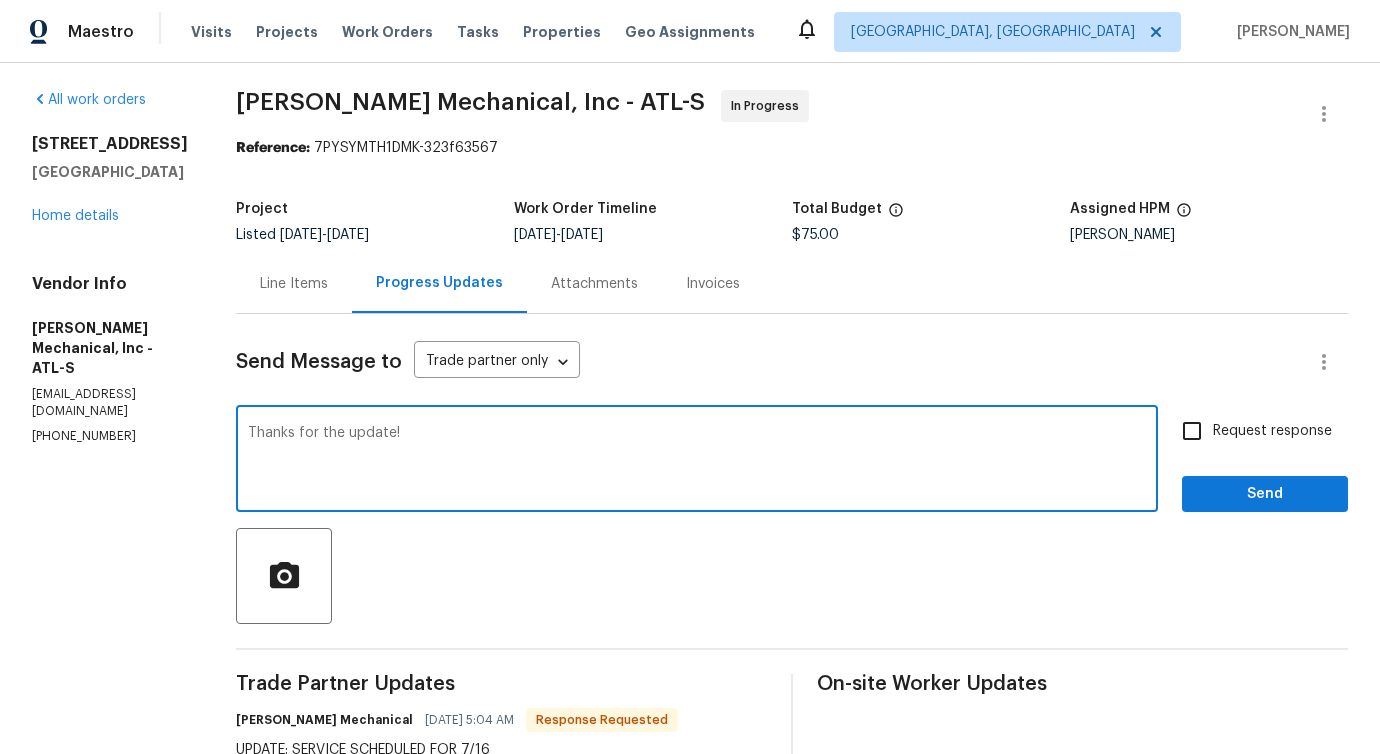 type on "Thanks for the update!" 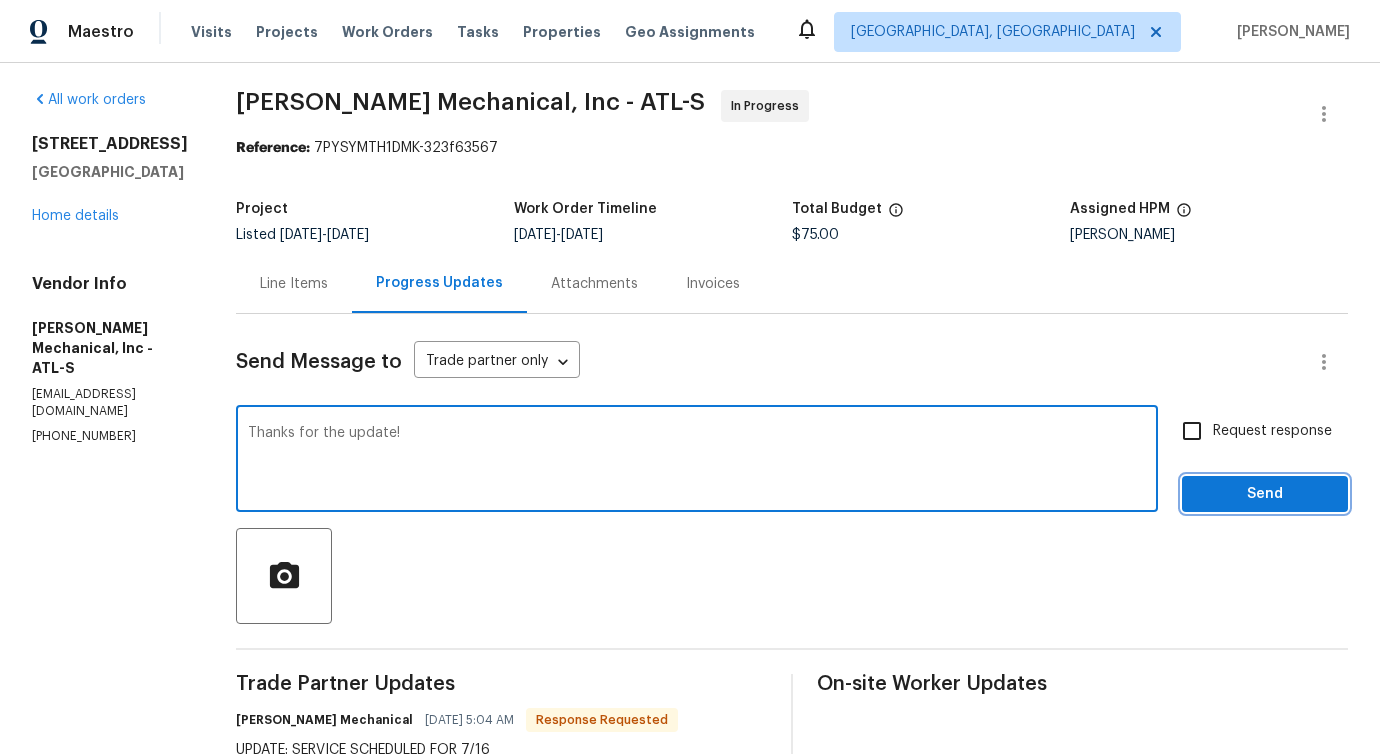 click on "Send" at bounding box center [1265, 494] 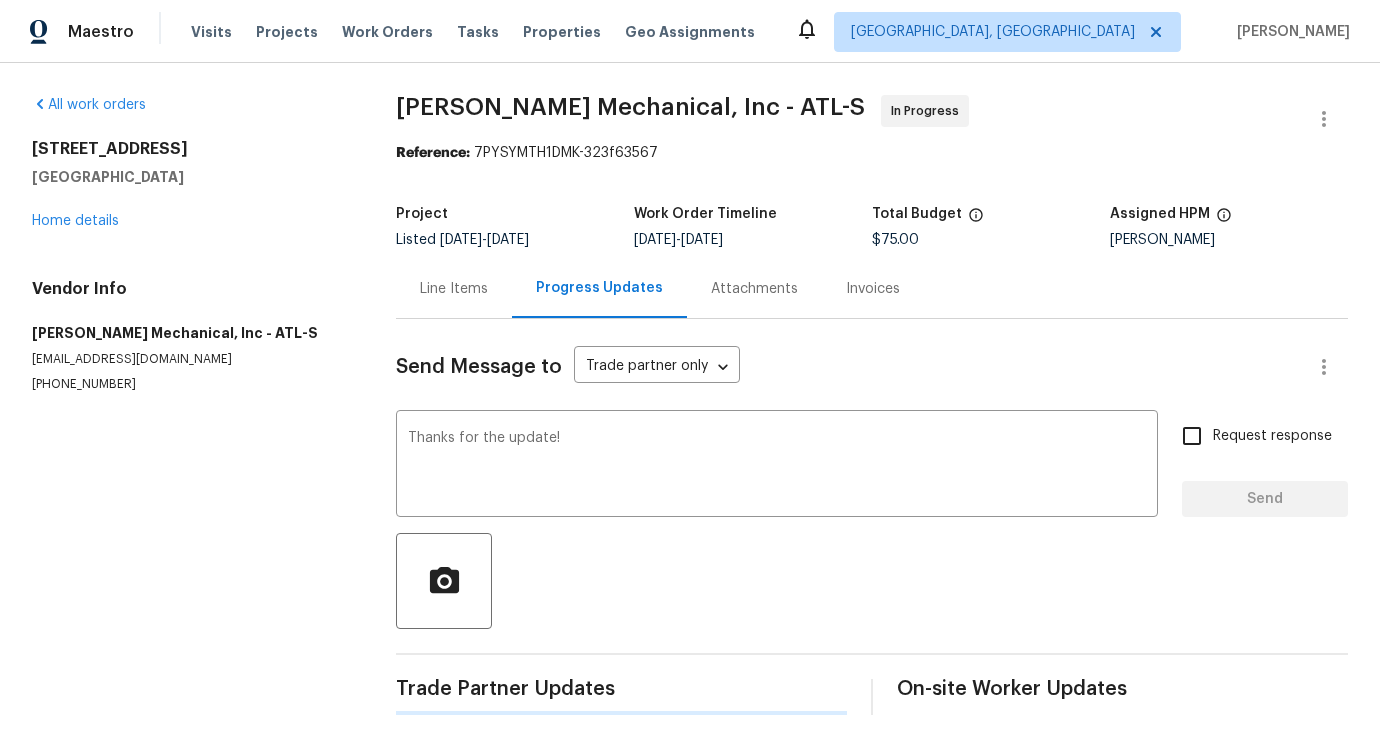 type 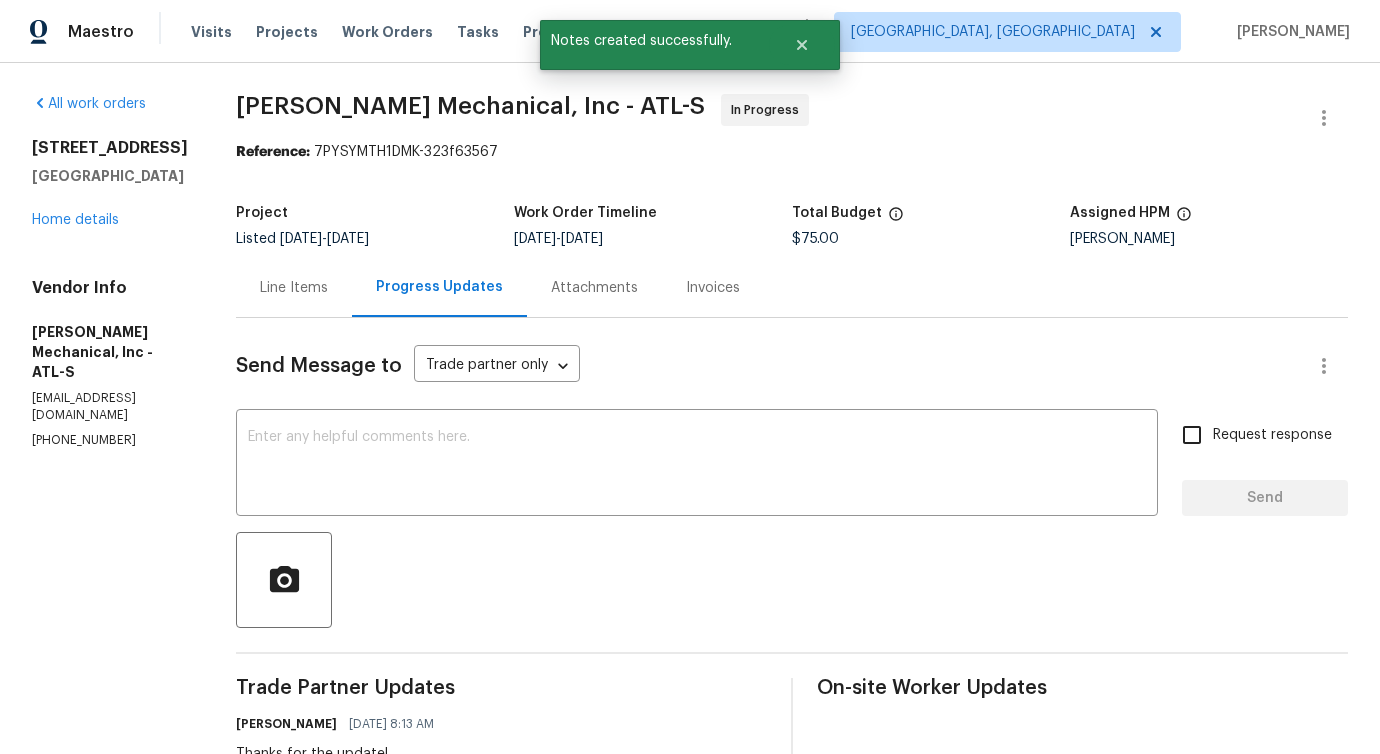 scroll, scrollTop: 0, scrollLeft: 0, axis: both 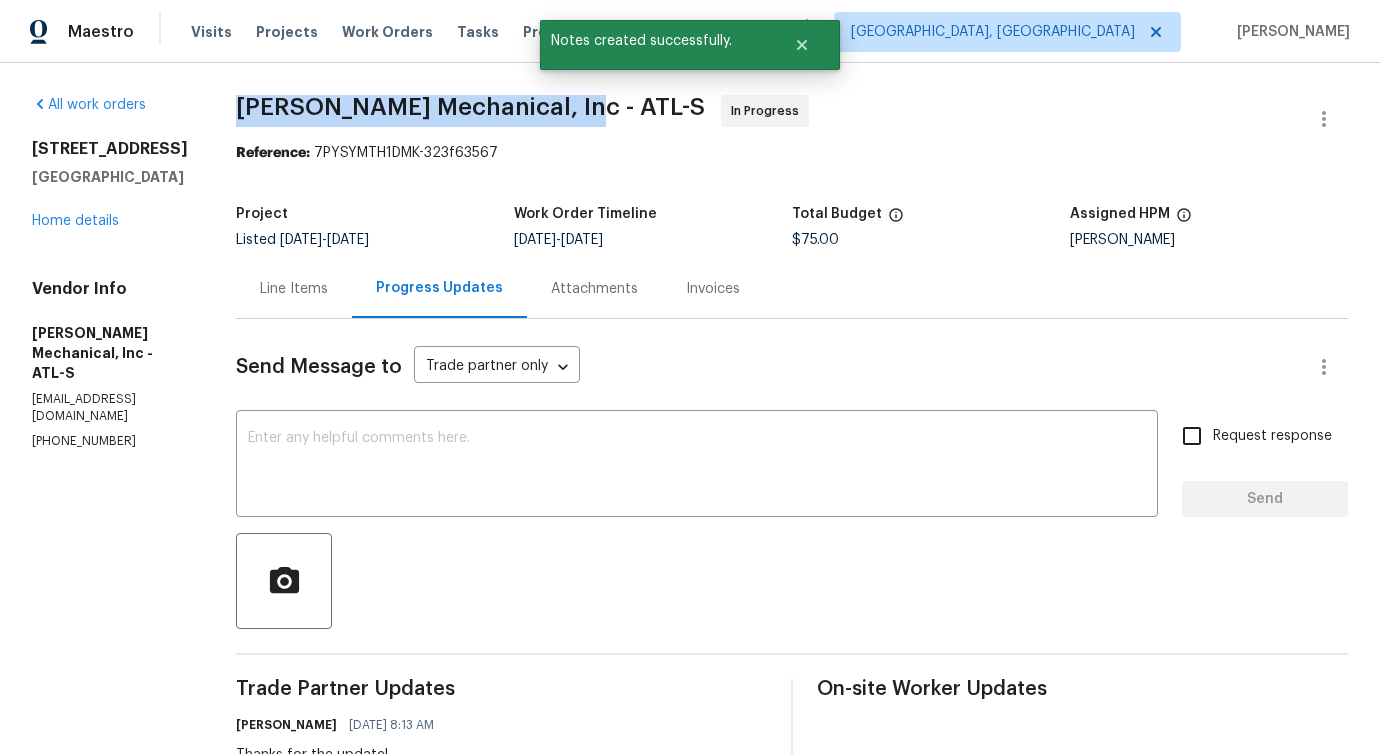 drag, startPoint x: 343, startPoint y: 107, endPoint x: 583, endPoint y: 106, distance: 240.00209 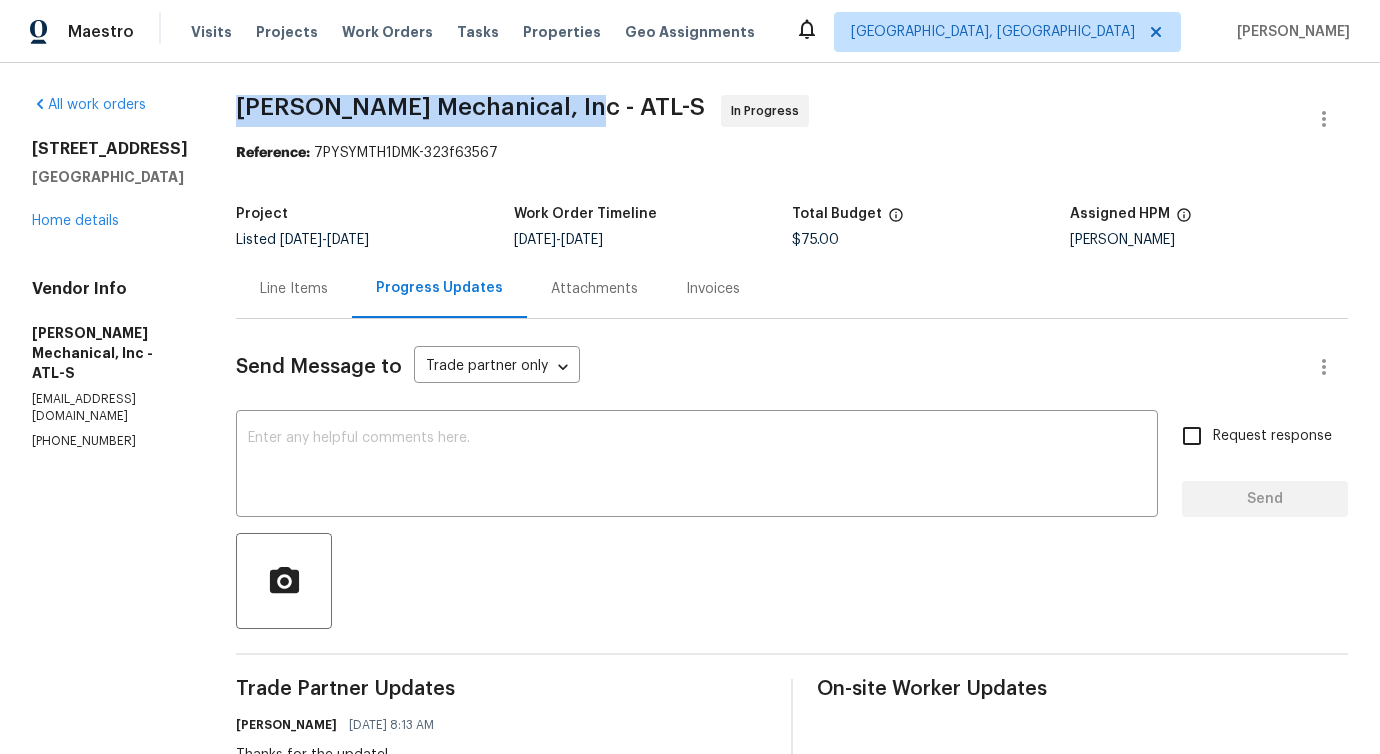 copy on "JH Martin Mechanical, Inc -" 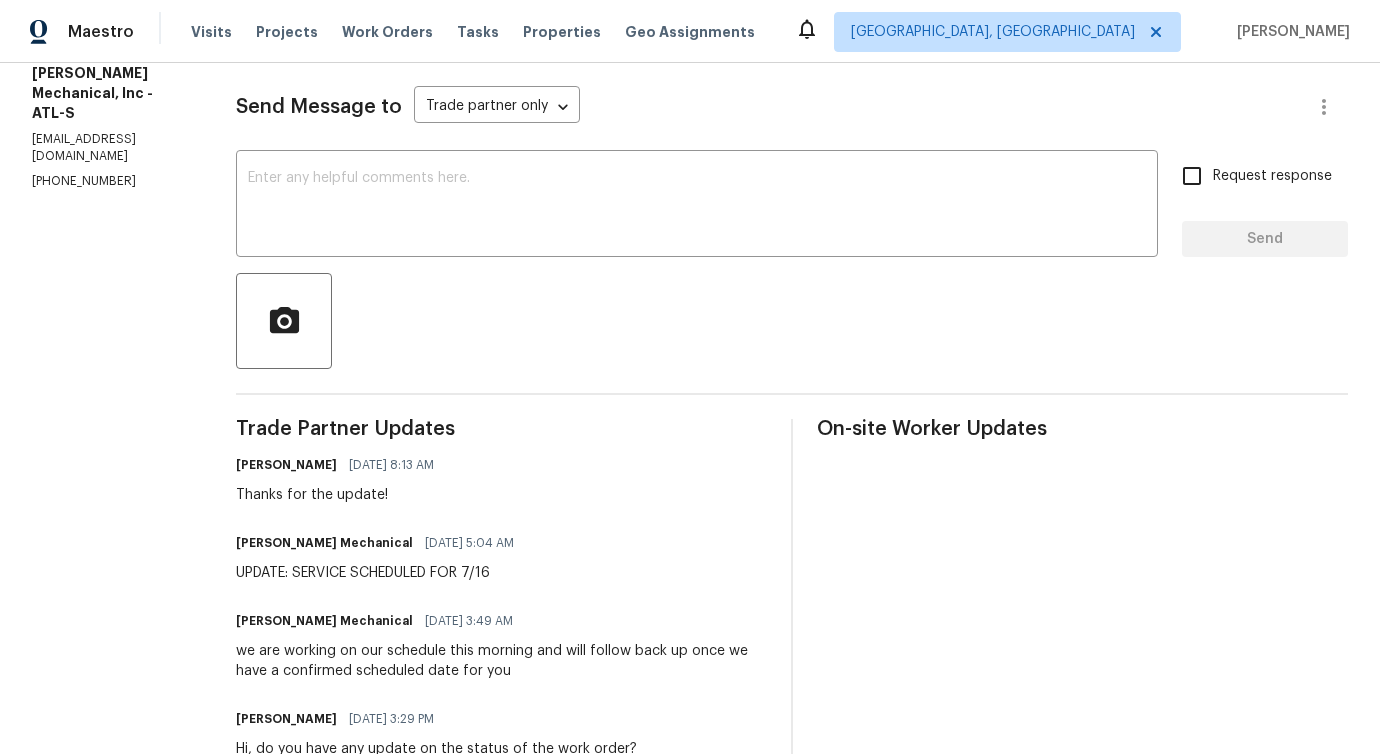 scroll, scrollTop: 572, scrollLeft: 0, axis: vertical 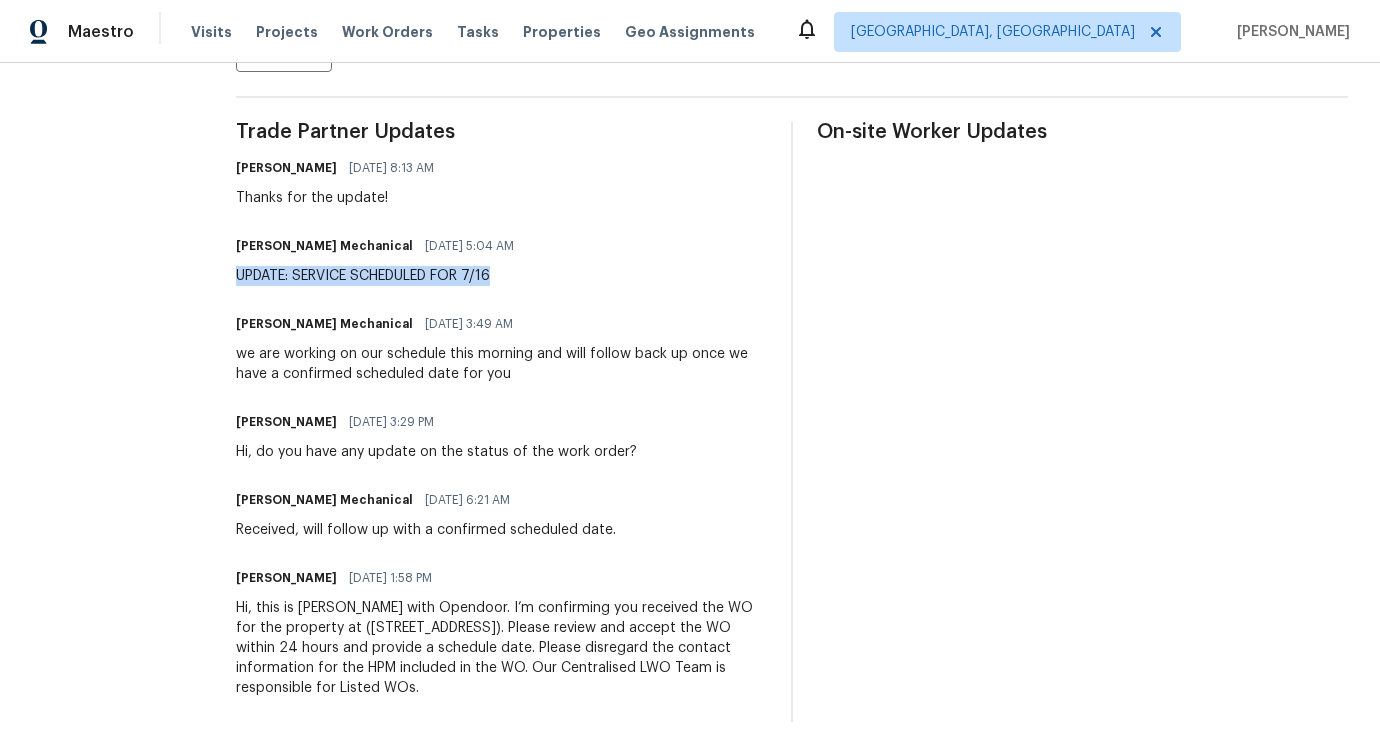 drag, startPoint x: 265, startPoint y: 258, endPoint x: 535, endPoint y: 255, distance: 270.01666 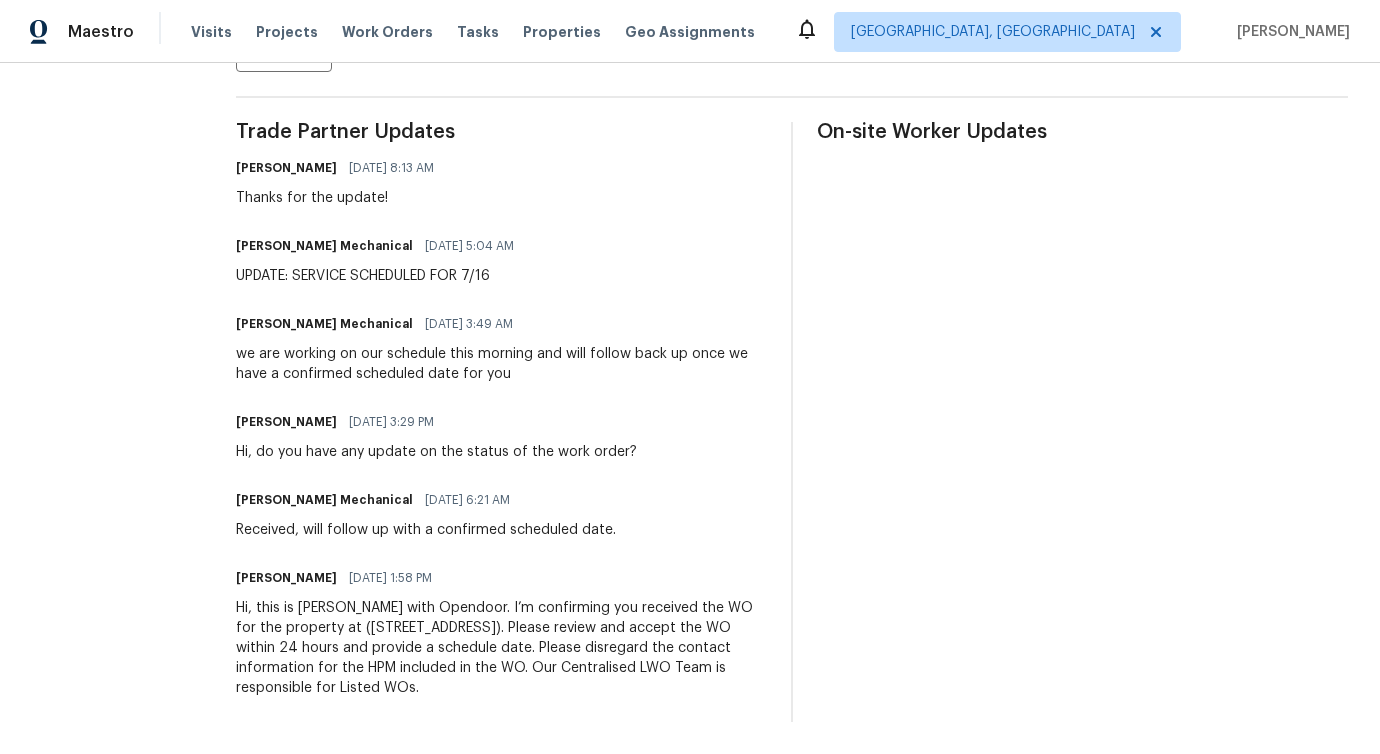 click on "07/15/2025 3:49 AM" at bounding box center [469, 324] 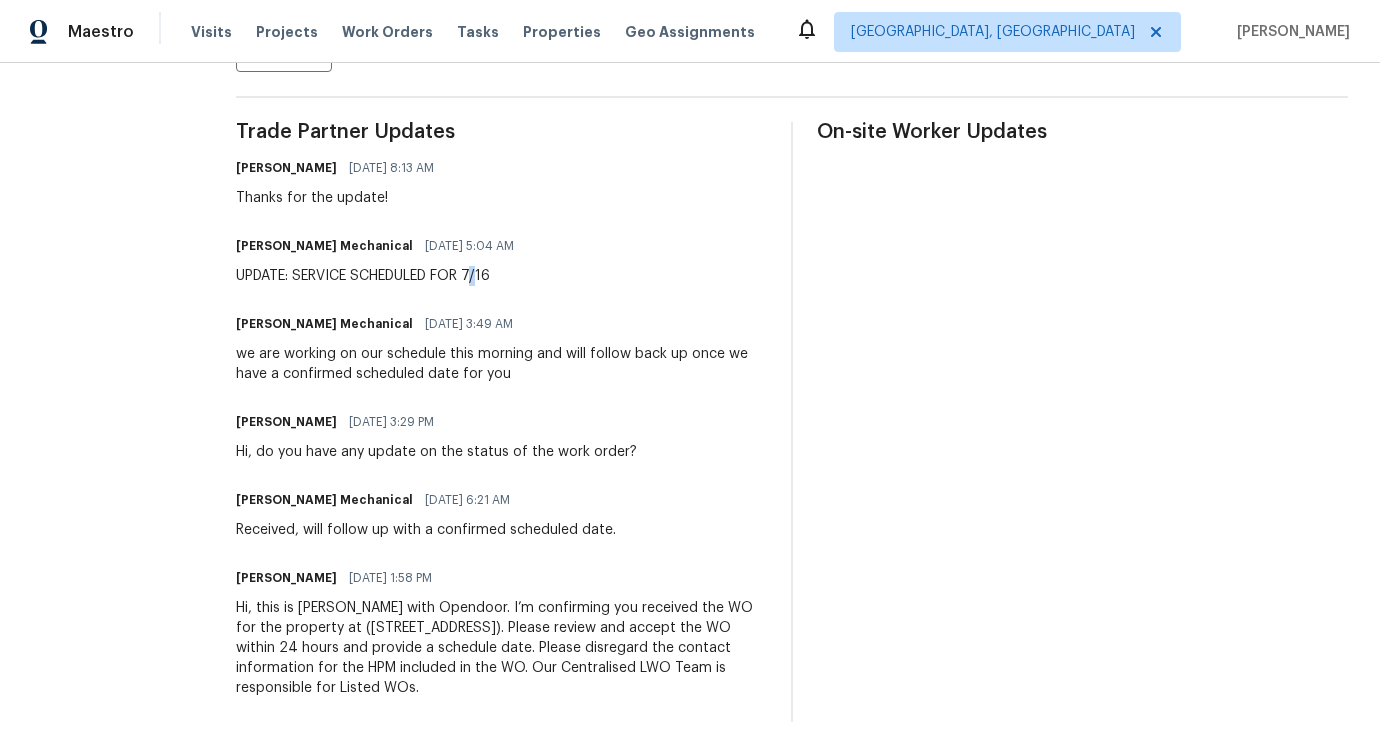 click on "UPDATE: SERVICE SCHEDULED FOR 7/16" at bounding box center (381, 276) 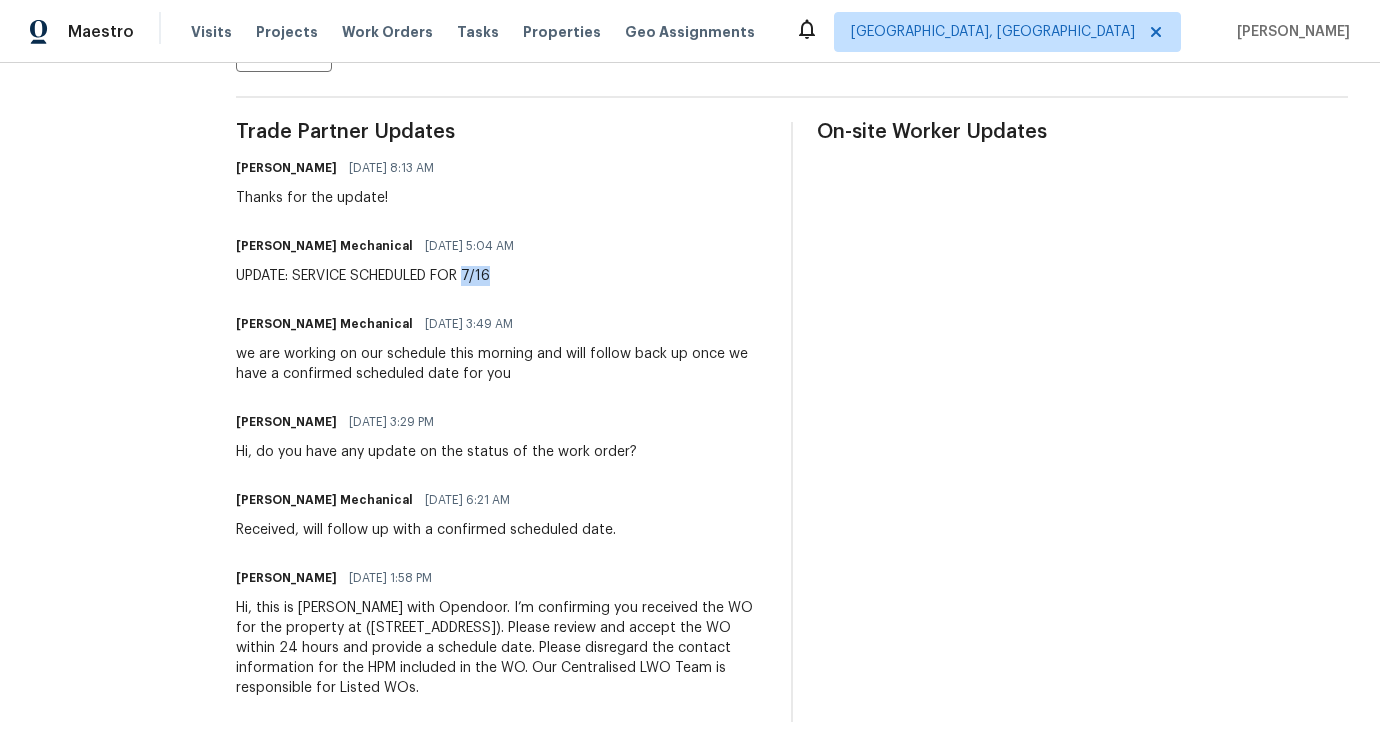 drag, startPoint x: 505, startPoint y: 256, endPoint x: 597, endPoint y: 257, distance: 92.00543 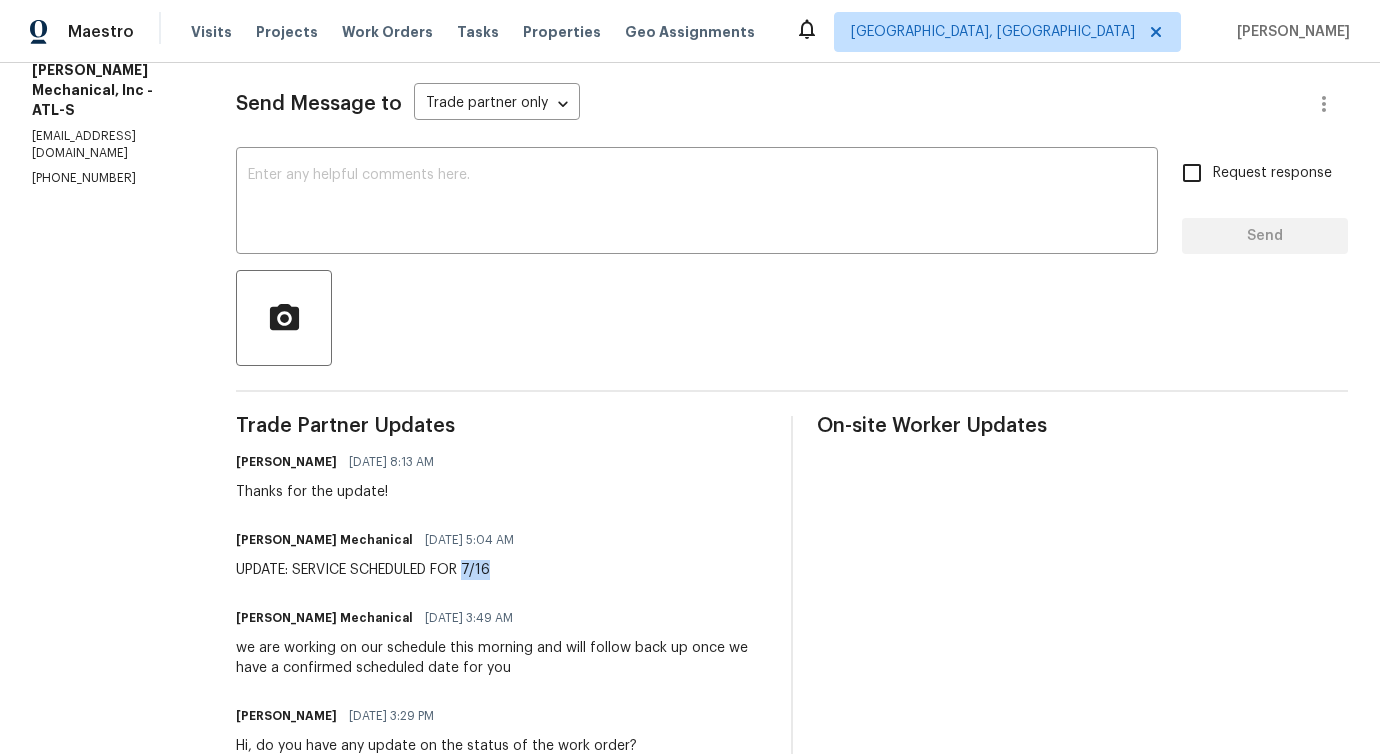 scroll, scrollTop: 0, scrollLeft: 0, axis: both 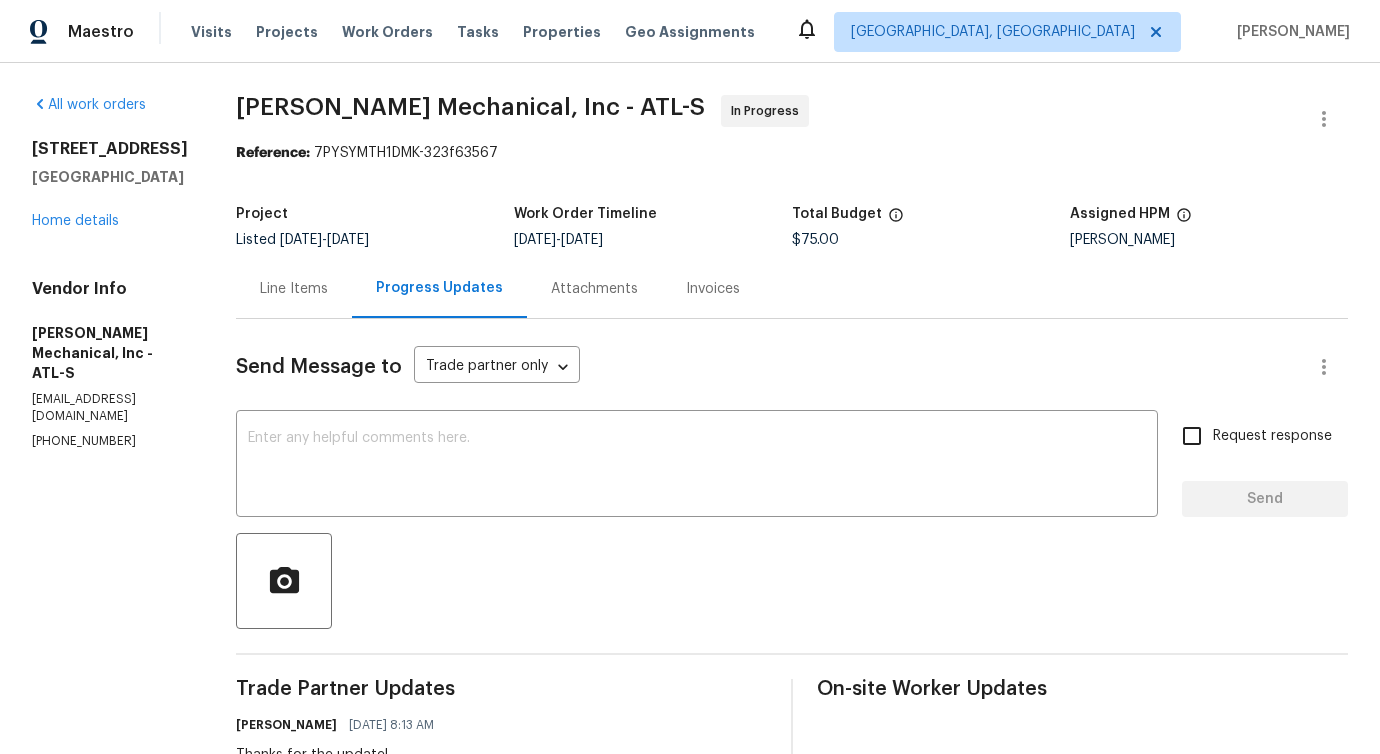 click on "20 Pine Canyon Dr SW Unit 24 Atlanta, GA 30331 Home details" at bounding box center [110, 185] 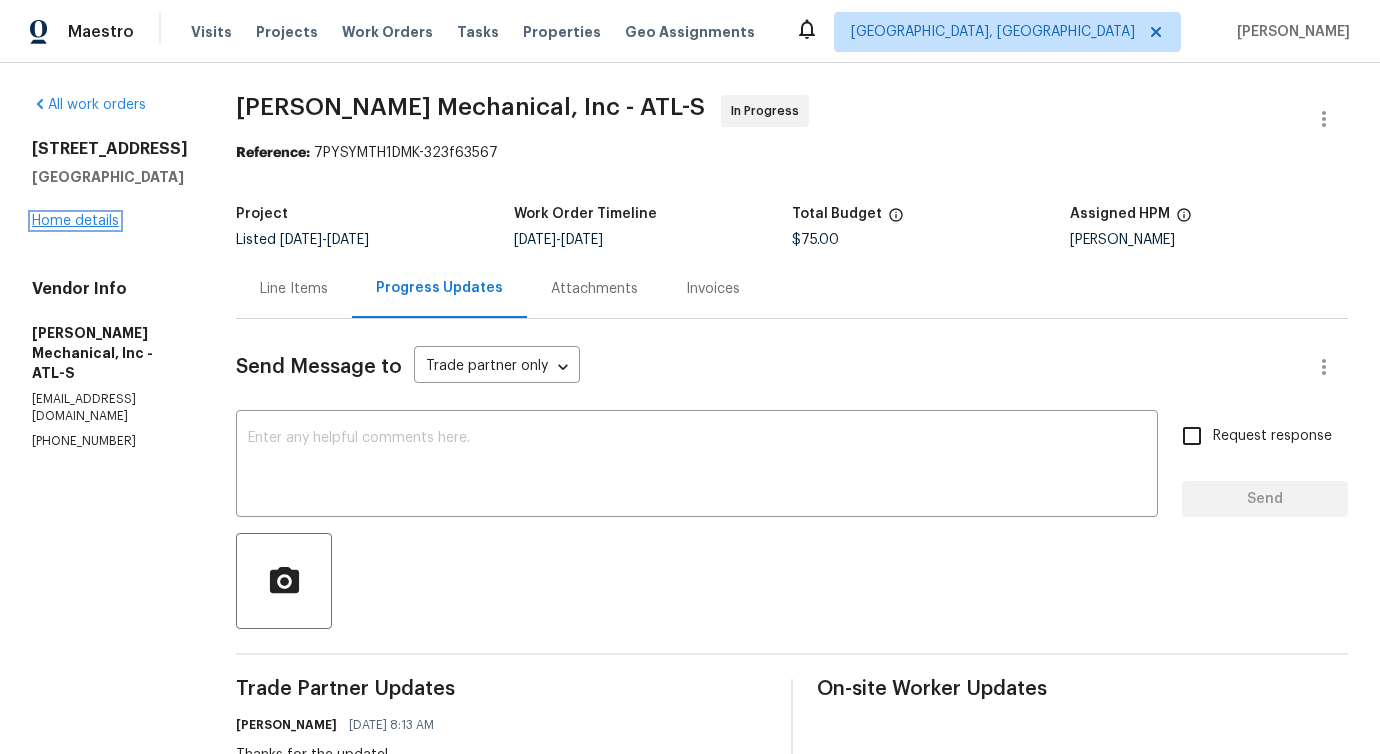 click on "Home details" at bounding box center [75, 221] 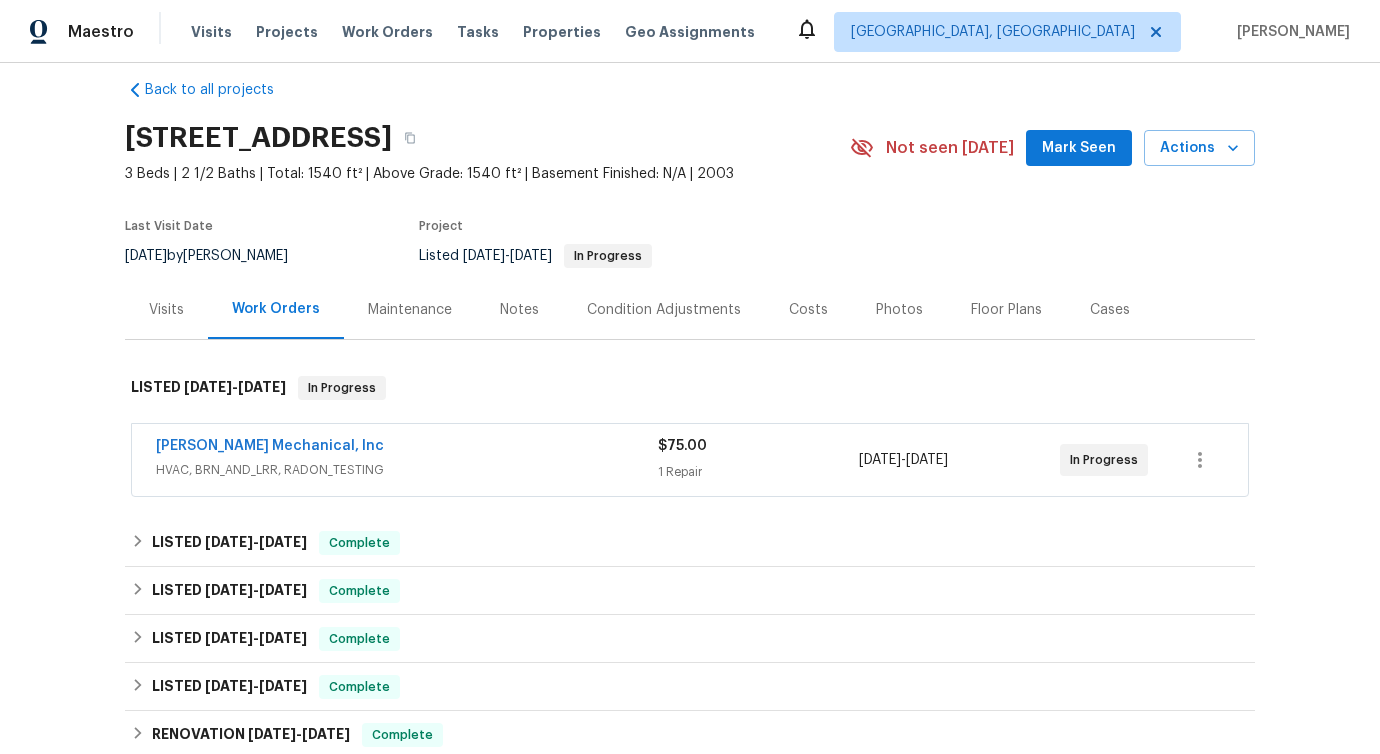 scroll, scrollTop: 0, scrollLeft: 0, axis: both 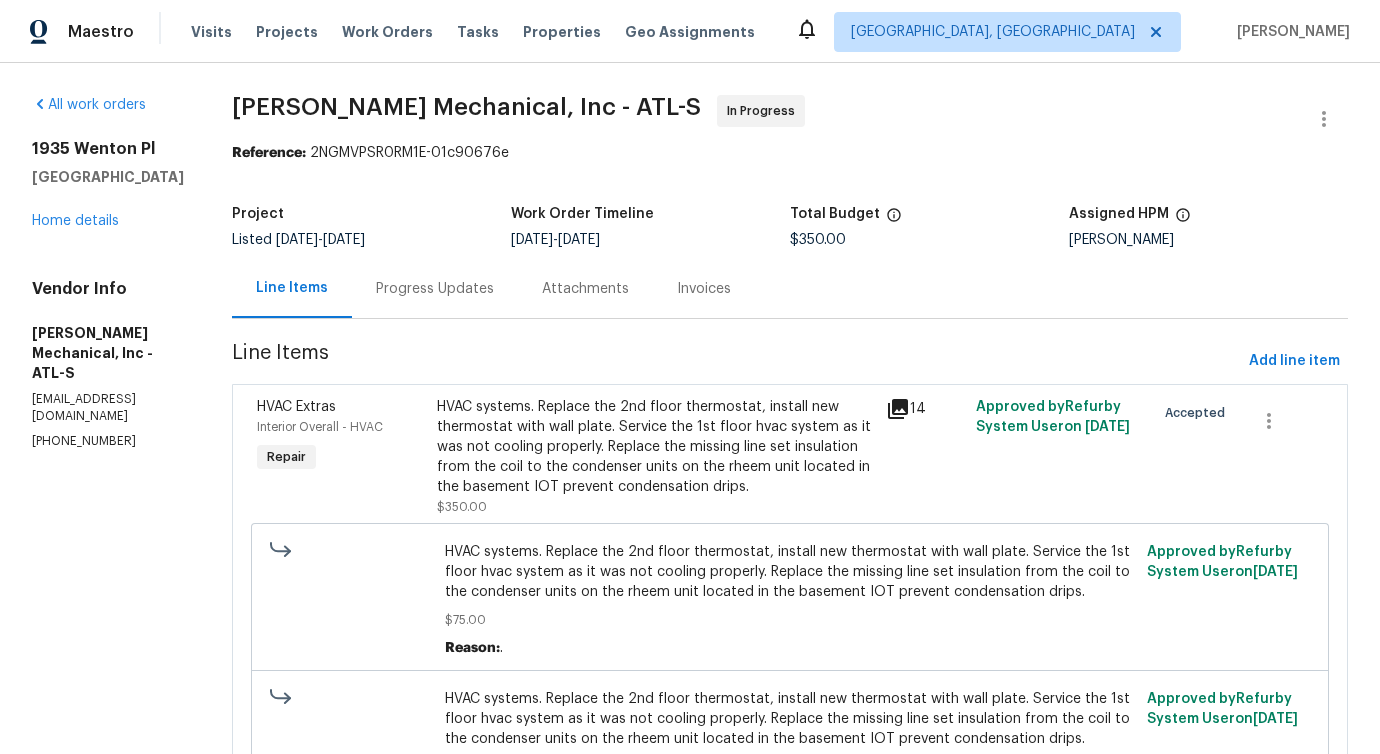 click on "Progress Updates" at bounding box center (435, 288) 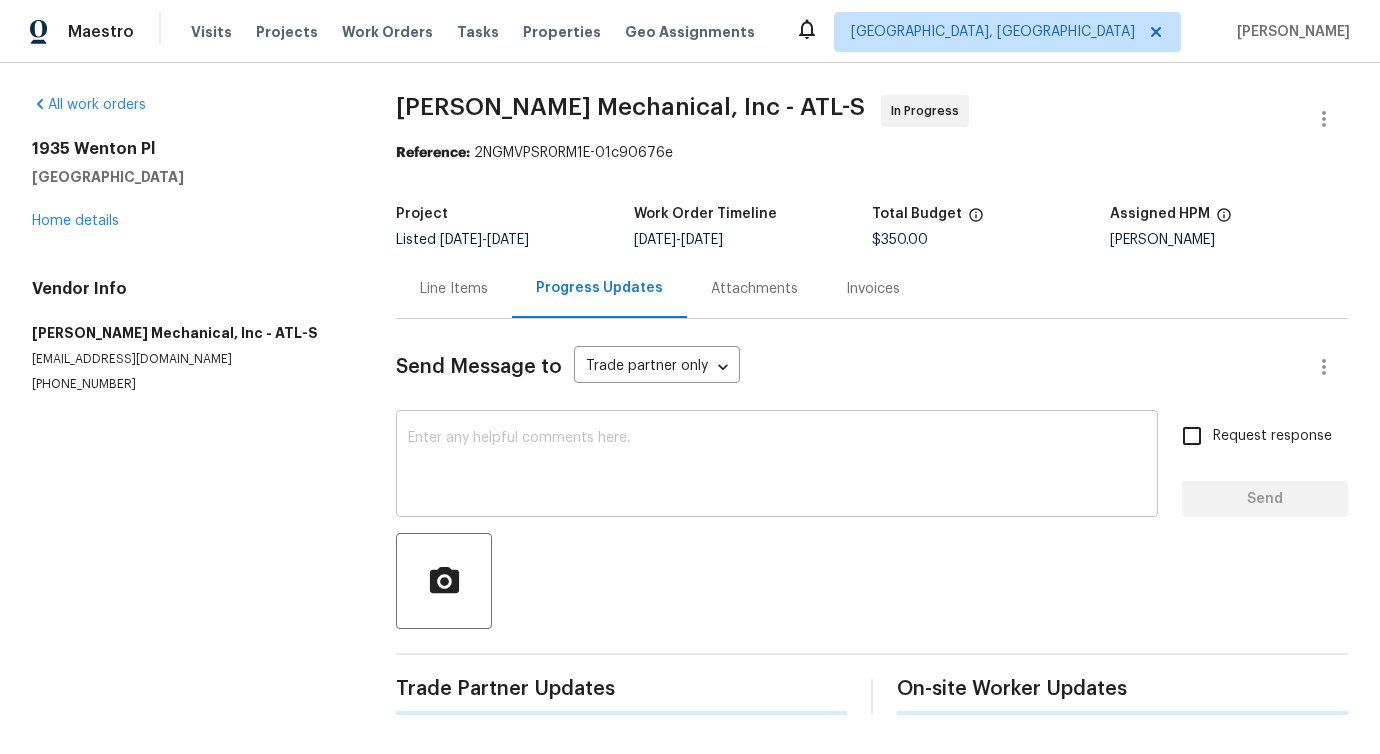 click on "x ​" at bounding box center [777, 466] 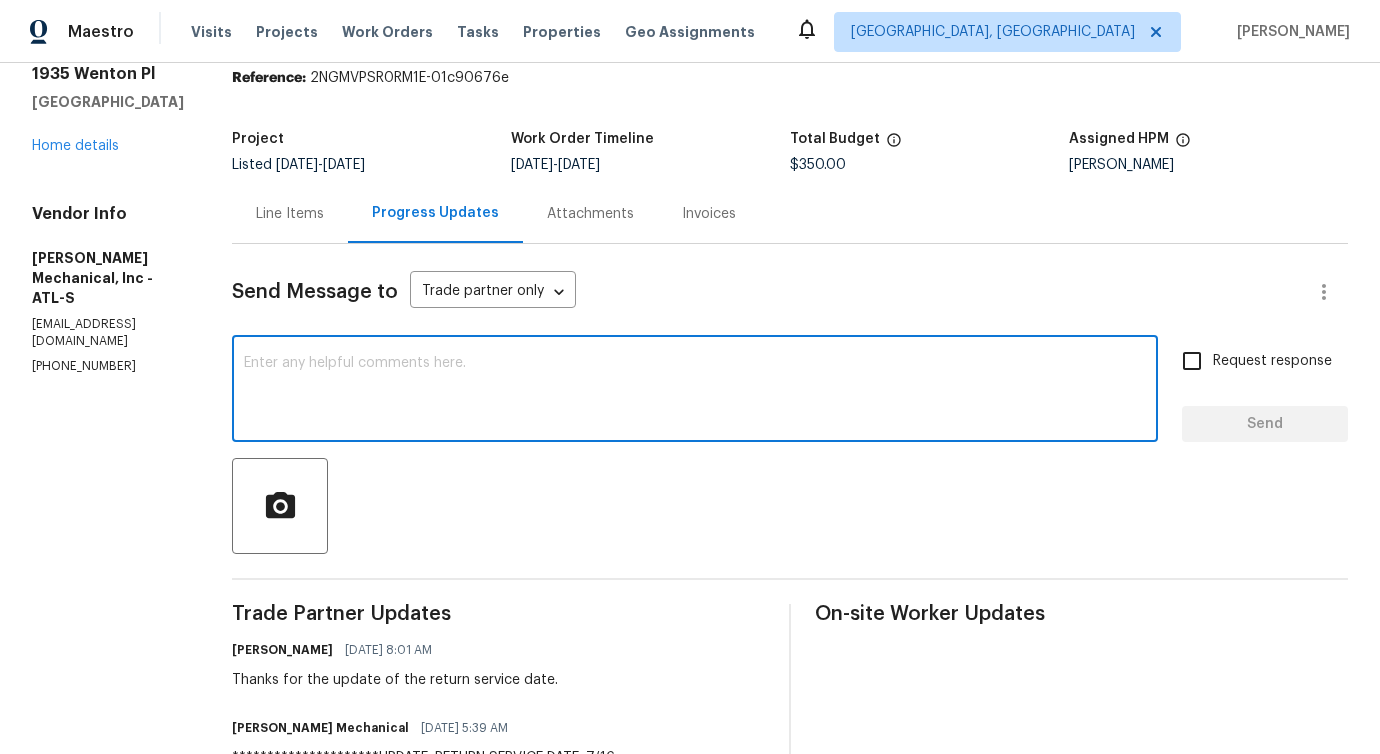 scroll, scrollTop: 70, scrollLeft: 0, axis: vertical 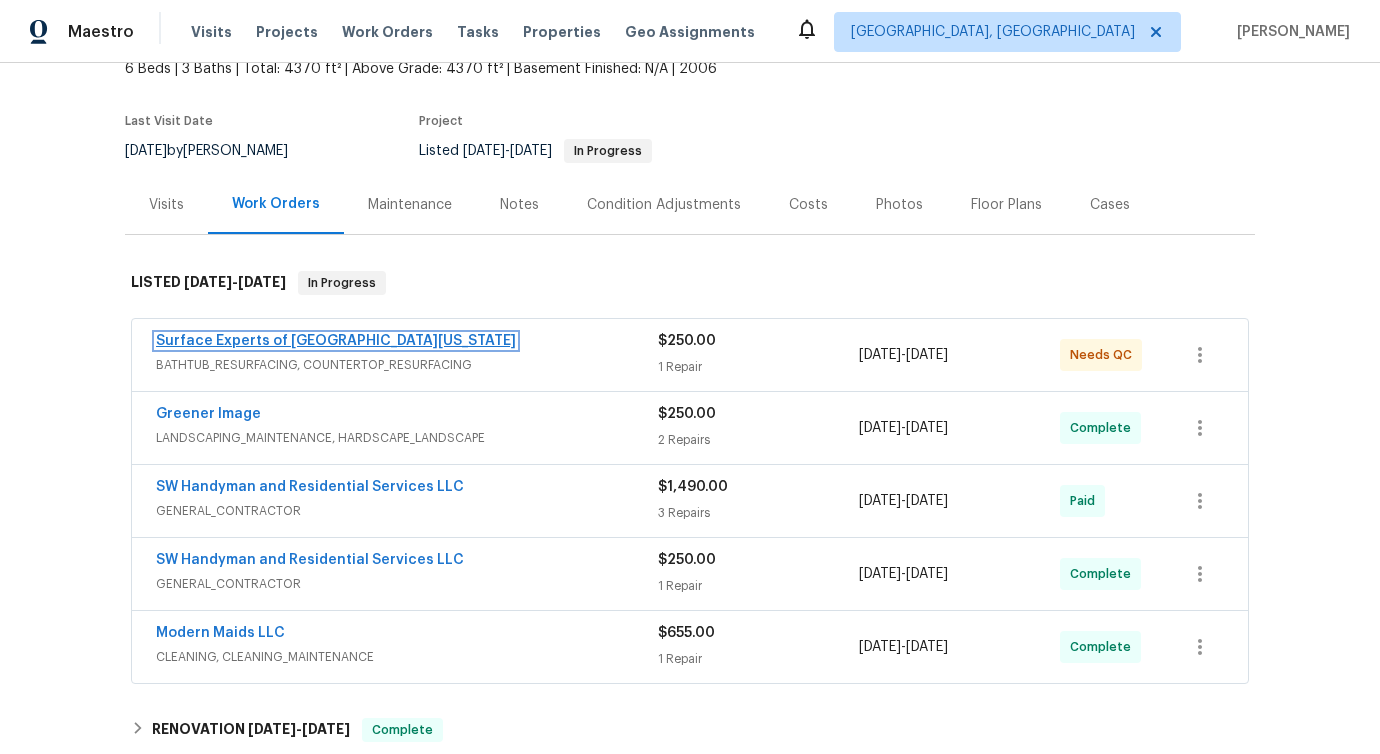 click on "Surface Experts of [GEOGRAPHIC_DATA][US_STATE]" at bounding box center (336, 341) 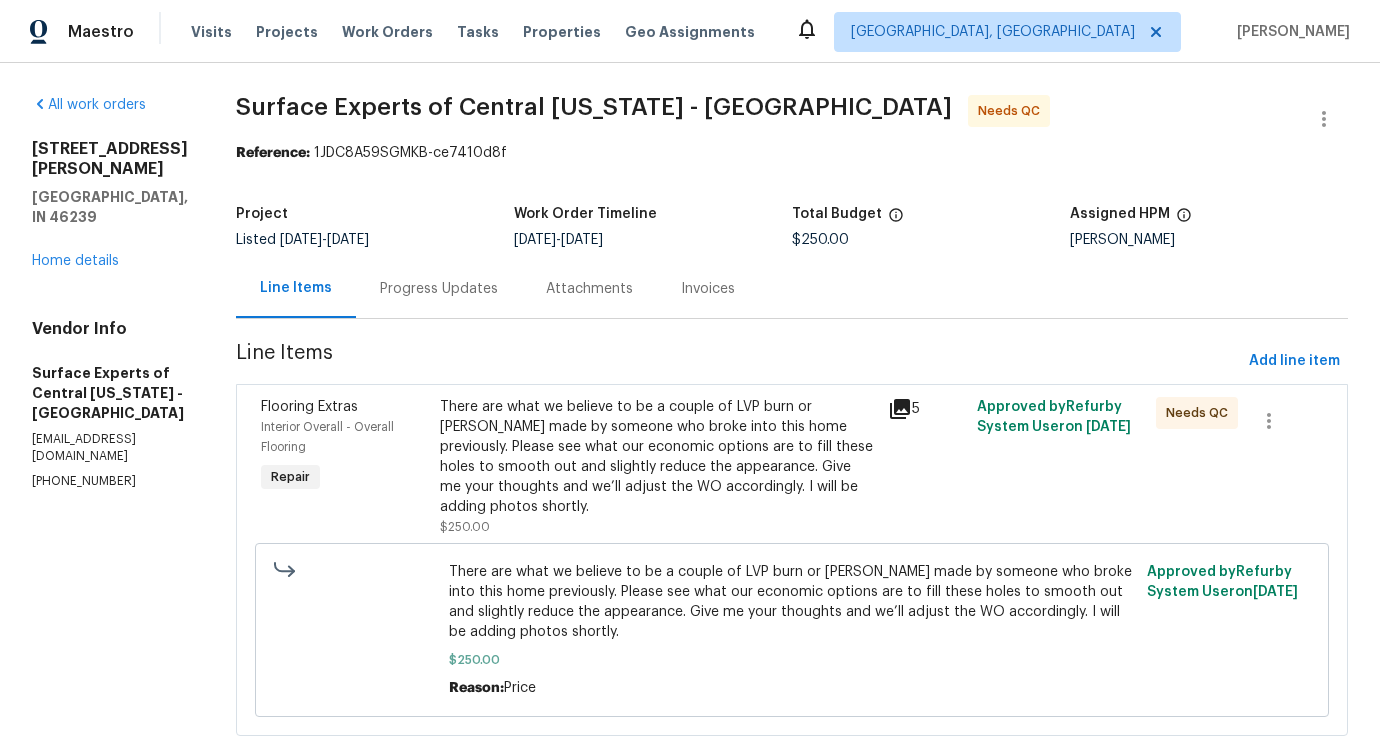 click on "Progress Updates" at bounding box center [439, 289] 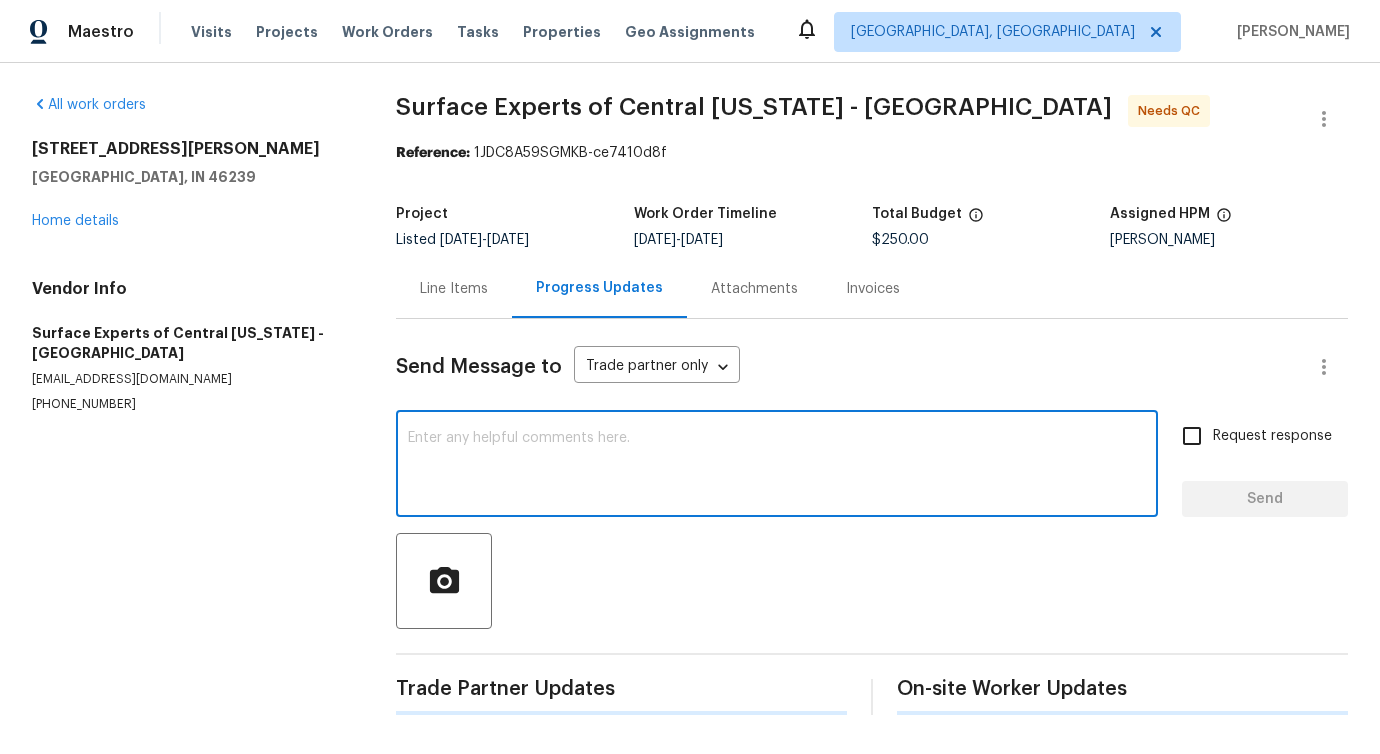 click at bounding box center (777, 466) 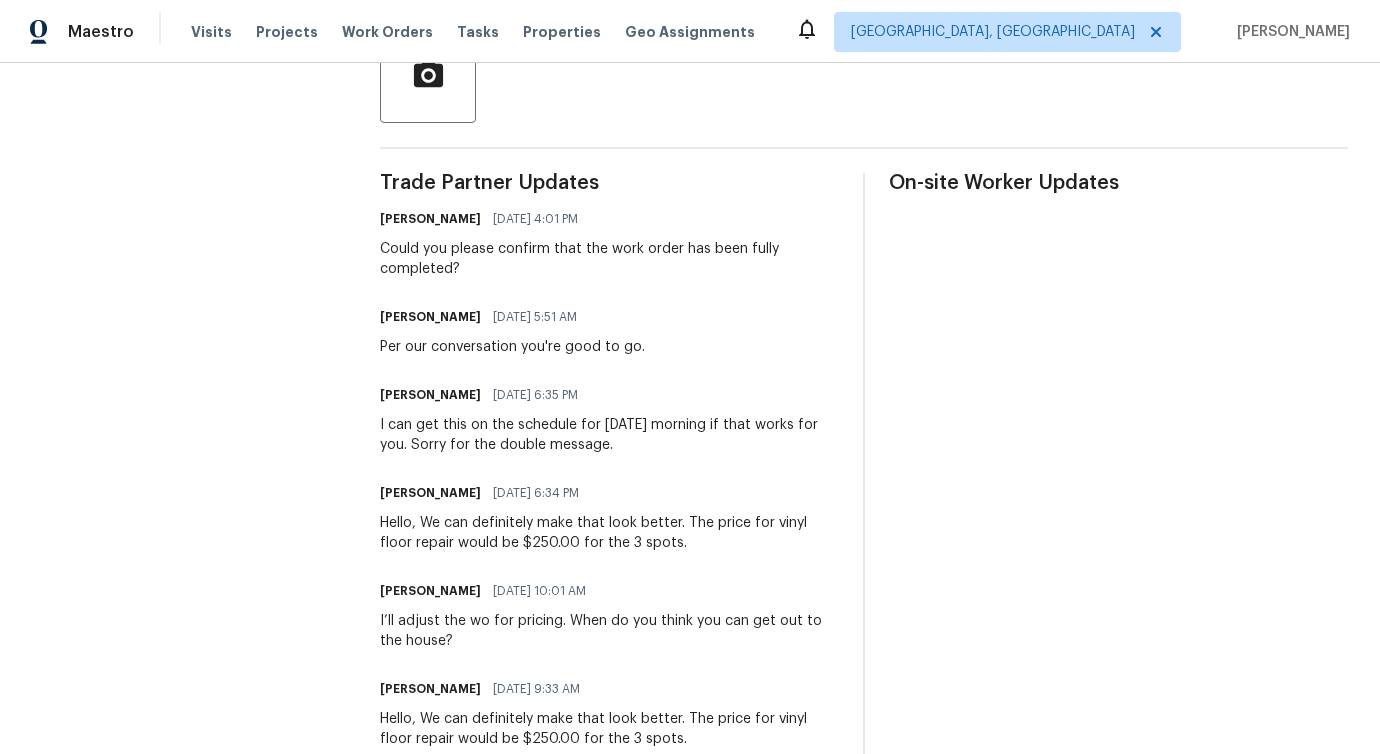 scroll, scrollTop: 0, scrollLeft: 0, axis: both 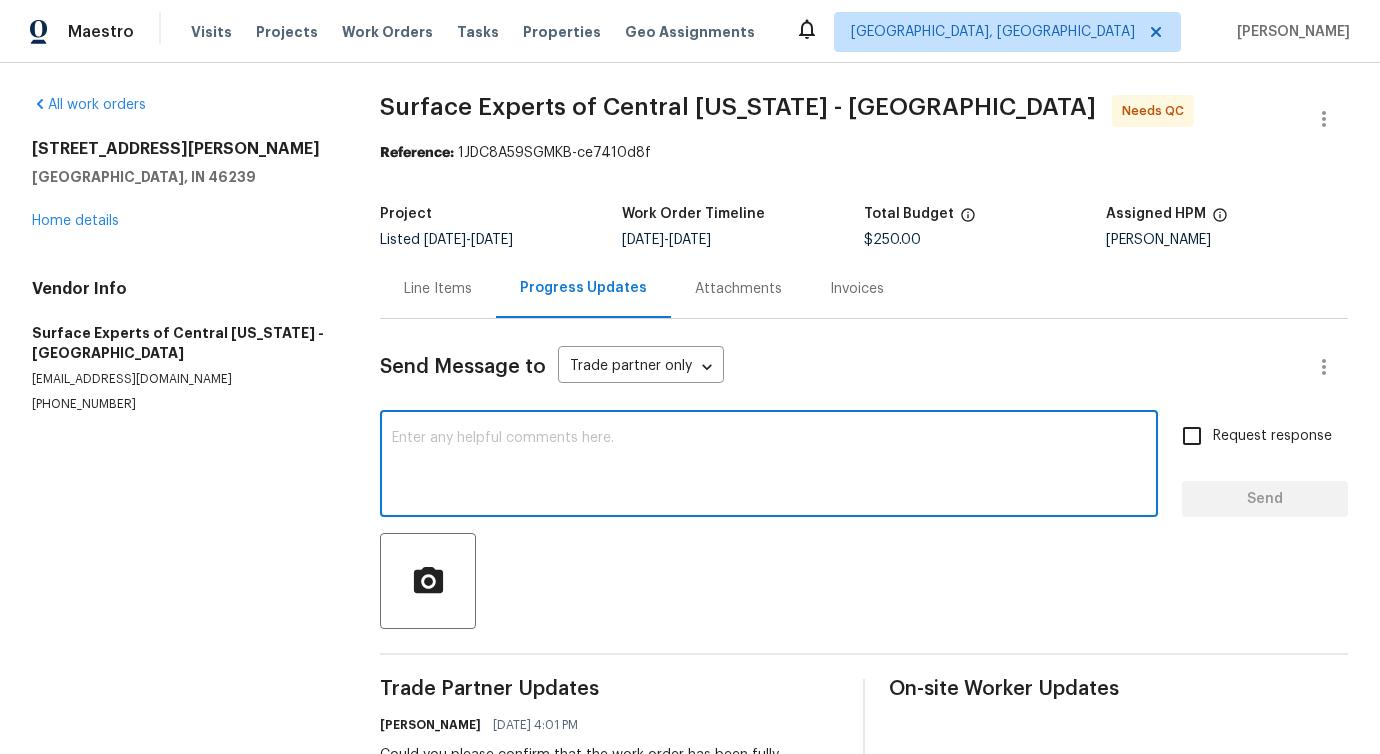 click on "Line Items" at bounding box center [438, 288] 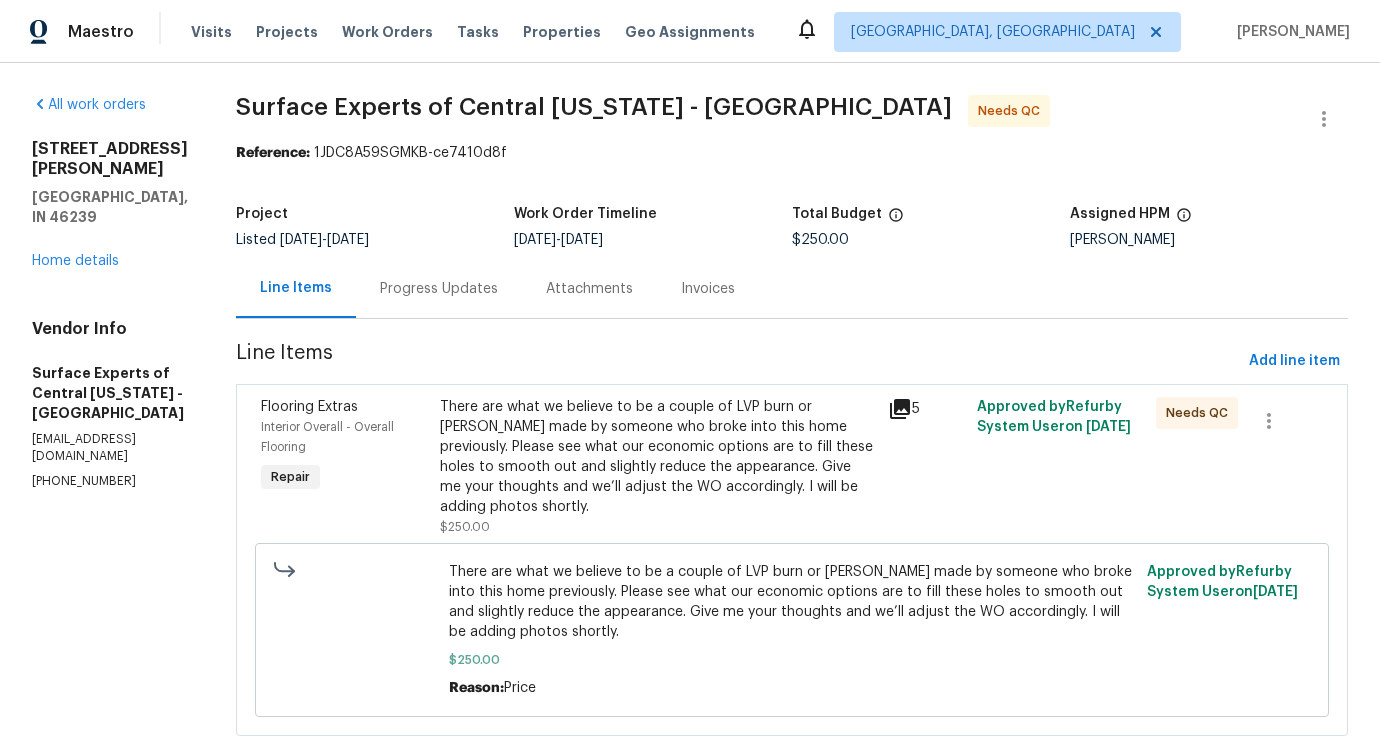 click on "There are what we believe to be a couple of LVP burn or [PERSON_NAME] made by someone who broke into this home previously. Please see what our economic options are to fill these holes to smooth out and slightly reduce the appearance. Give me your thoughts and we’ll adjust the WO accordingly. I will be adding photos shortly." at bounding box center [658, 457] 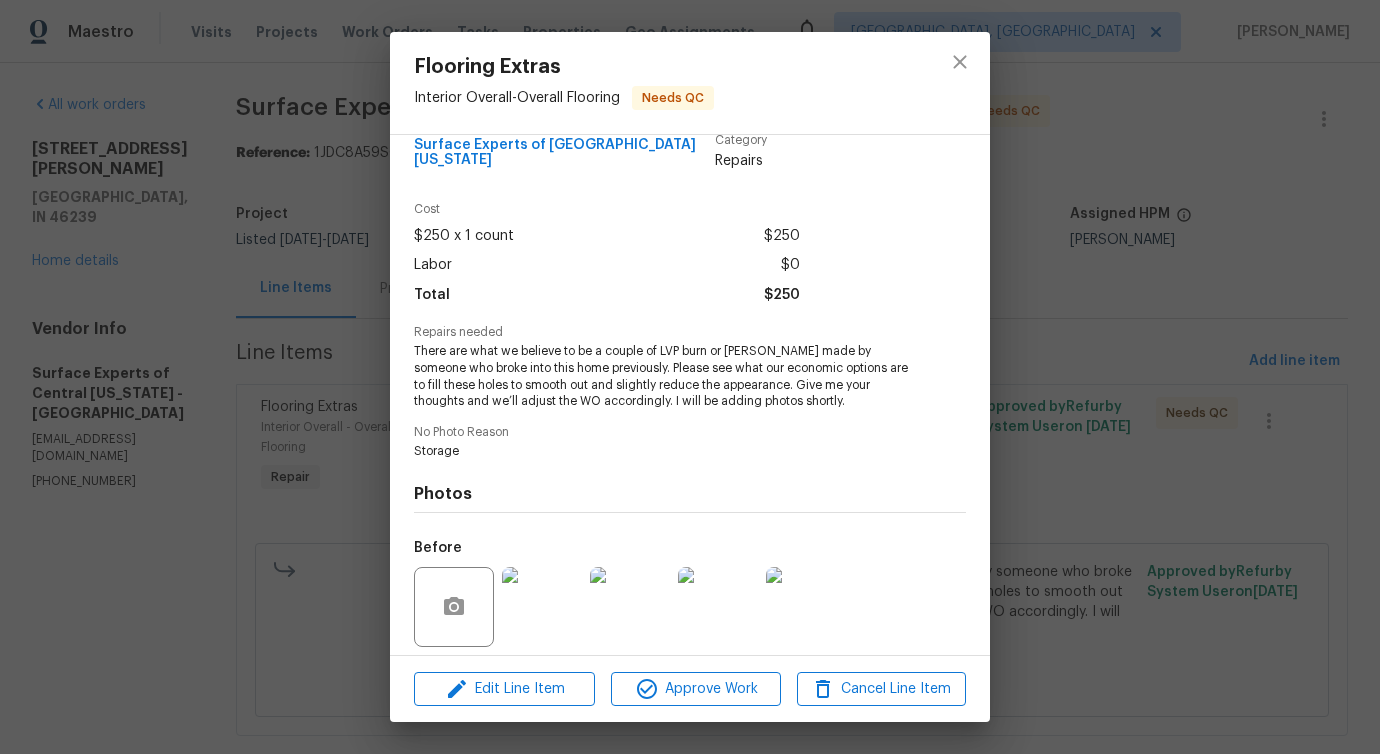 scroll, scrollTop: 167, scrollLeft: 0, axis: vertical 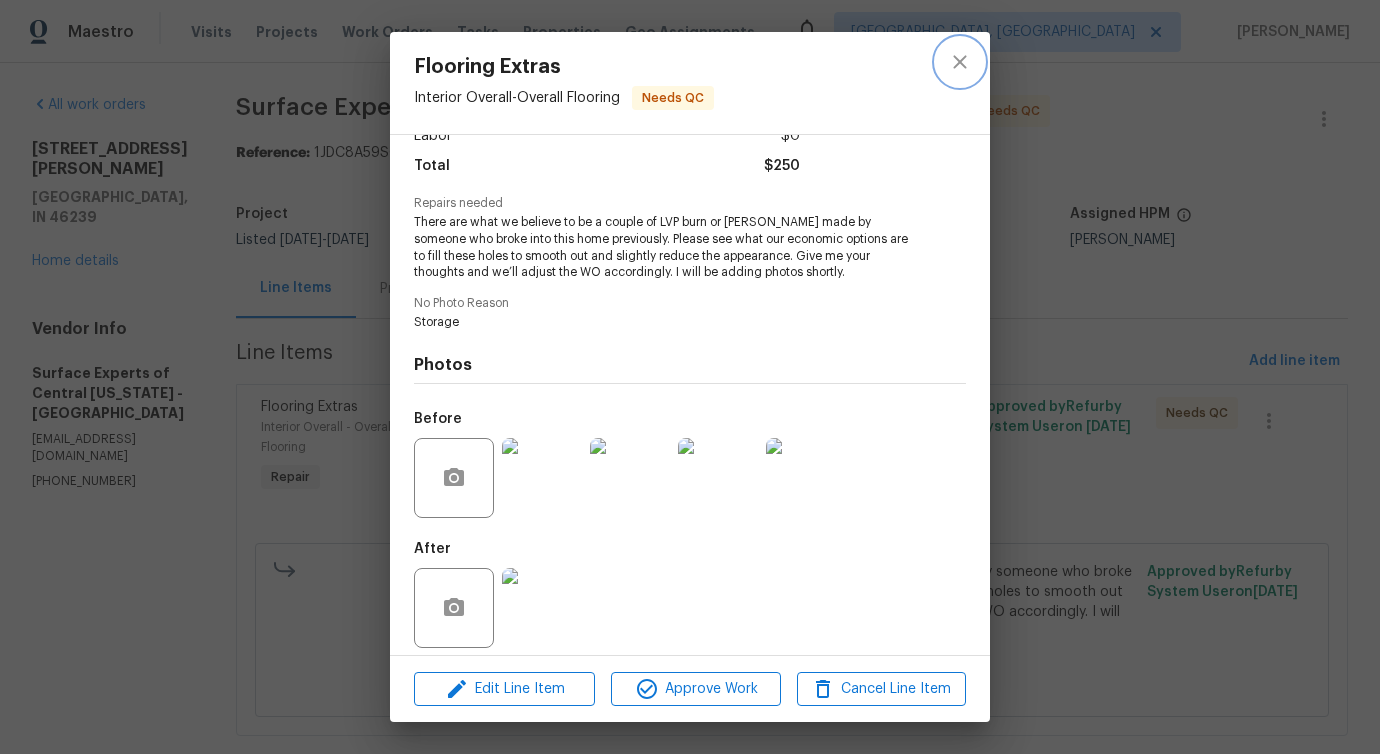 click 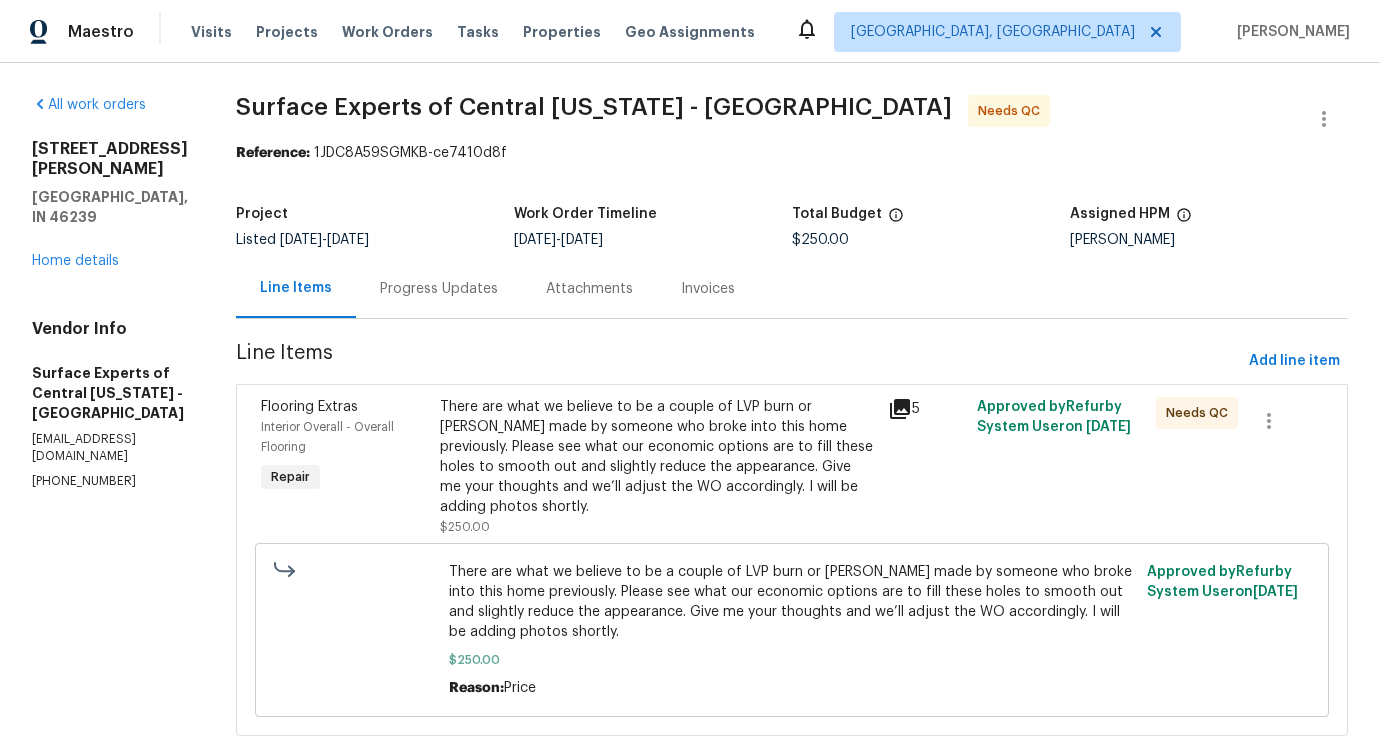 click on "Surface Experts of Central [US_STATE] - IND Needs QC Reference:   1JDC8A59SGMKB-ce7410d8f Project Listed   [DATE]  -  [DATE] Work Order Timeline [DATE]  -  [DATE] Total Budget $250.00 Assigned HPM [PERSON_NAME] Line Items Progress Updates Attachments Invoices Line Items Add line item Flooring Extras Interior Overall - Overall Flooring Repair There are what we believe to be a couple of LVP burn or [PERSON_NAME] made by someone who broke into this home previously. Please see what our economic options are to fill these holes to smooth out and slightly reduce the appearance. Give me your thoughts and we’ll adjust the WO accordingly. I will be adding photos shortly. $250.00   5 Approved by  Refurby System User  on   [DATE] Needs QC $250.00 Reason:  Price Approved by  Refurby System User  on  [DATE]" at bounding box center (792, 427) 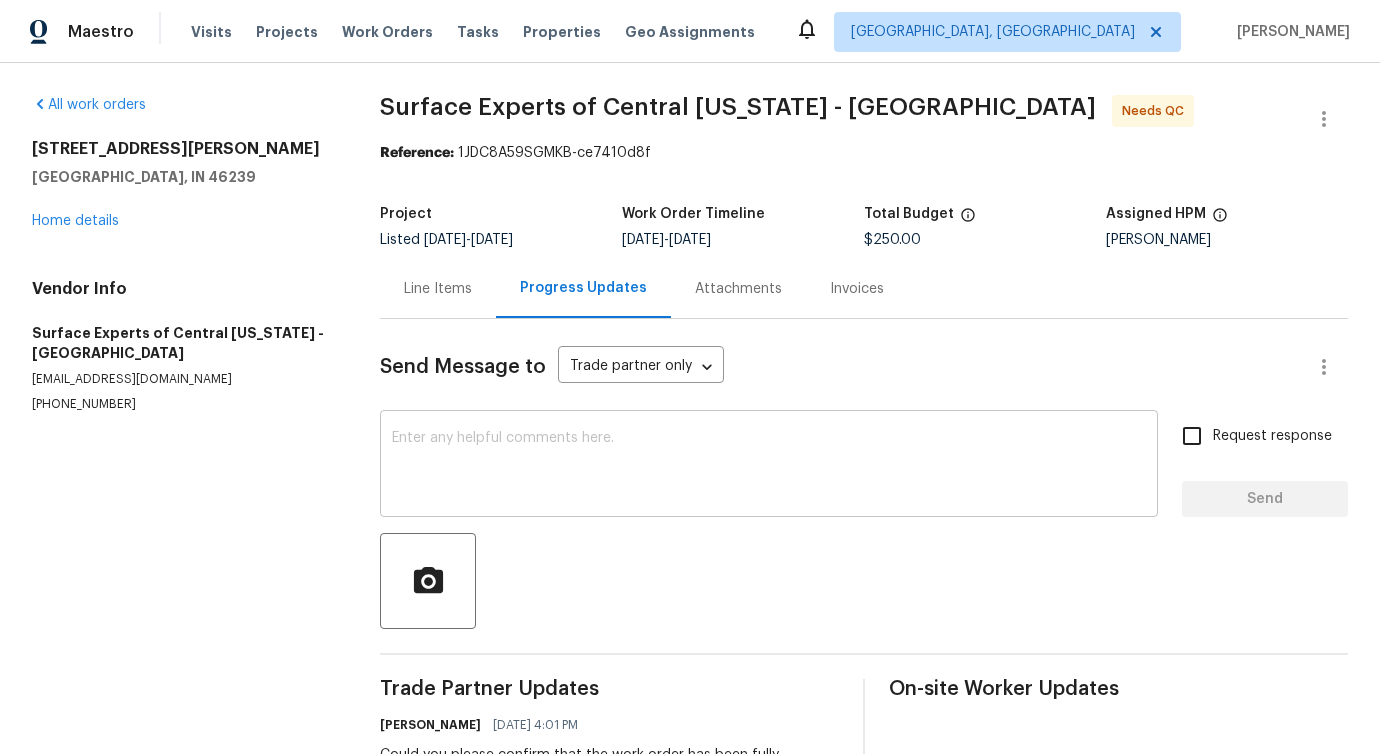 click at bounding box center [769, 466] 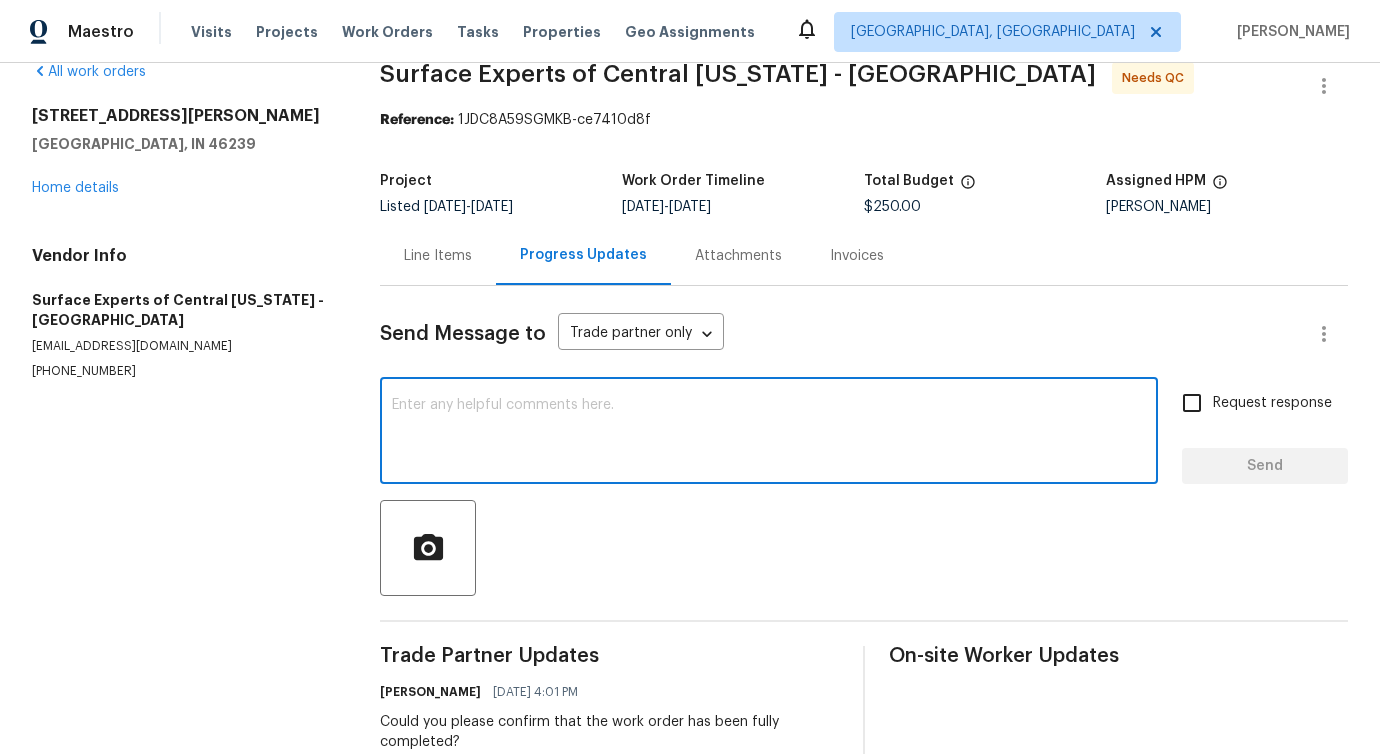 scroll, scrollTop: 0, scrollLeft: 0, axis: both 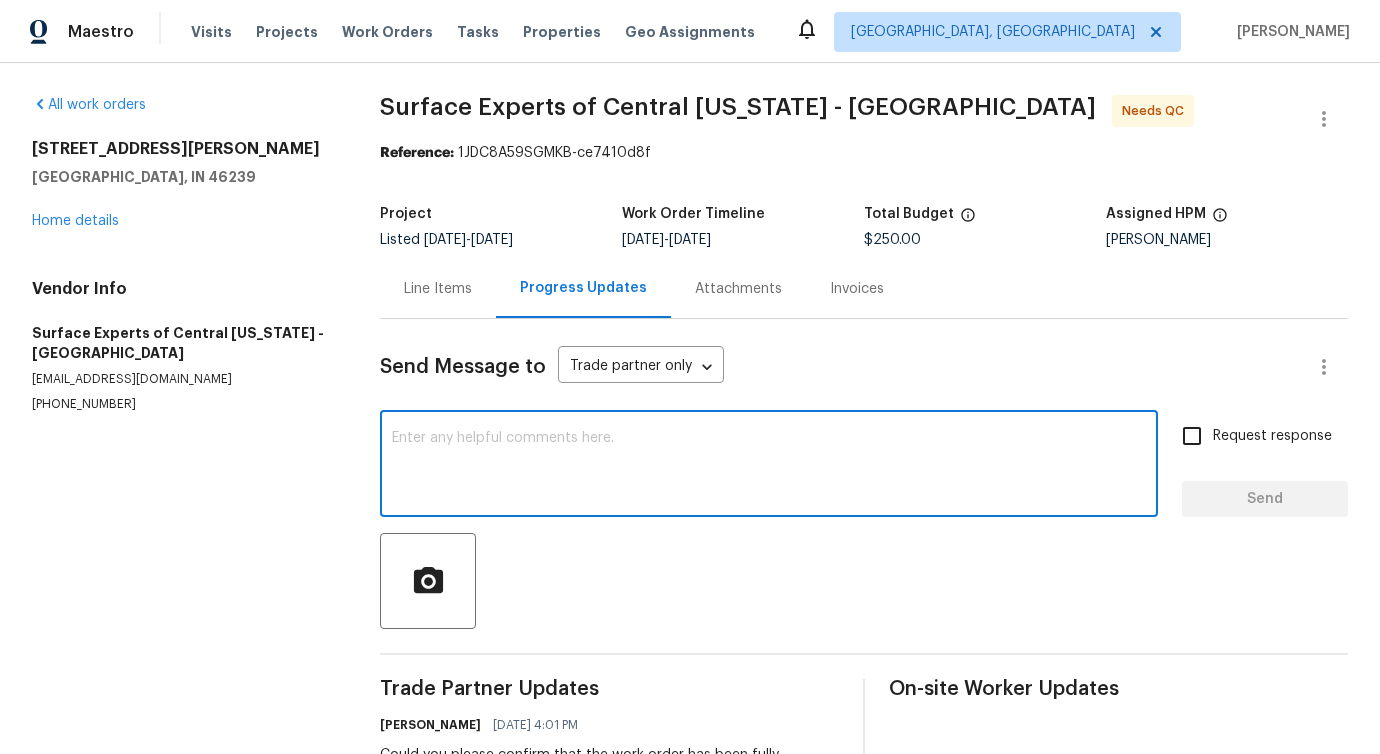 click on "x ​" at bounding box center (769, 466) 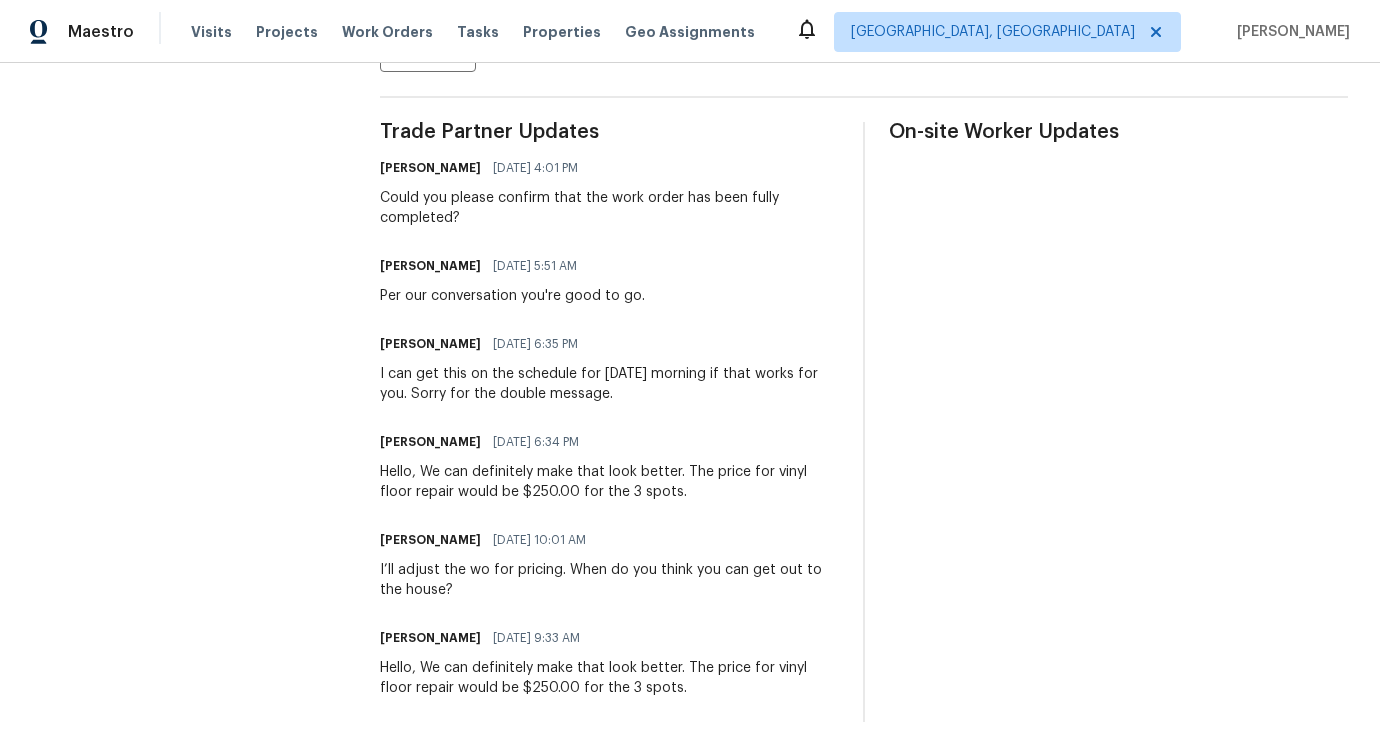scroll, scrollTop: 0, scrollLeft: 0, axis: both 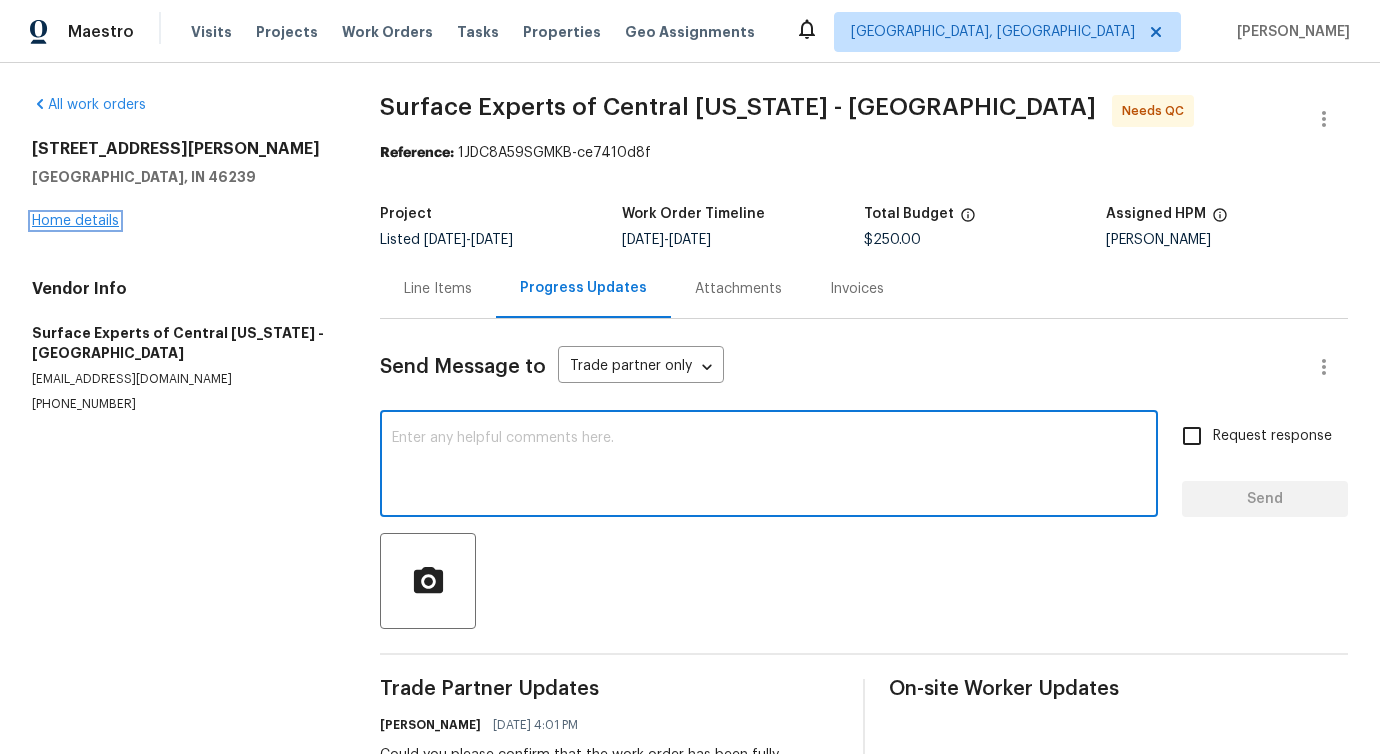 click on "Home details" at bounding box center [75, 221] 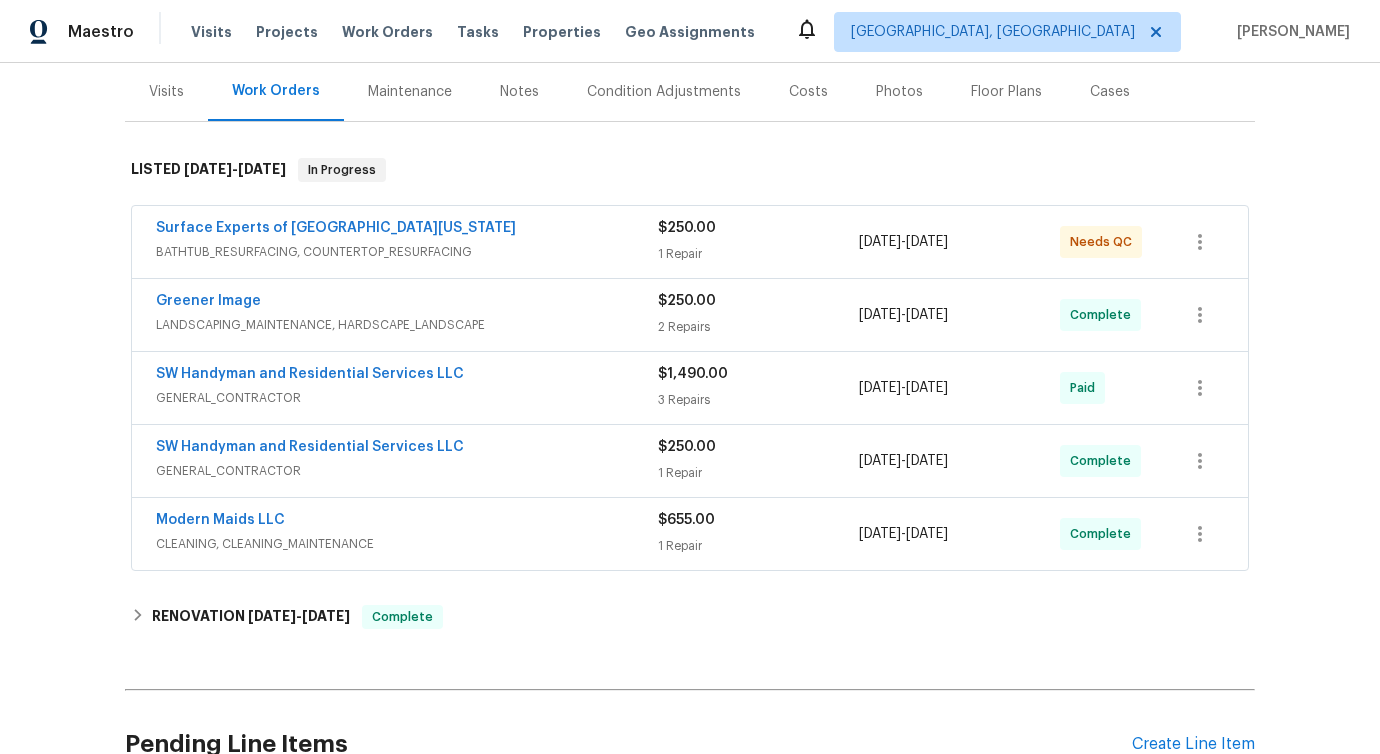 scroll, scrollTop: 110, scrollLeft: 0, axis: vertical 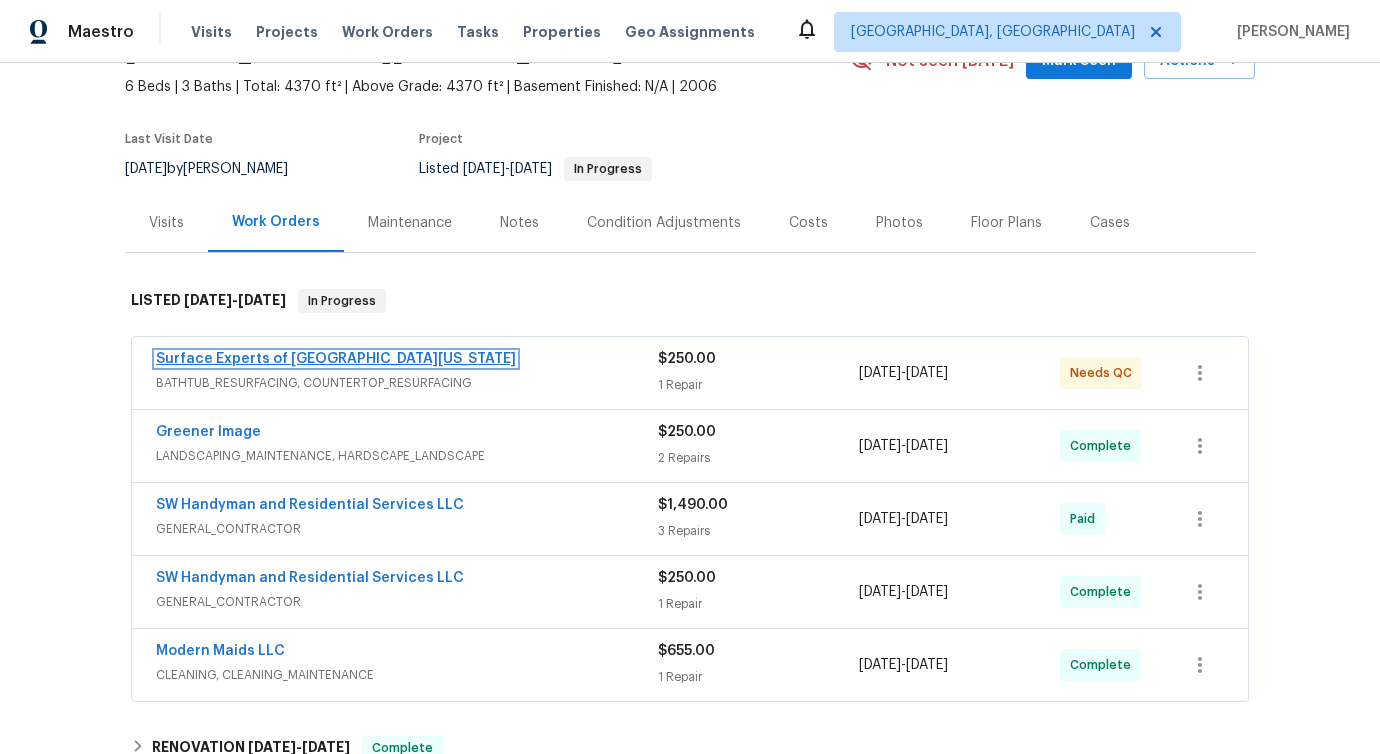 click on "Surface Experts of [GEOGRAPHIC_DATA][US_STATE]" at bounding box center [336, 359] 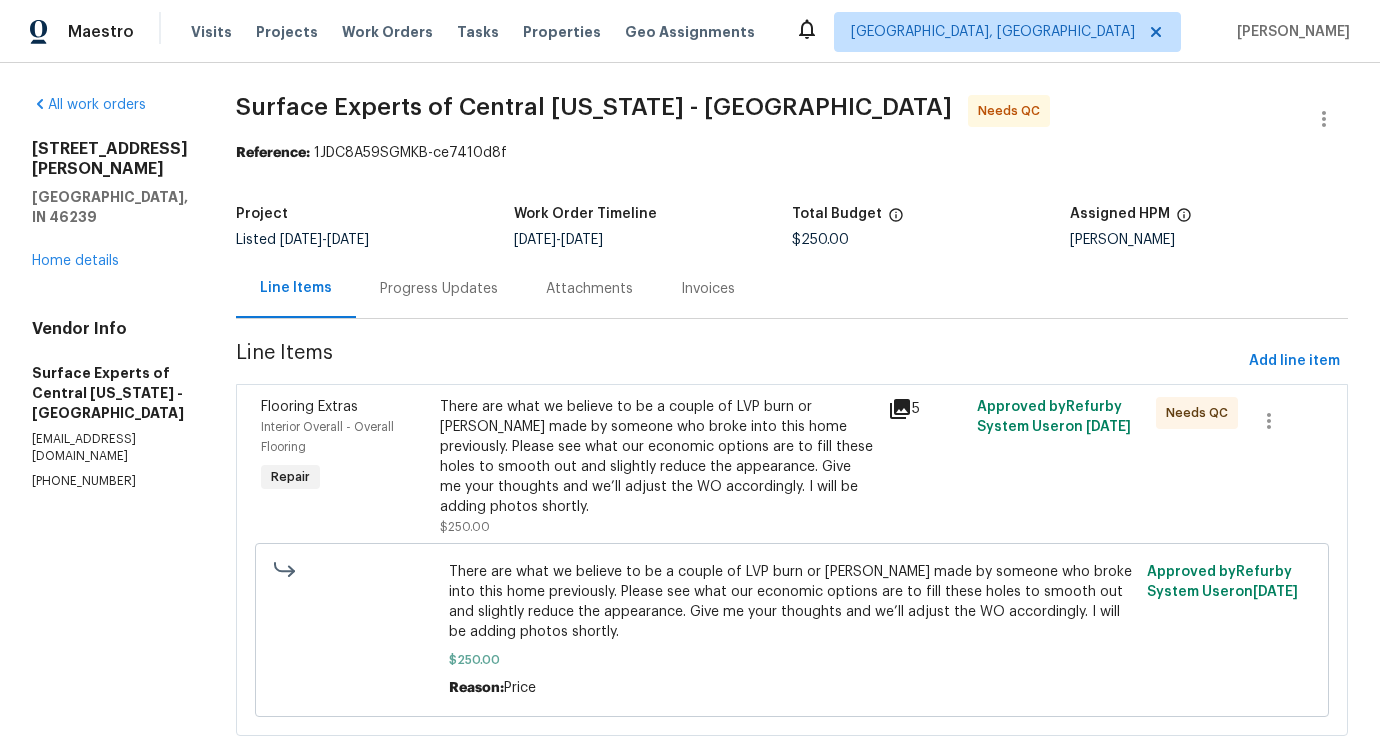 click on "Progress Updates" at bounding box center (439, 288) 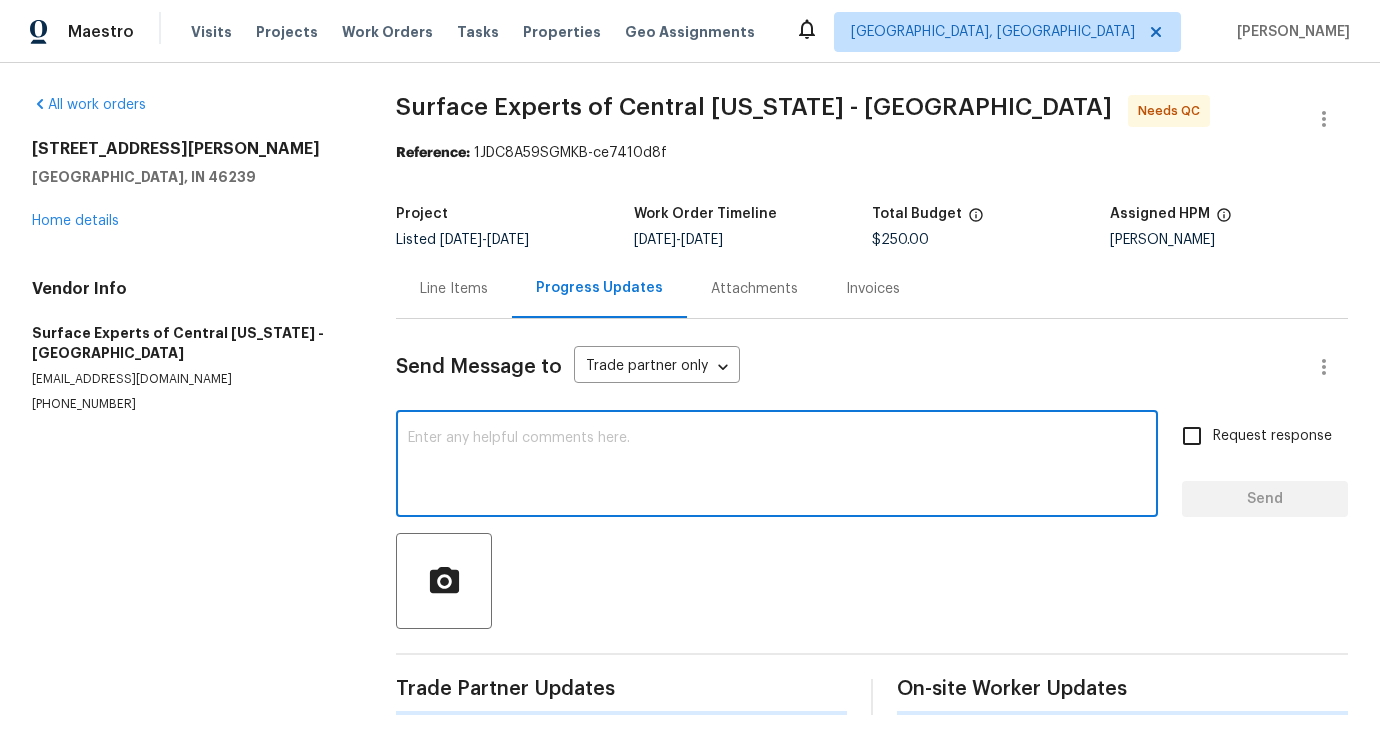 click at bounding box center (777, 466) 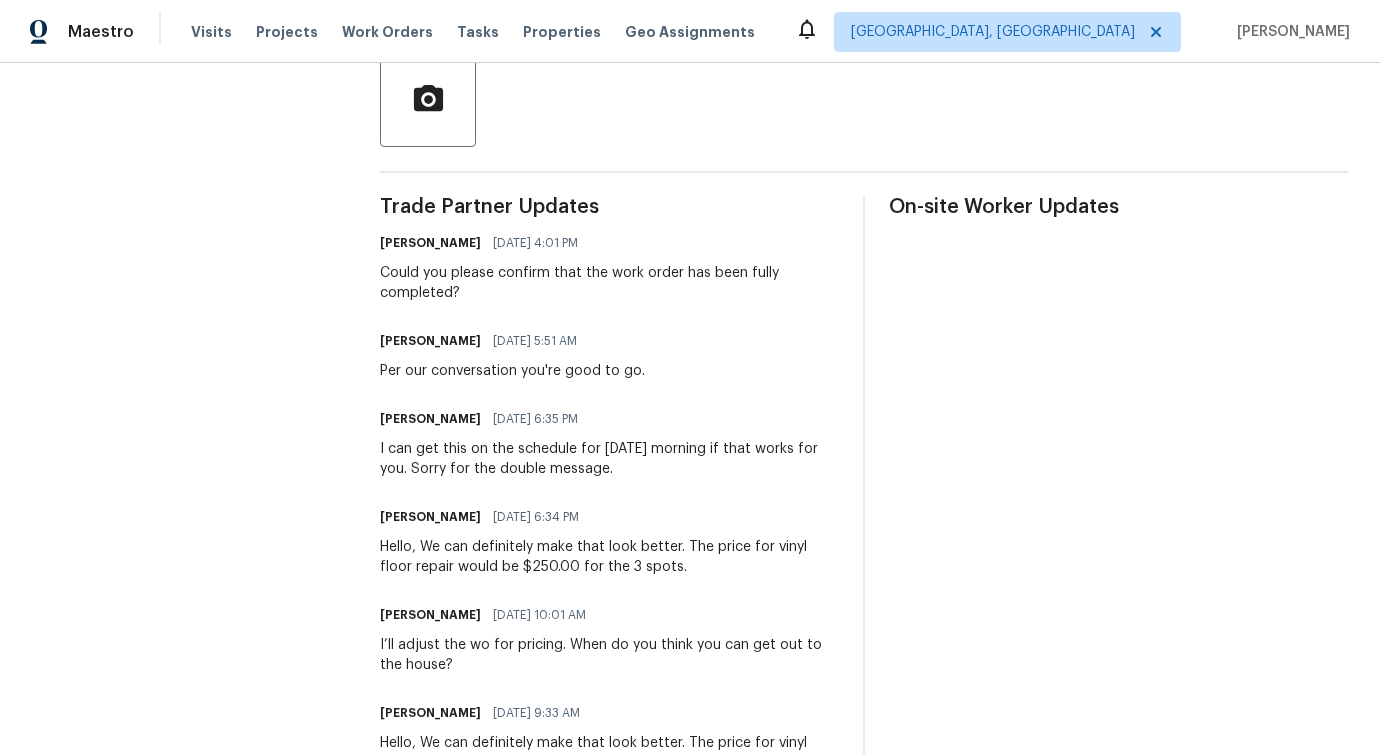 scroll, scrollTop: 488, scrollLeft: 0, axis: vertical 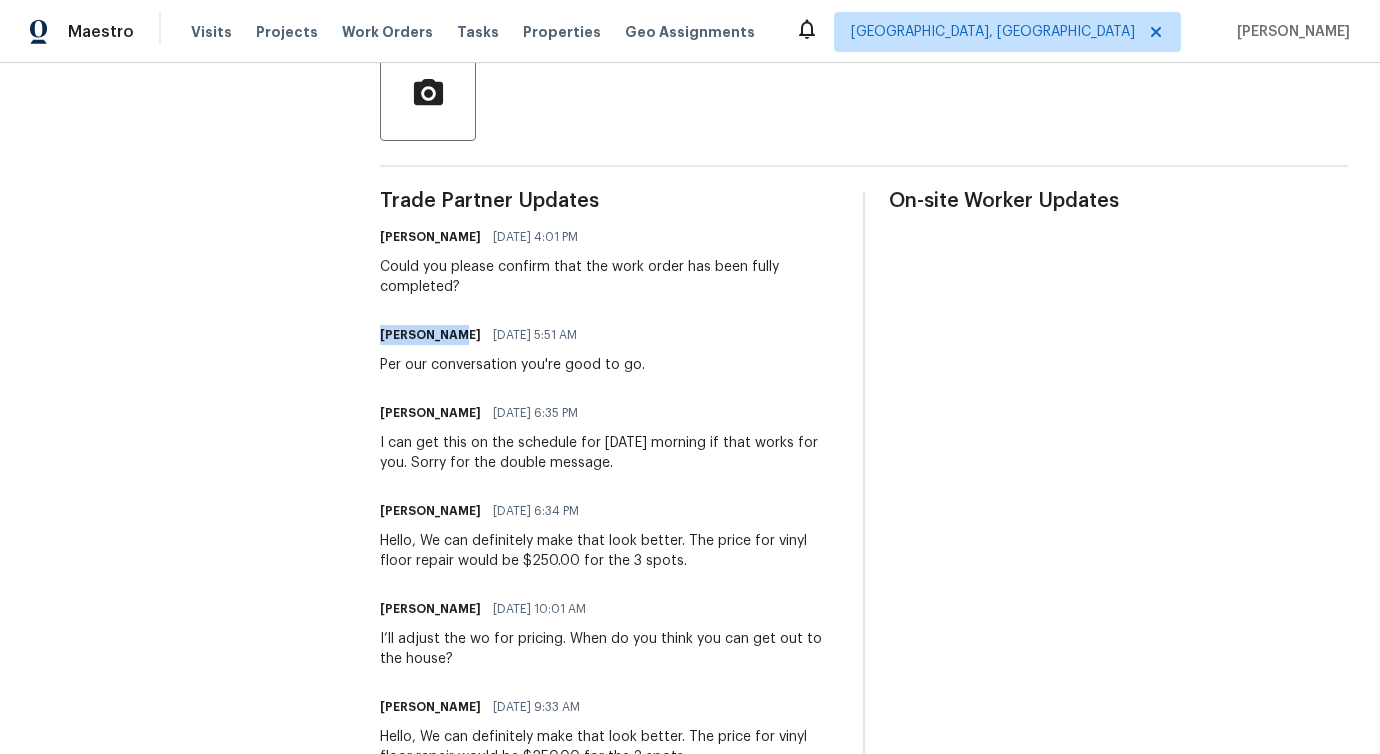 drag, startPoint x: 378, startPoint y: 327, endPoint x: 453, endPoint y: 335, distance: 75.42546 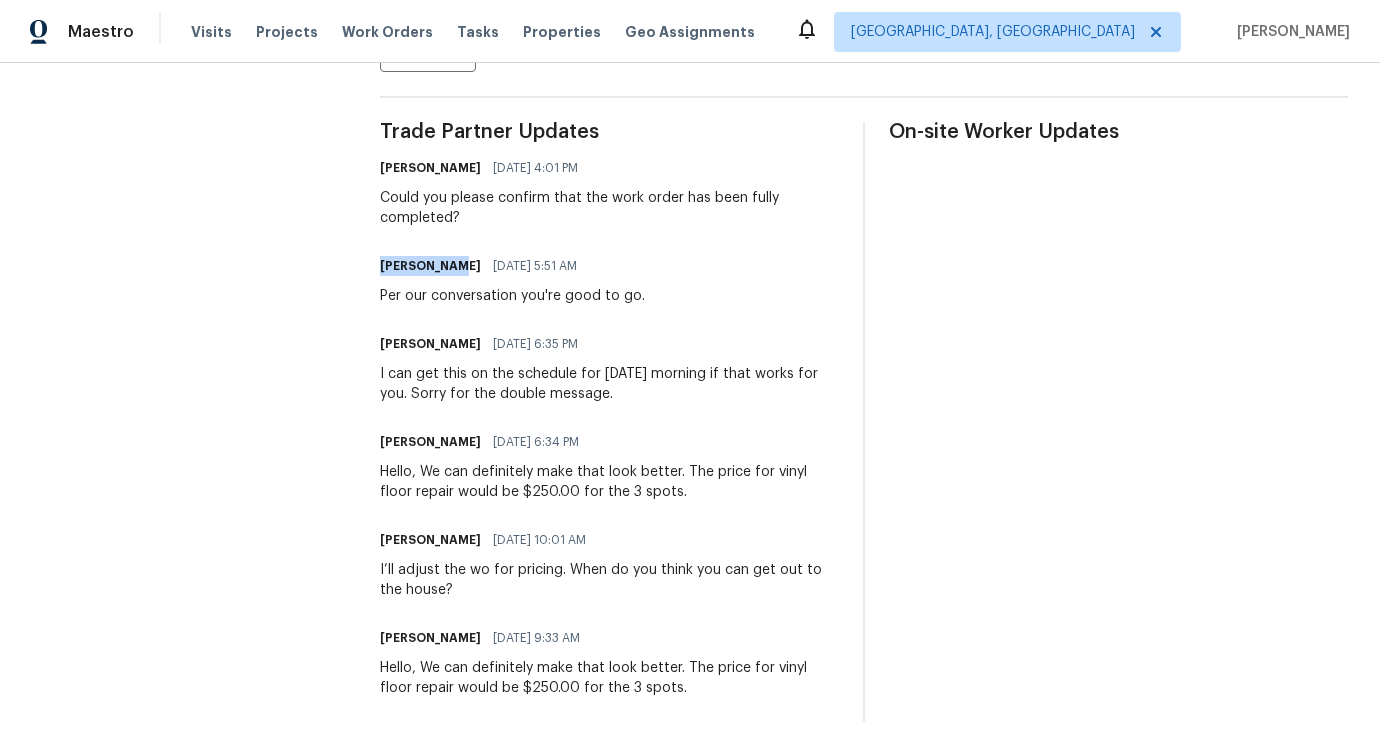 scroll, scrollTop: 572, scrollLeft: 0, axis: vertical 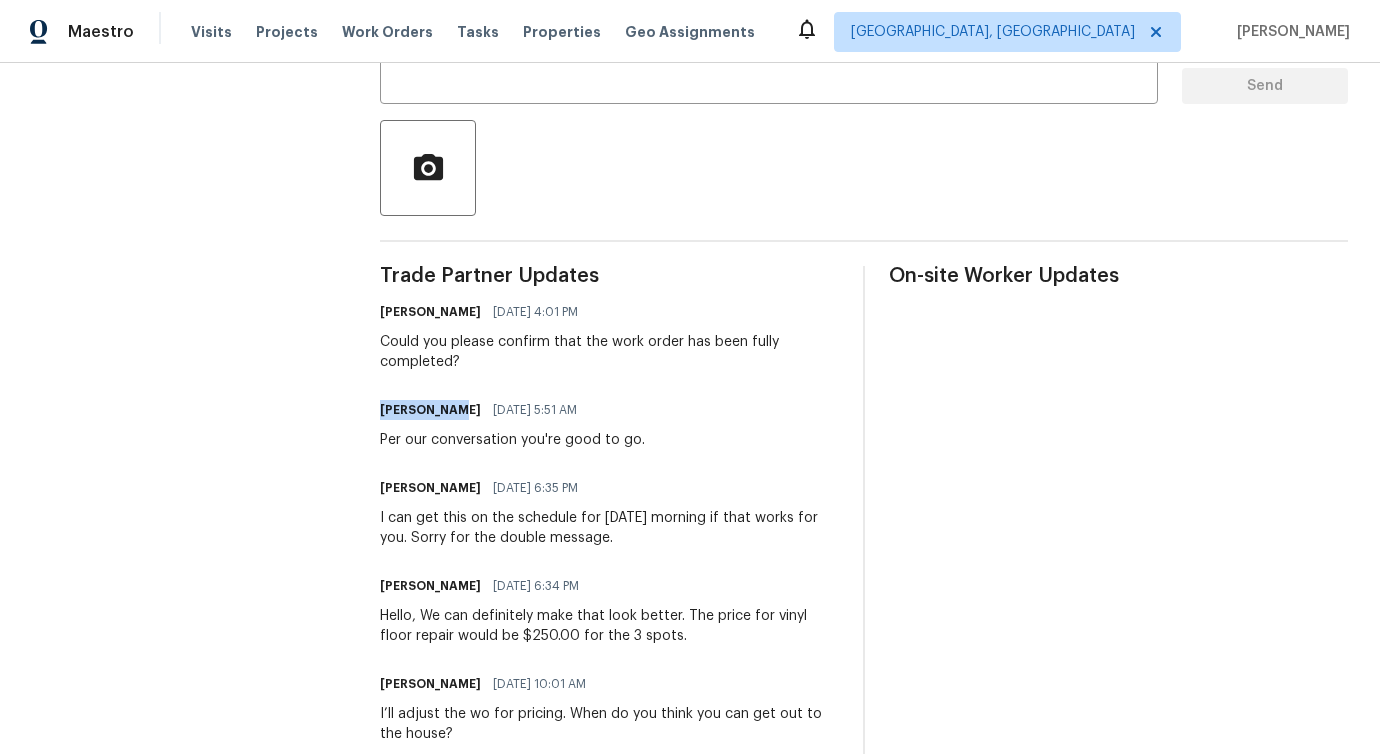 drag, startPoint x: 372, startPoint y: 487, endPoint x: 471, endPoint y: 493, distance: 99.18165 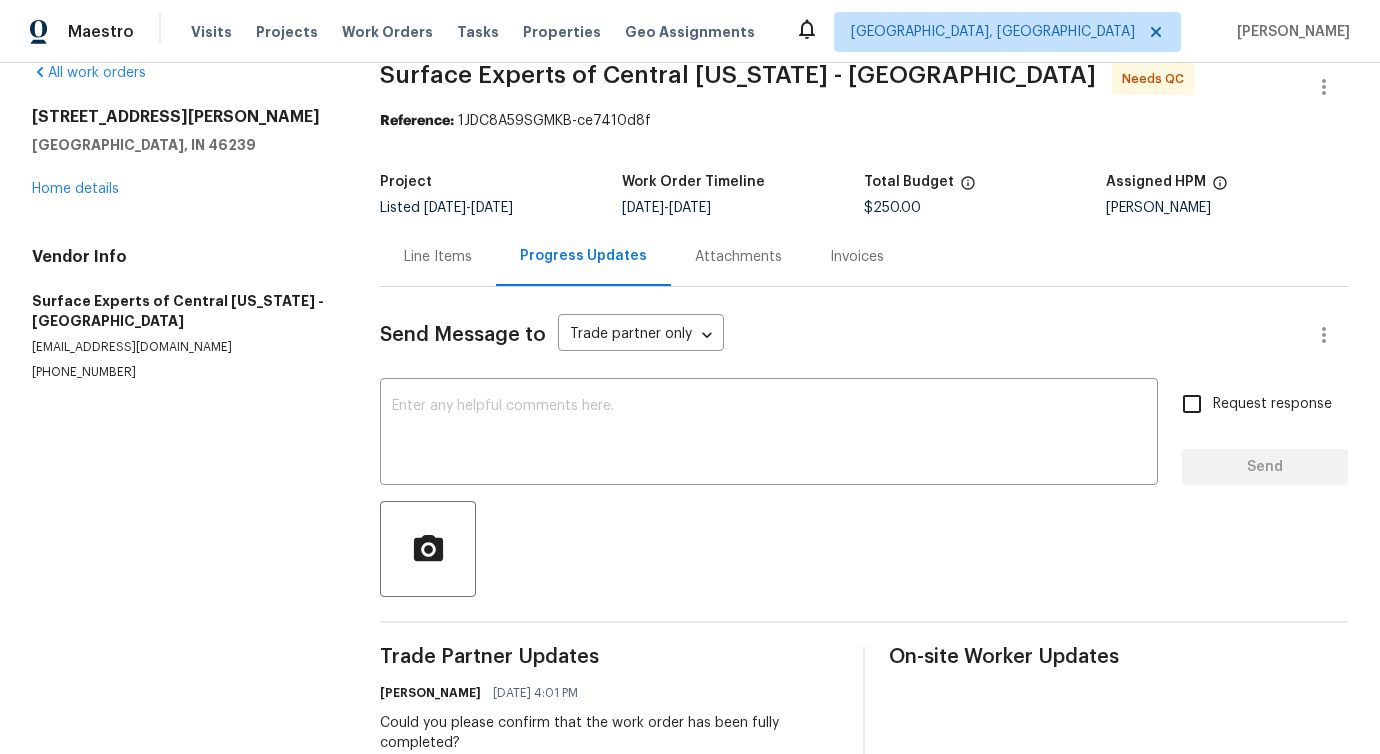 scroll, scrollTop: 0, scrollLeft: 0, axis: both 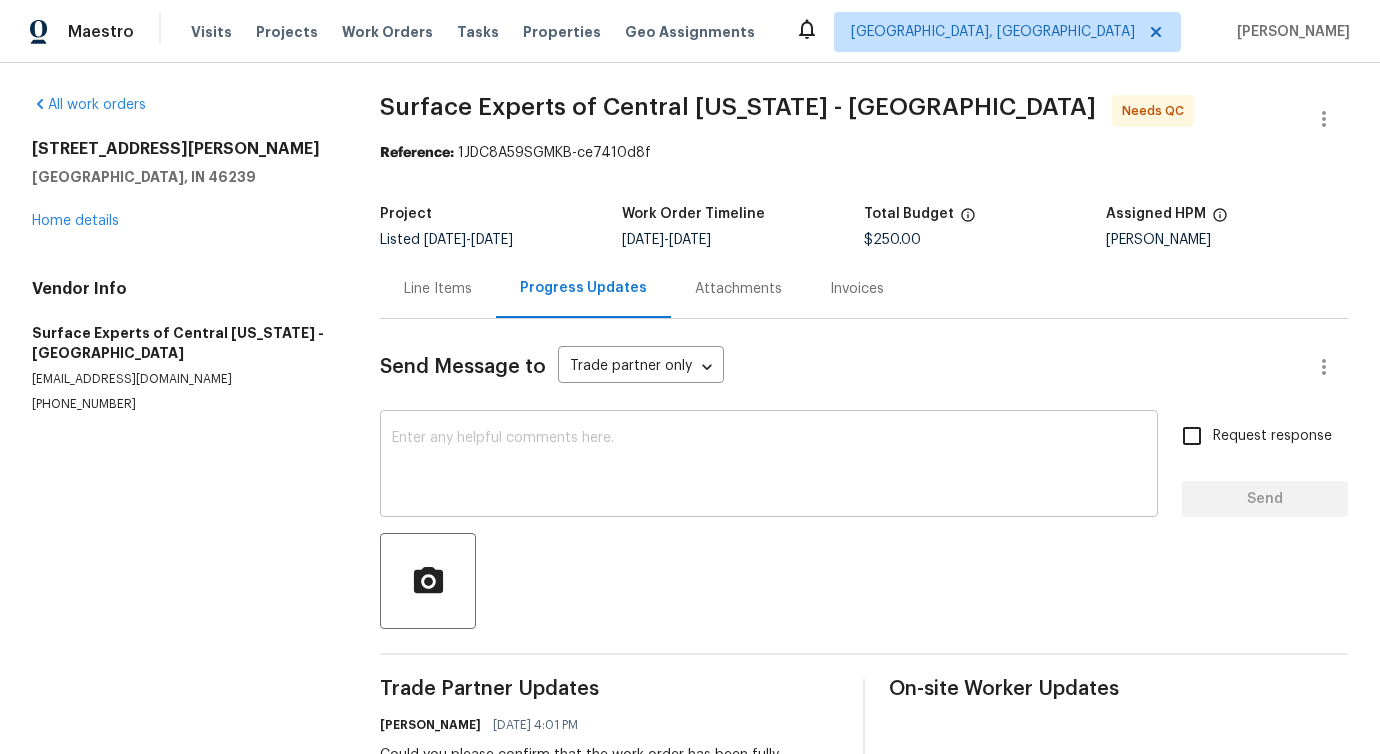 click on "x ​" at bounding box center [769, 466] 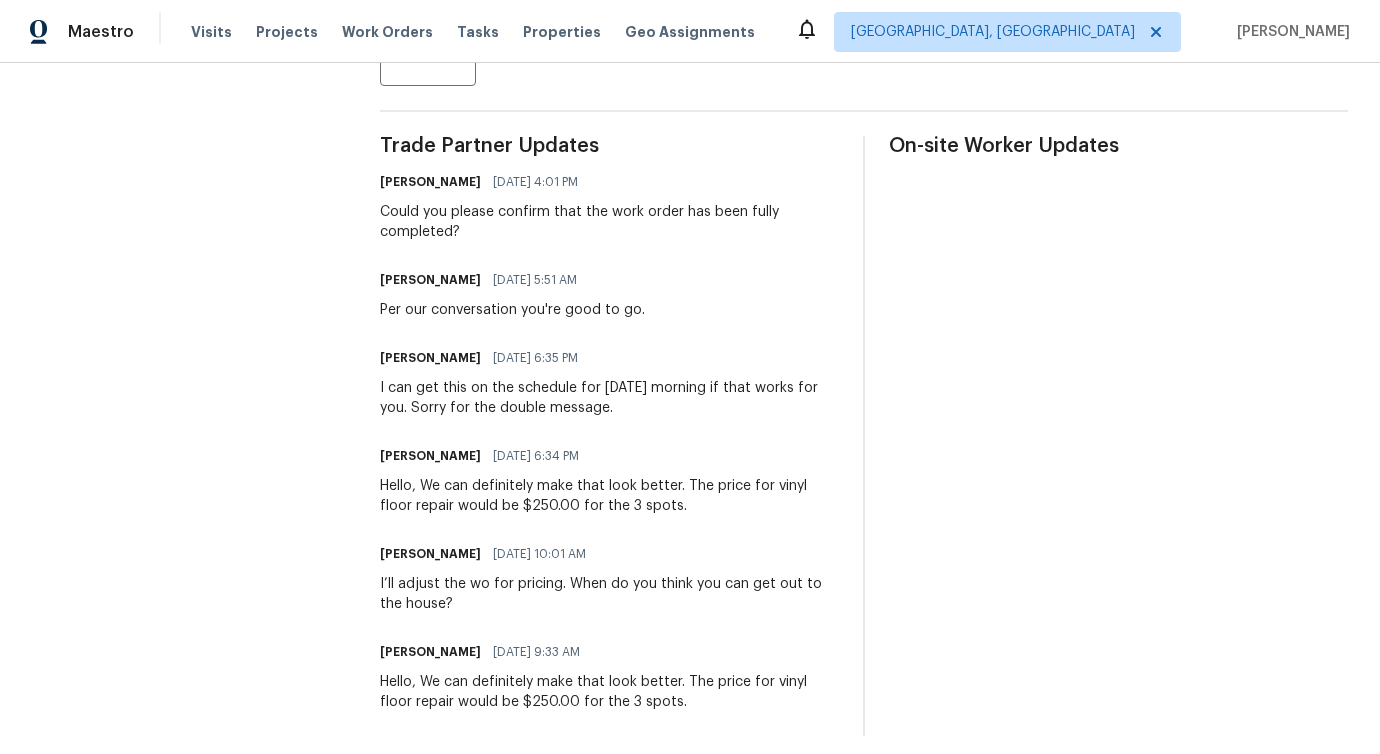 scroll, scrollTop: 572, scrollLeft: 0, axis: vertical 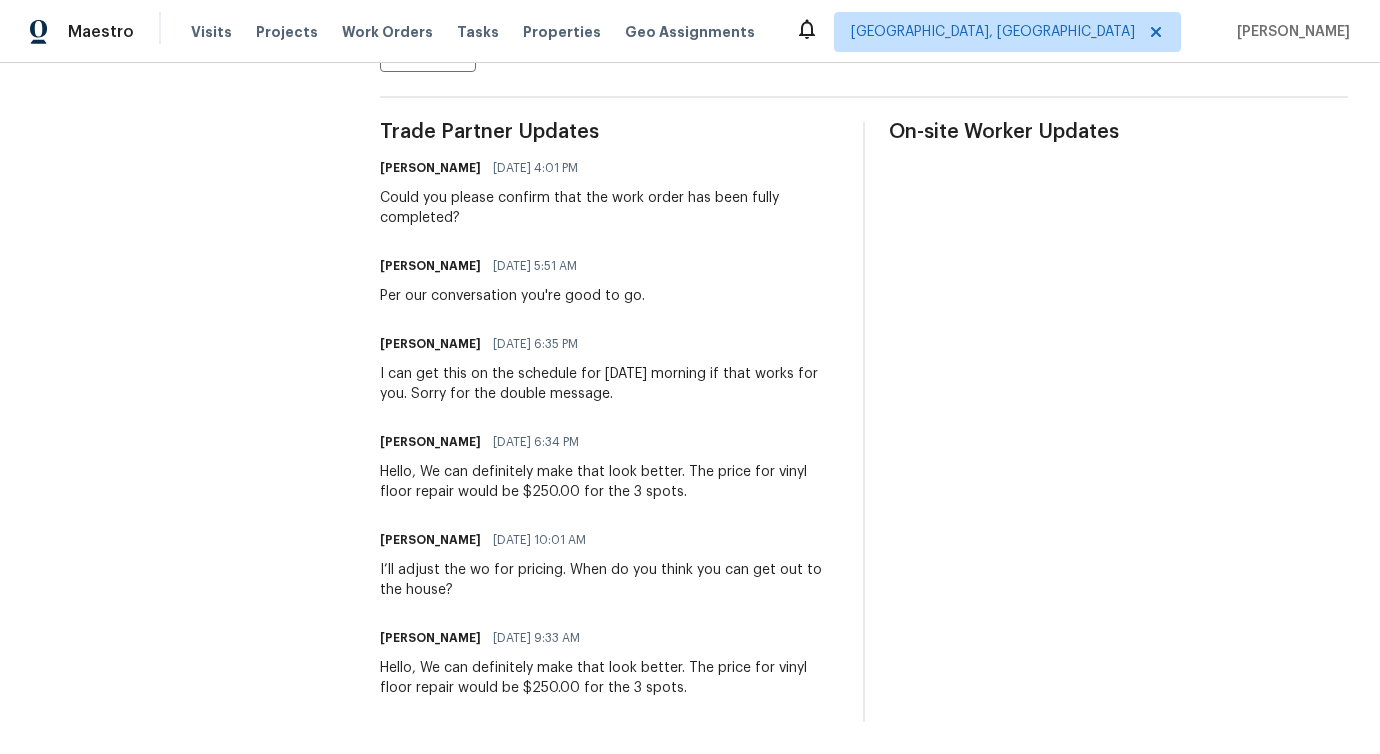 drag, startPoint x: 377, startPoint y: 621, endPoint x: 399, endPoint y: 611, distance: 24.166092 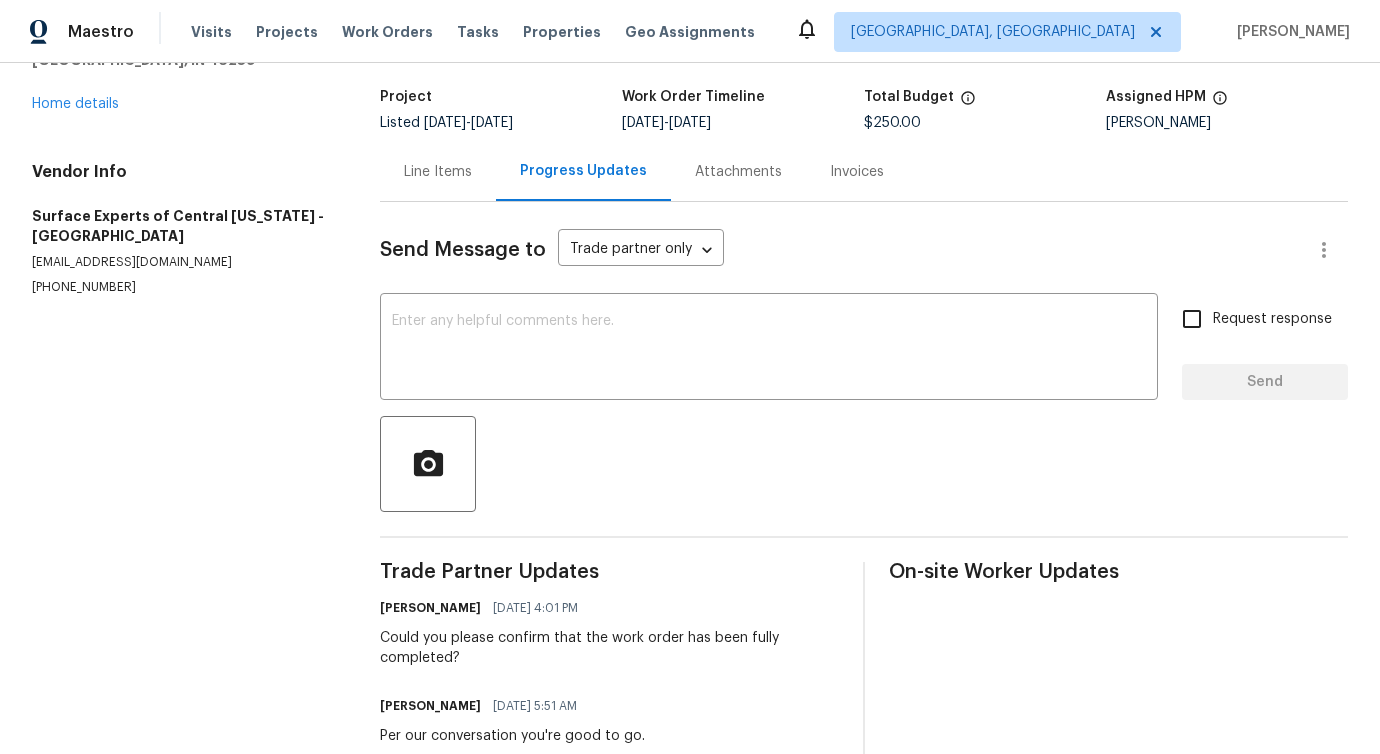 scroll, scrollTop: 382, scrollLeft: 0, axis: vertical 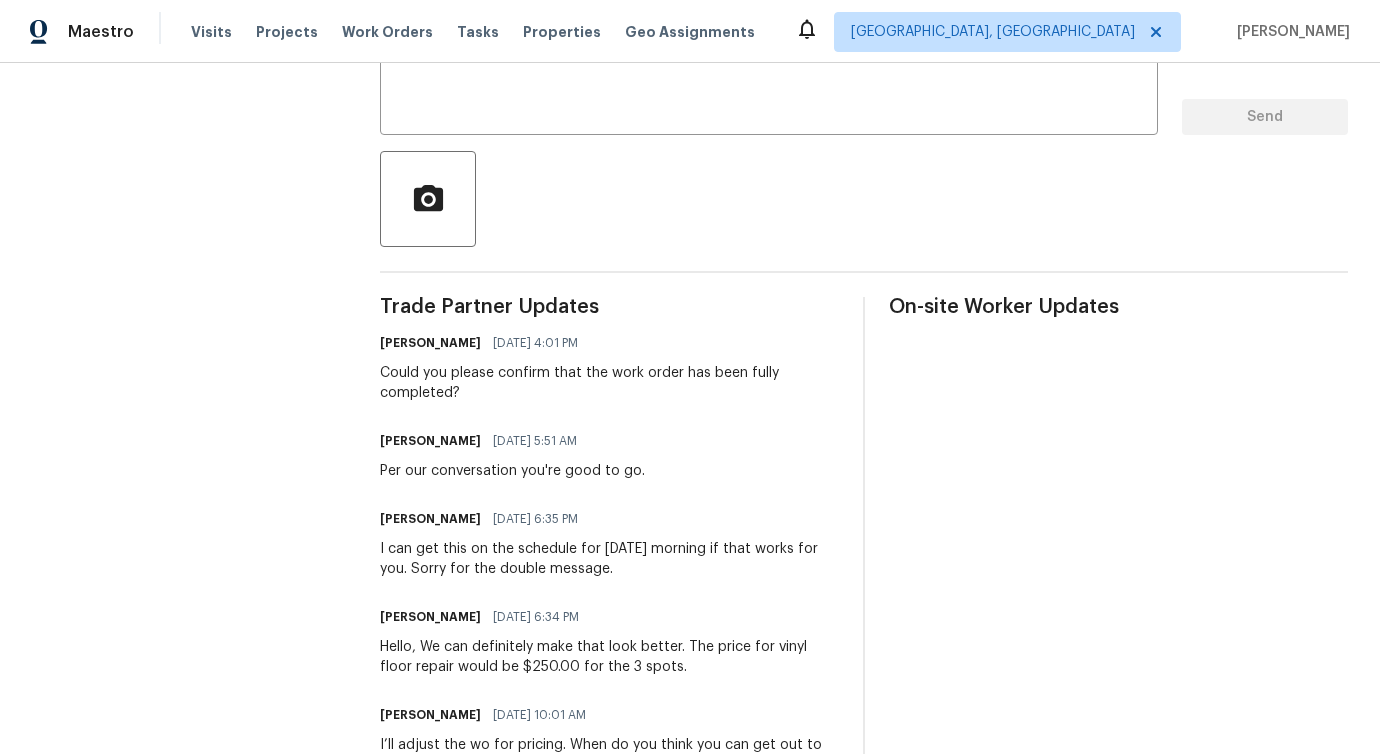 click on "Could you please confirm that the work order has been fully completed?" at bounding box center (609, 383) 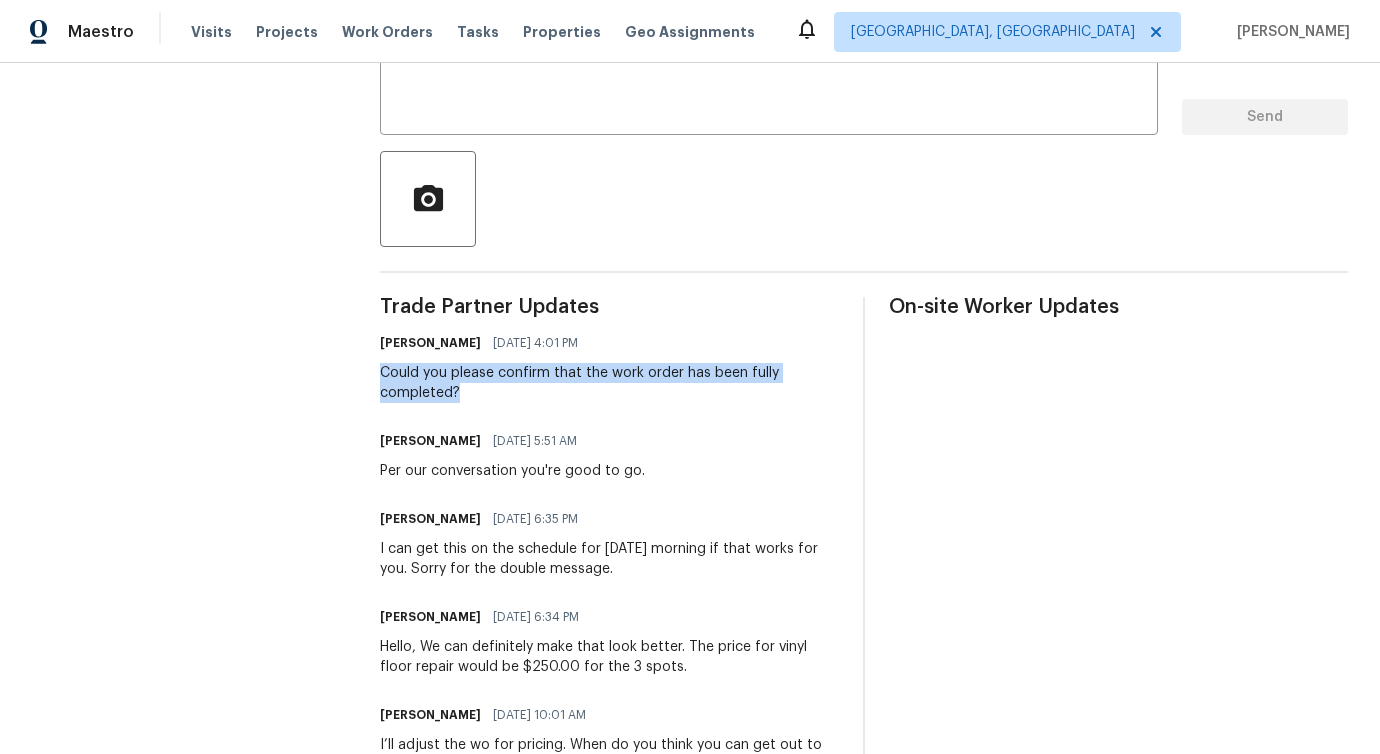 drag, startPoint x: 475, startPoint y: 397, endPoint x: 377, endPoint y: 376, distance: 100.22475 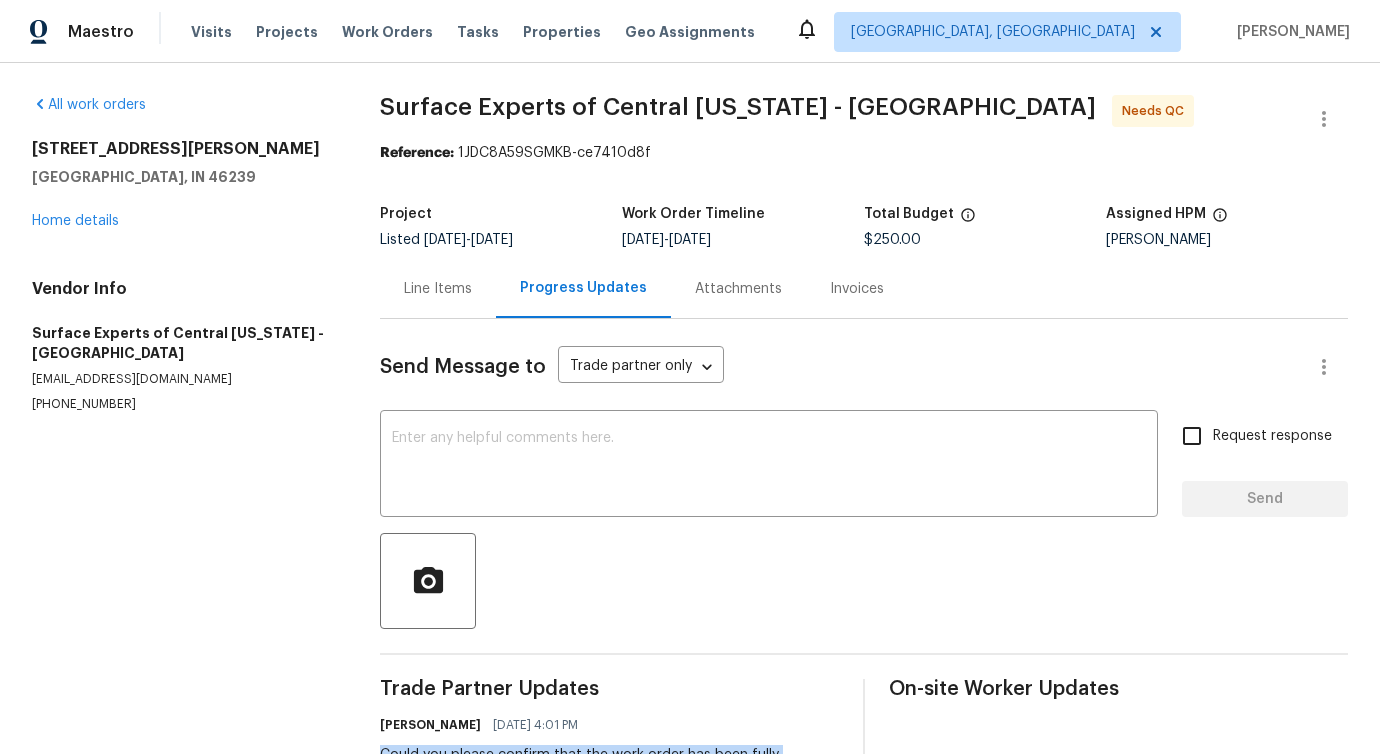 scroll, scrollTop: 572, scrollLeft: 0, axis: vertical 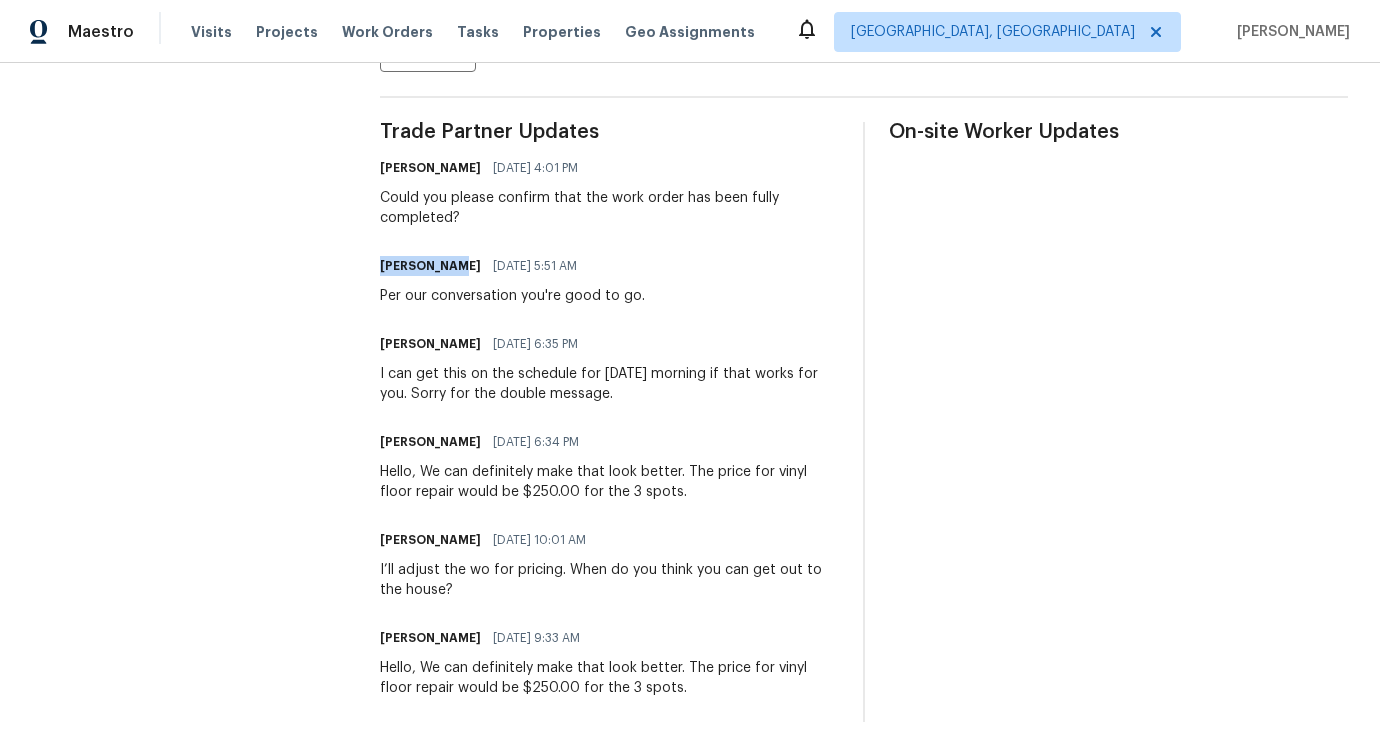 drag, startPoint x: 457, startPoint y: 250, endPoint x: 382, endPoint y: 245, distance: 75.16648 